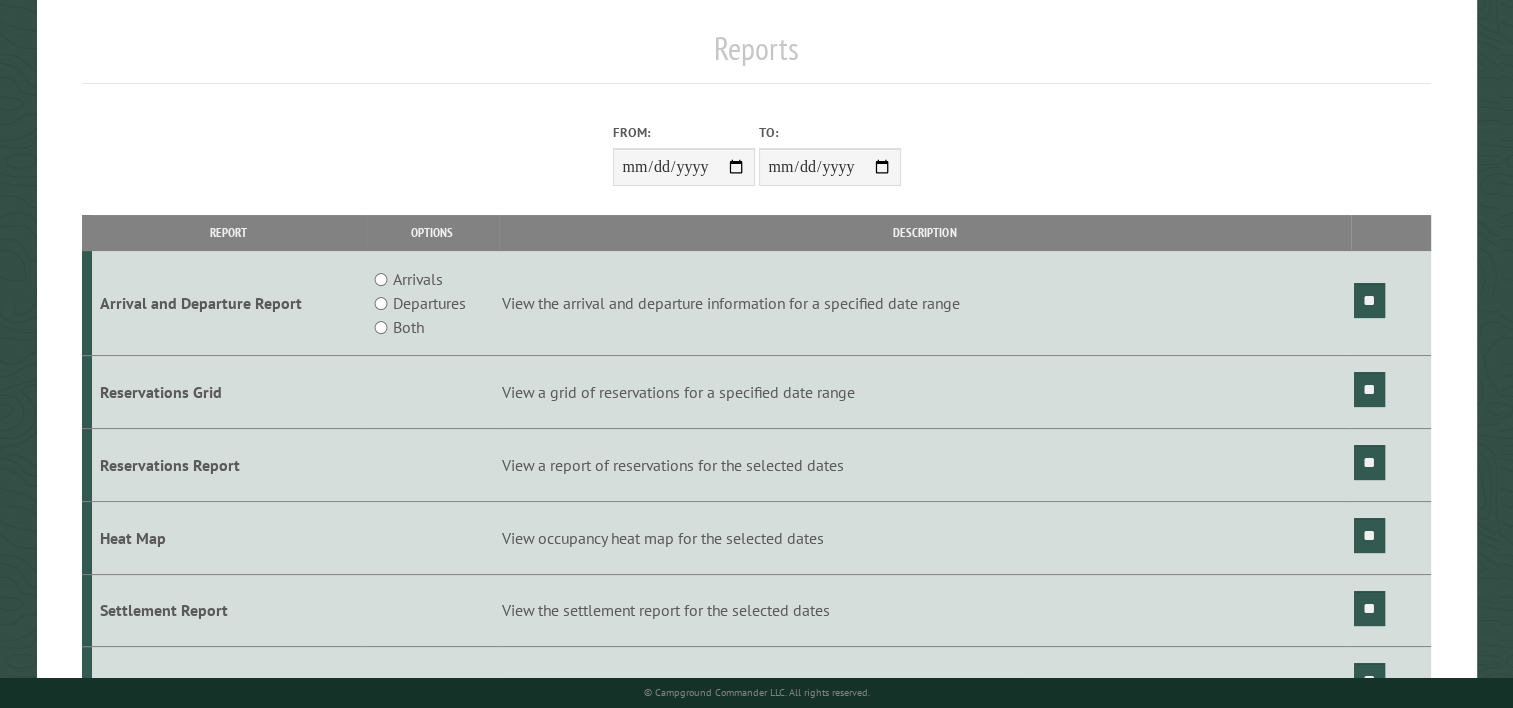 scroll, scrollTop: 2, scrollLeft: 0, axis: vertical 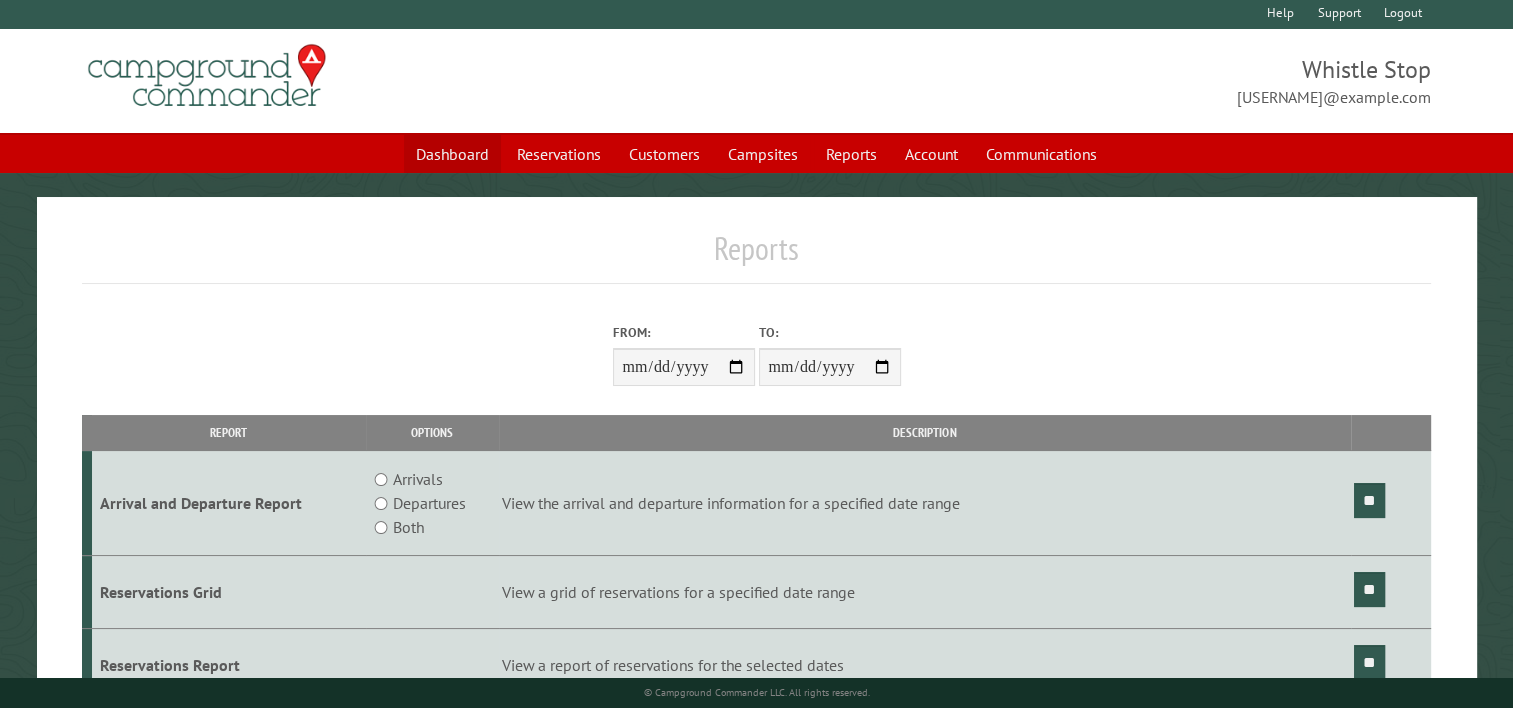 click on "Dashboard" at bounding box center [452, 154] 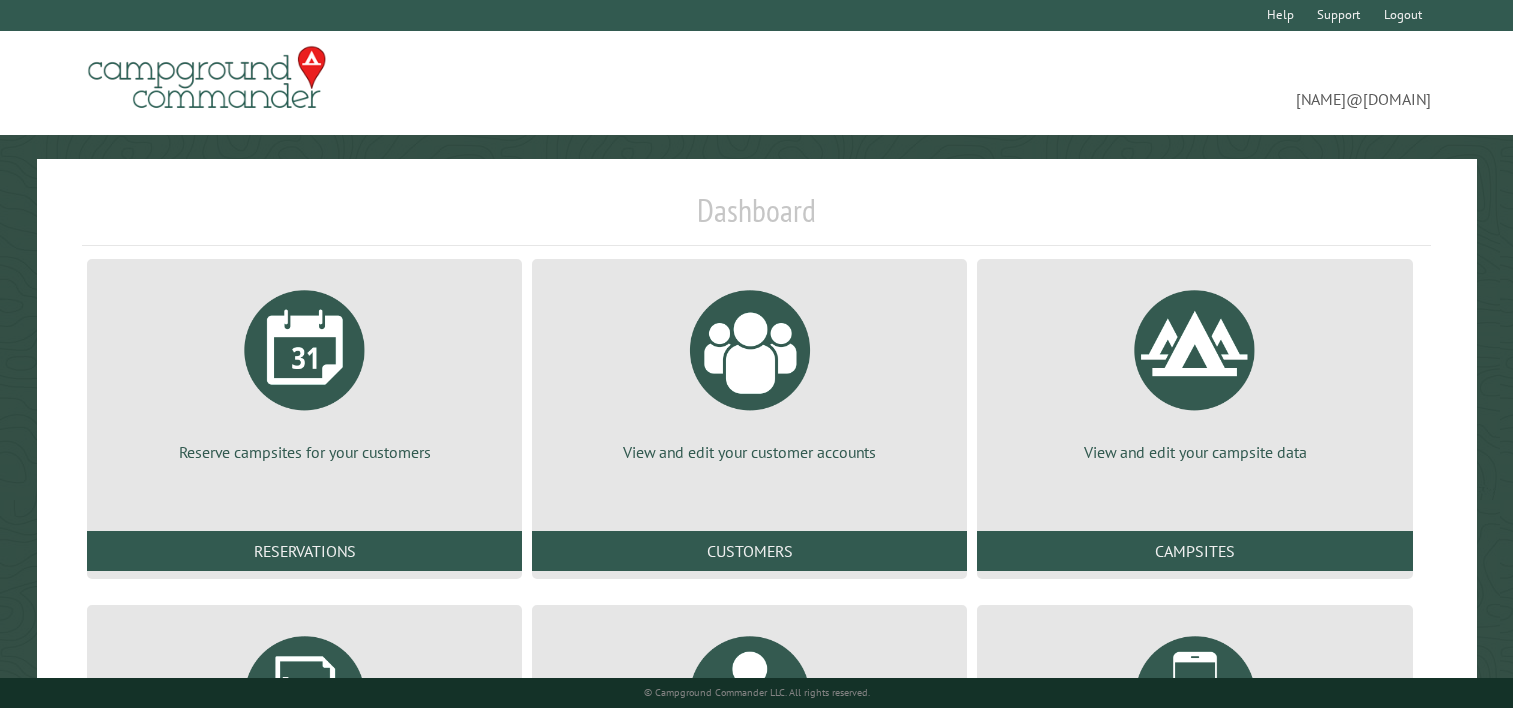scroll, scrollTop: 0, scrollLeft: 0, axis: both 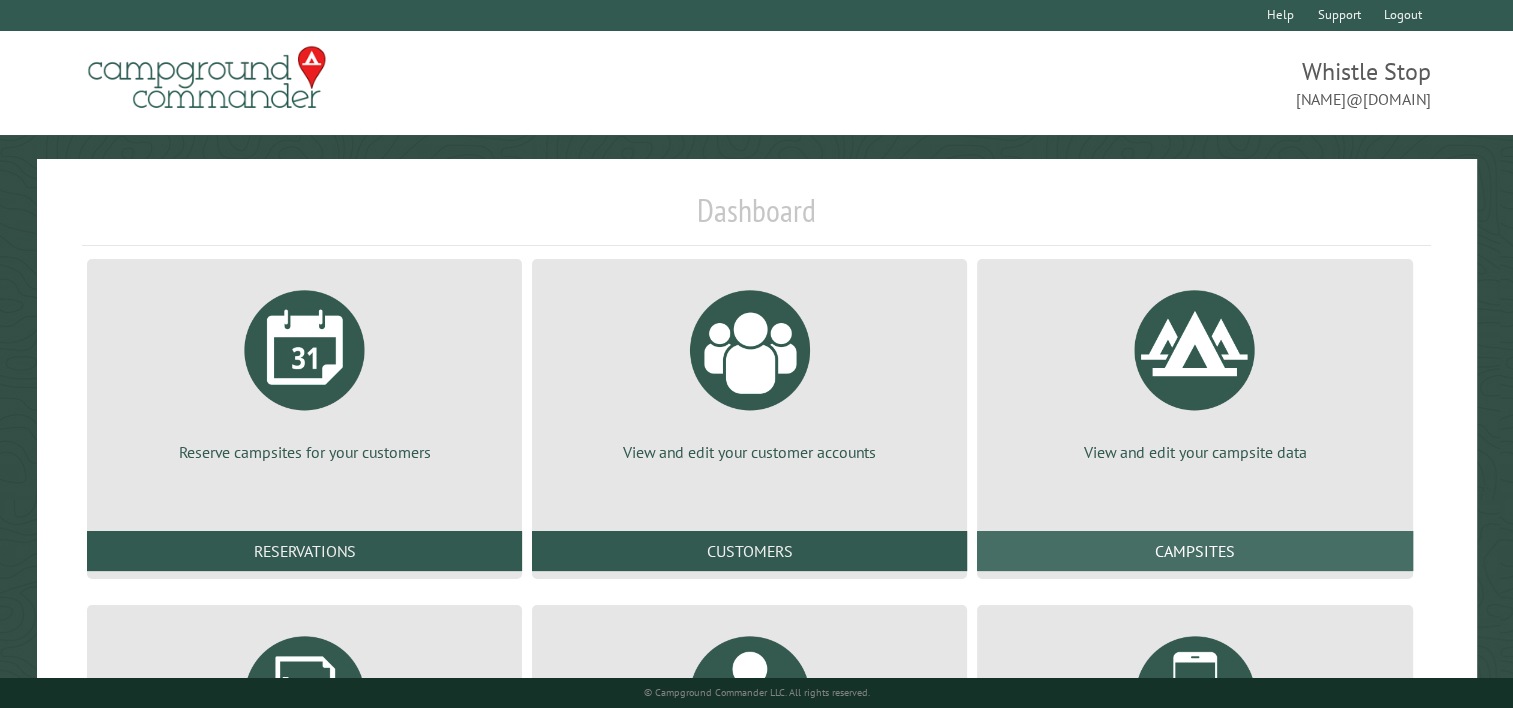 click on "Campsites" at bounding box center [1194, 551] 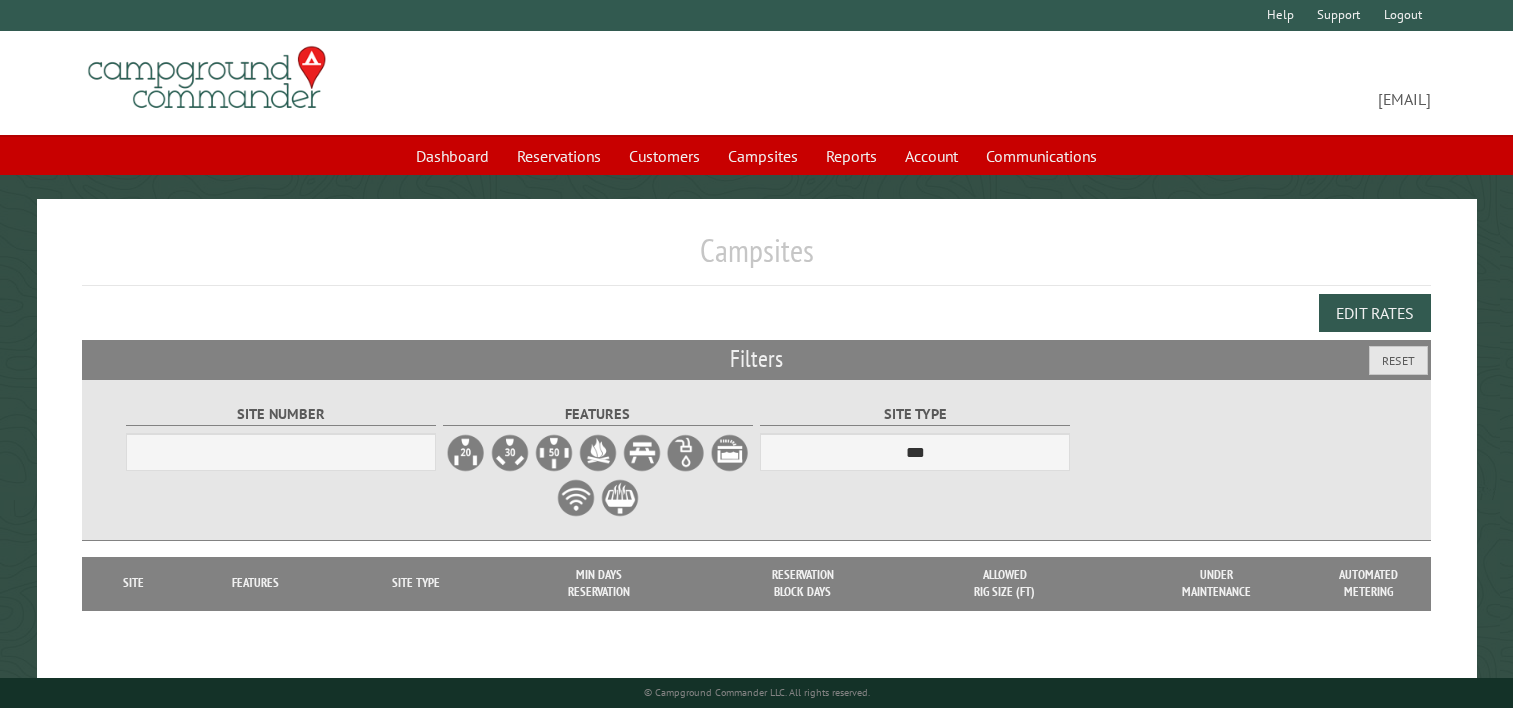 scroll, scrollTop: 0, scrollLeft: 0, axis: both 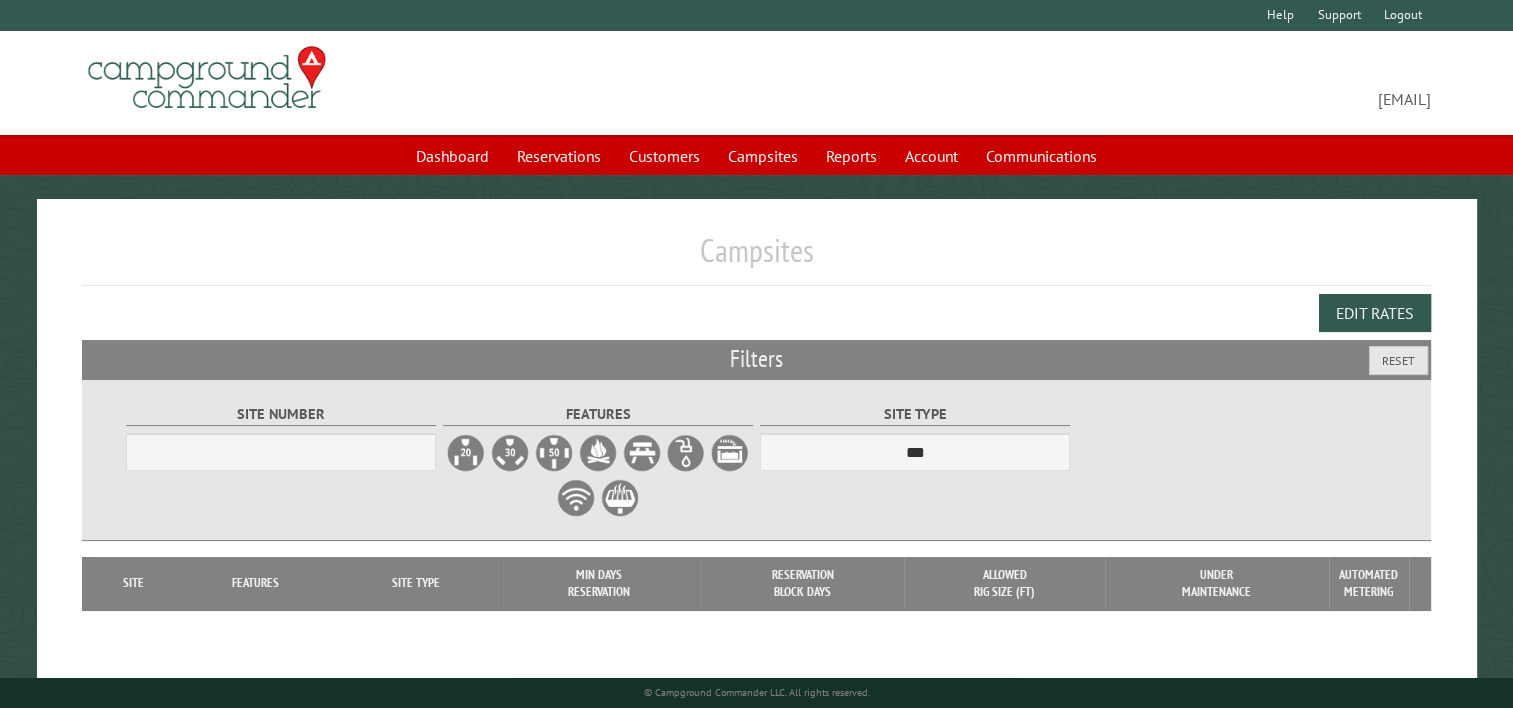select on "***" 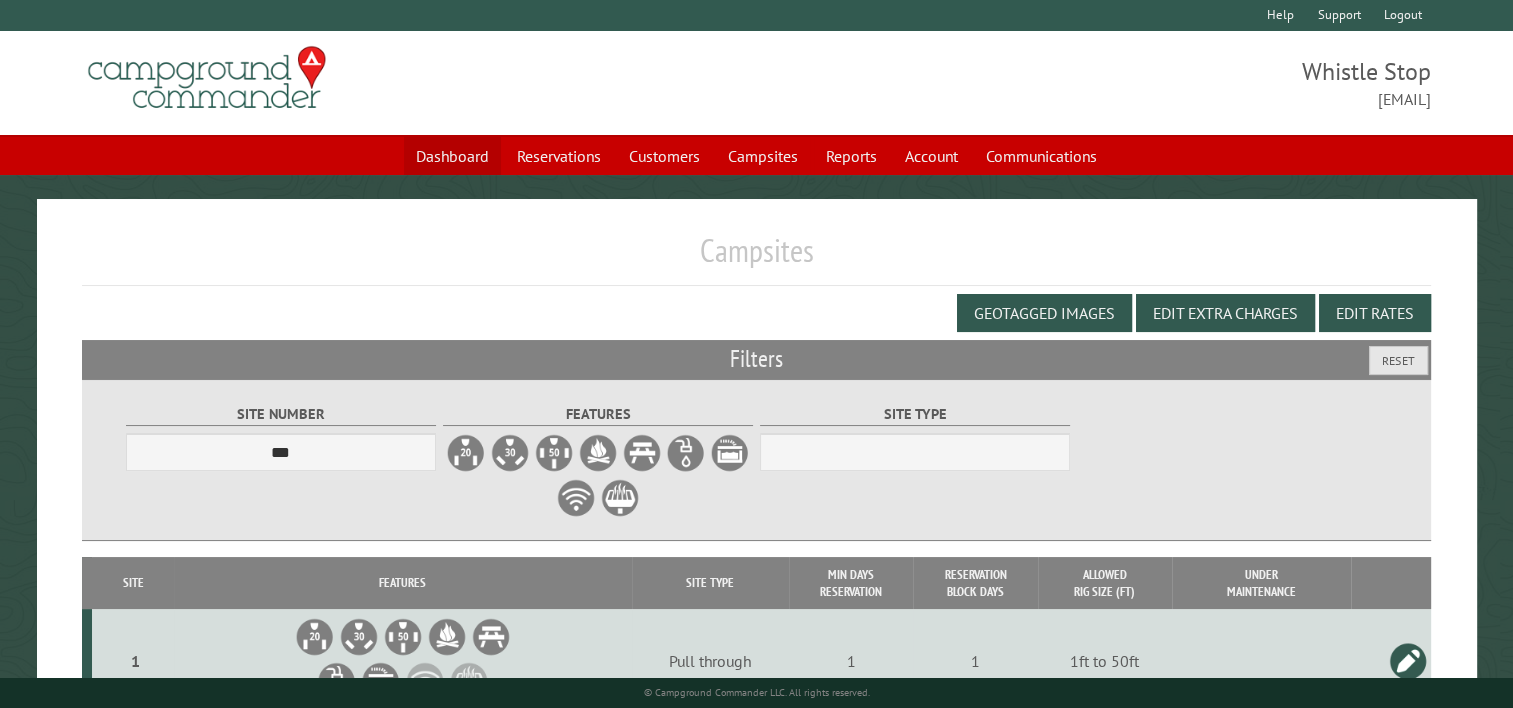 click on "Dashboard" at bounding box center [452, 156] 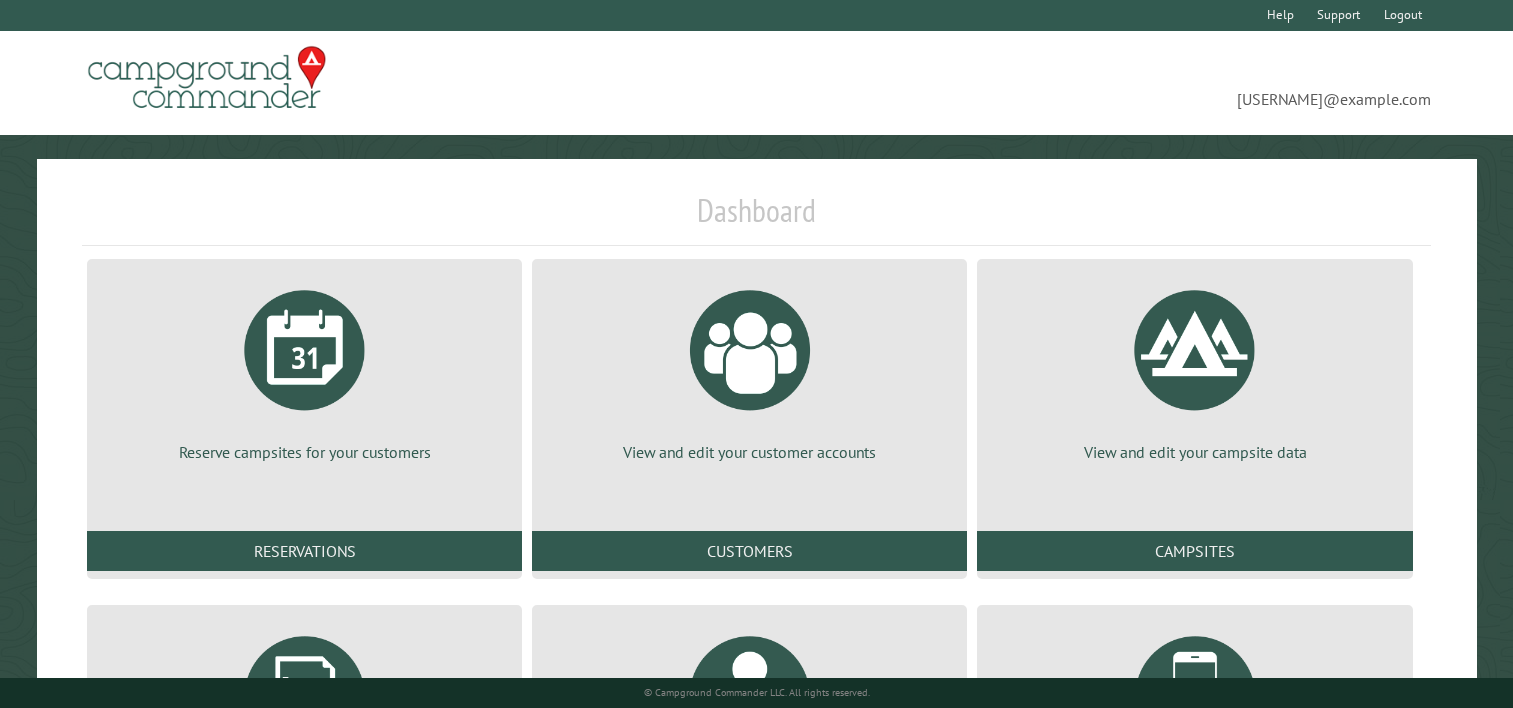 scroll, scrollTop: 0, scrollLeft: 0, axis: both 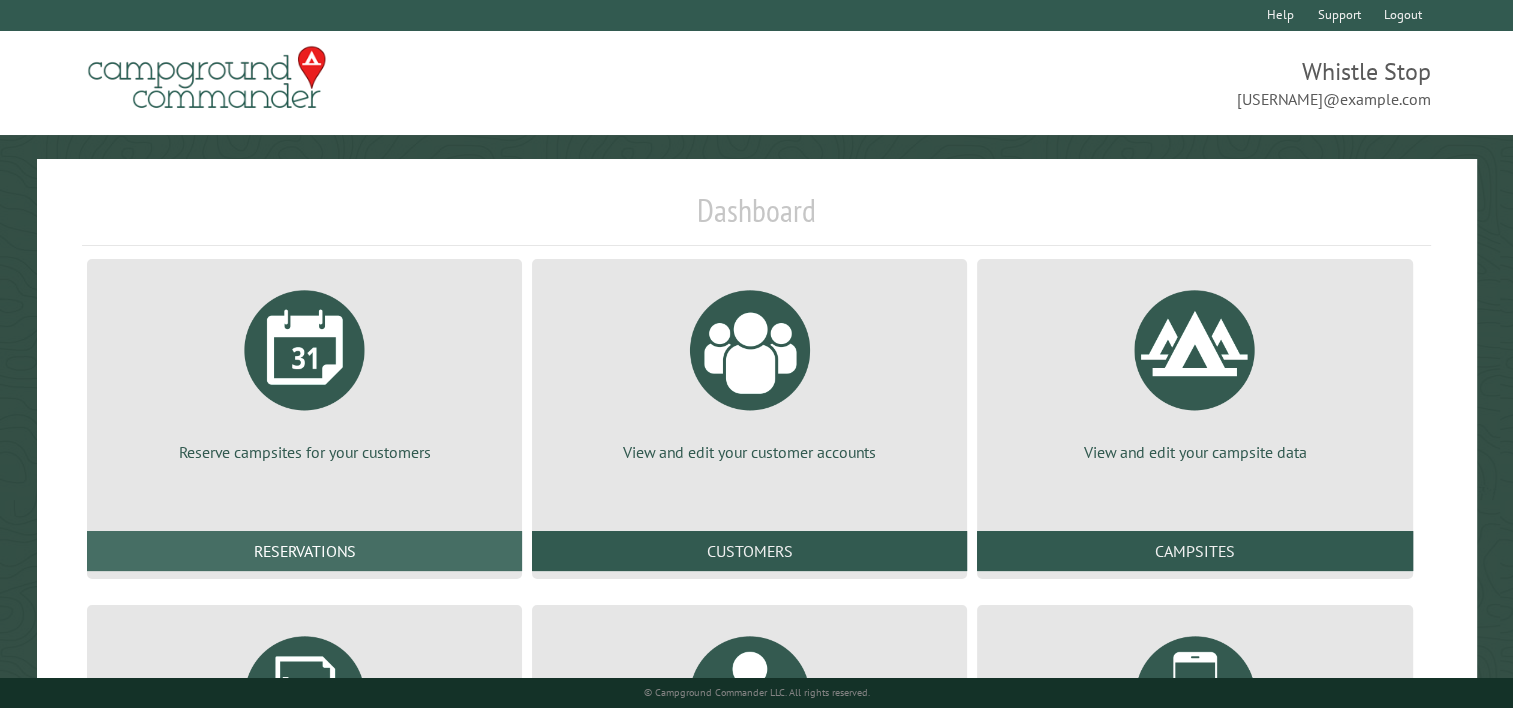 click on "Reservations" at bounding box center [304, 551] 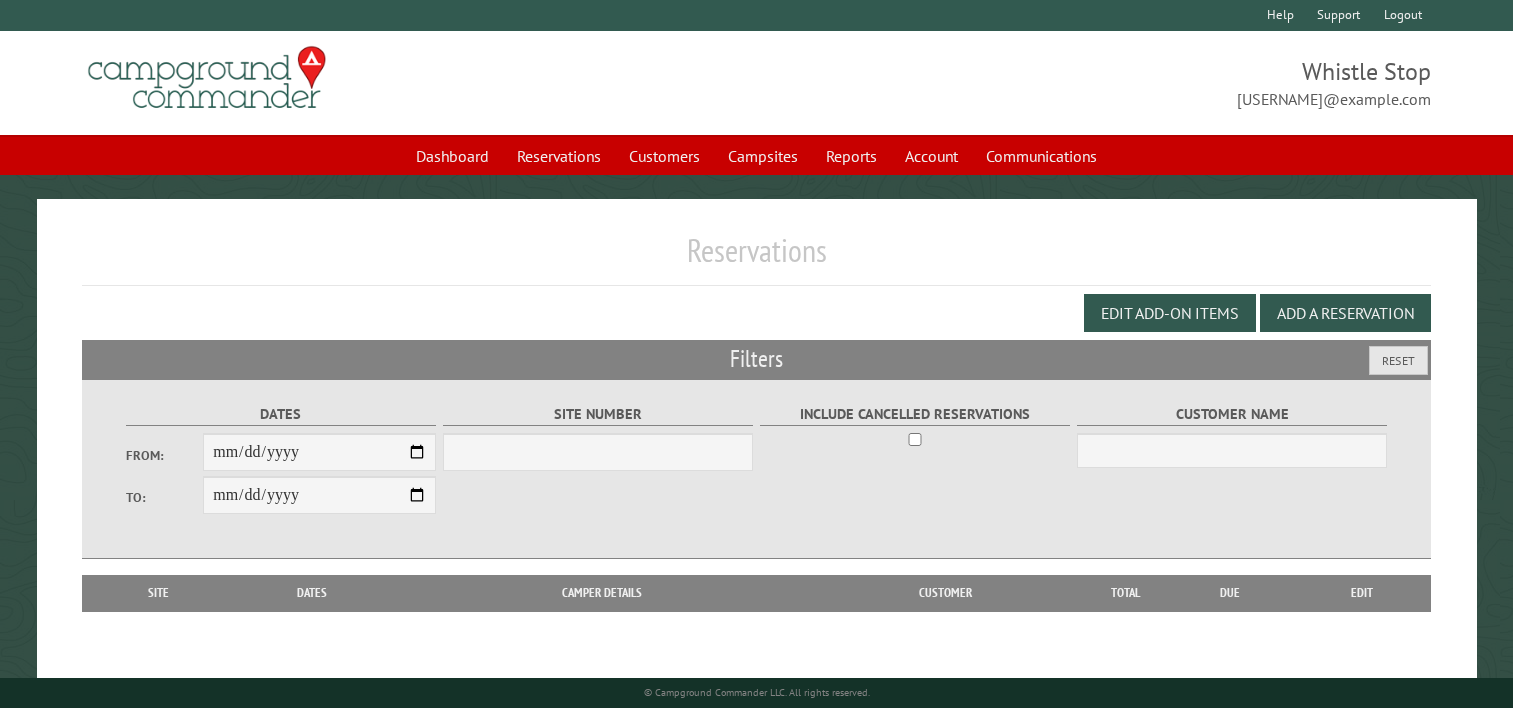 scroll, scrollTop: 0, scrollLeft: 0, axis: both 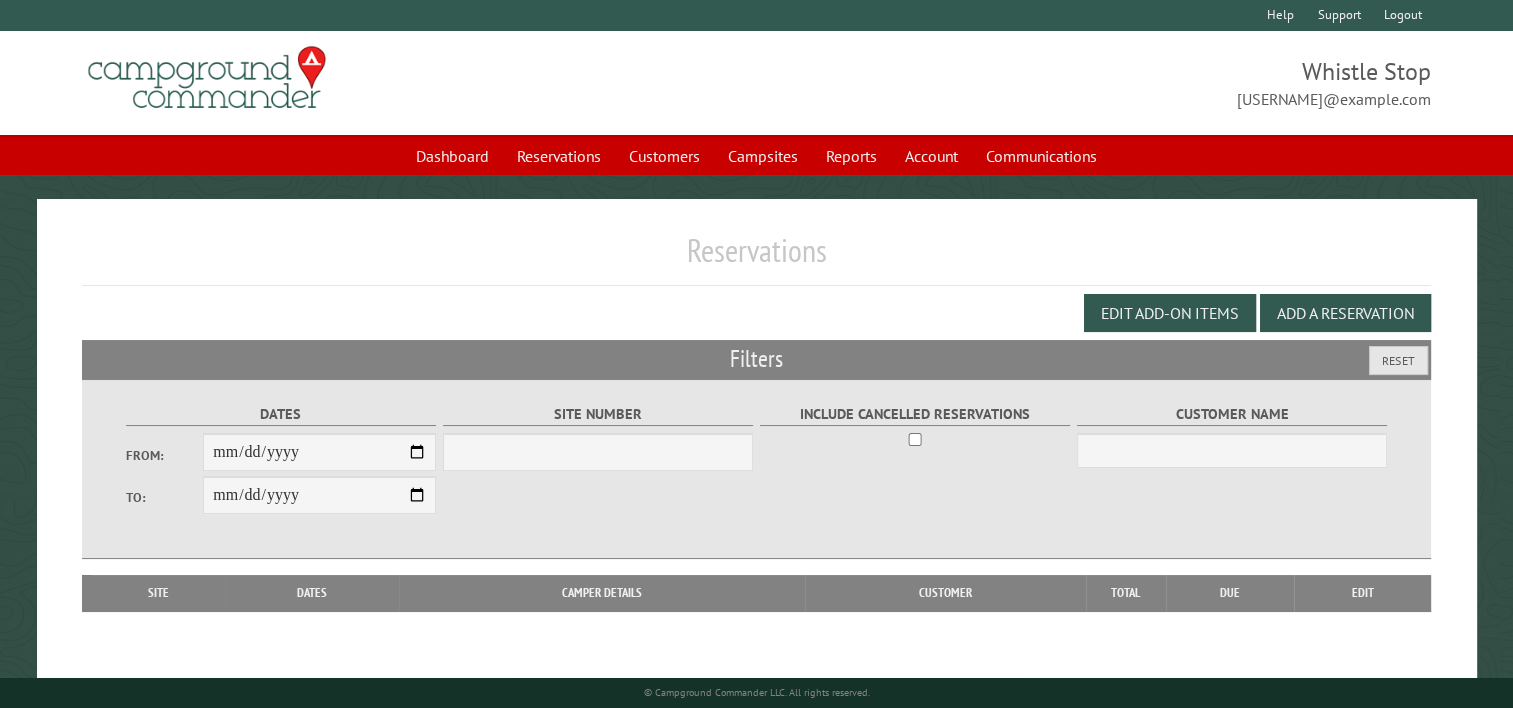 select on "***" 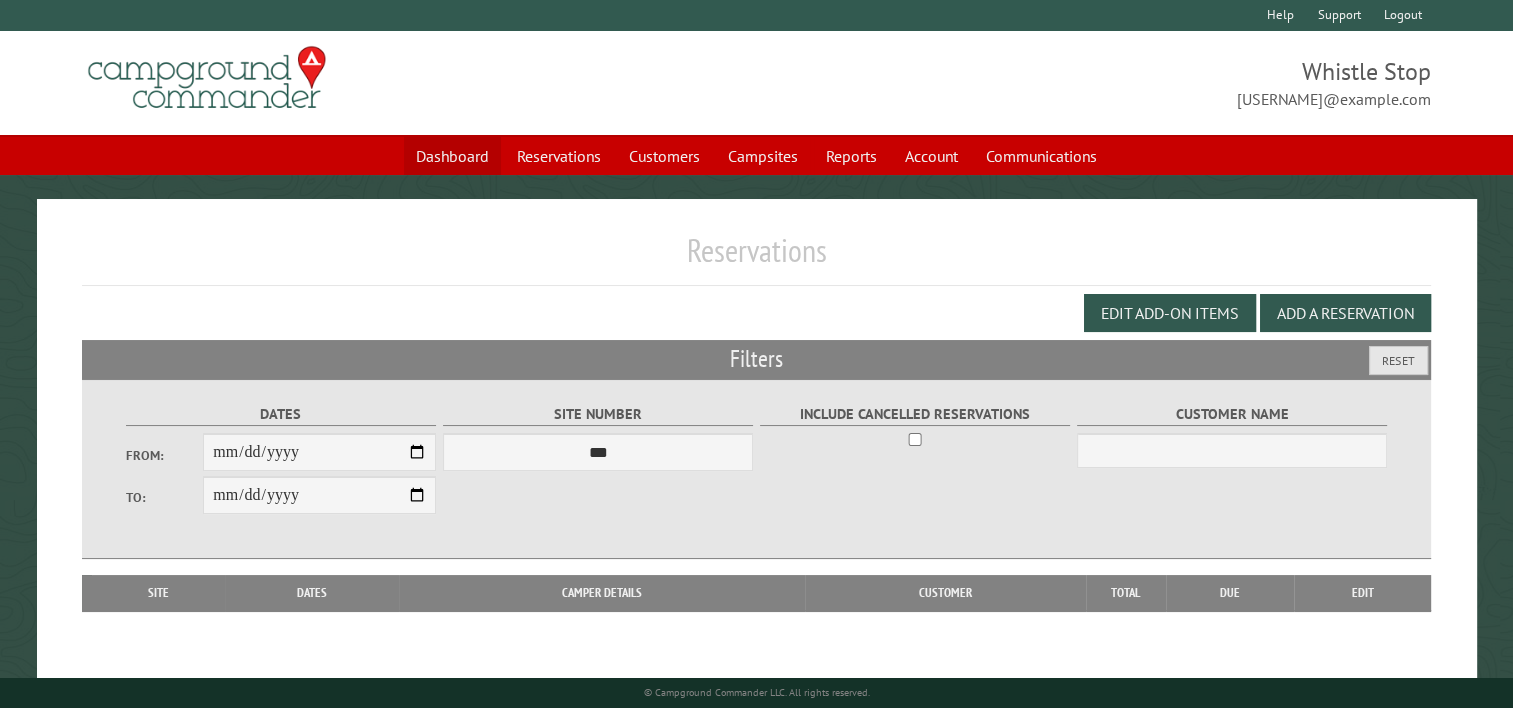 click on "Dashboard" at bounding box center [452, 156] 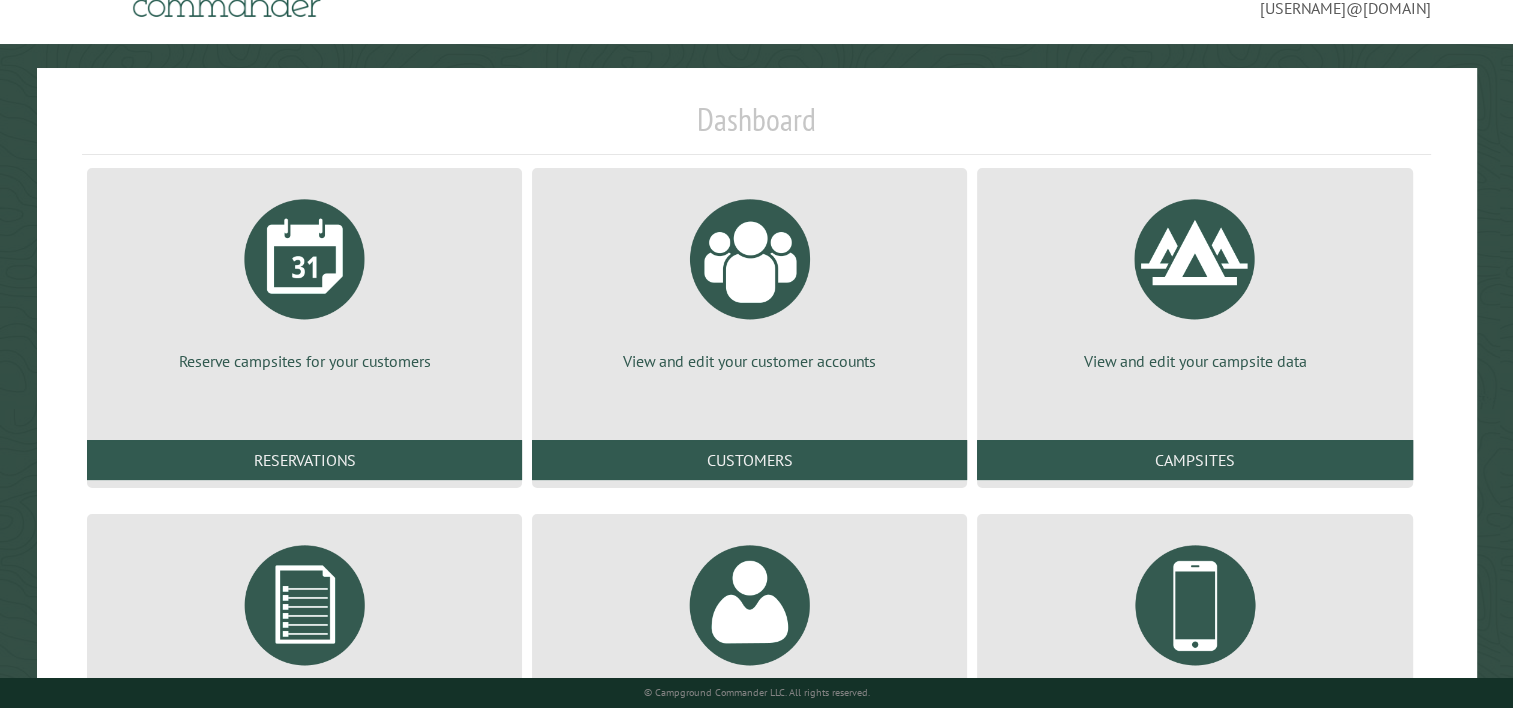 scroll, scrollTop: 293, scrollLeft: 0, axis: vertical 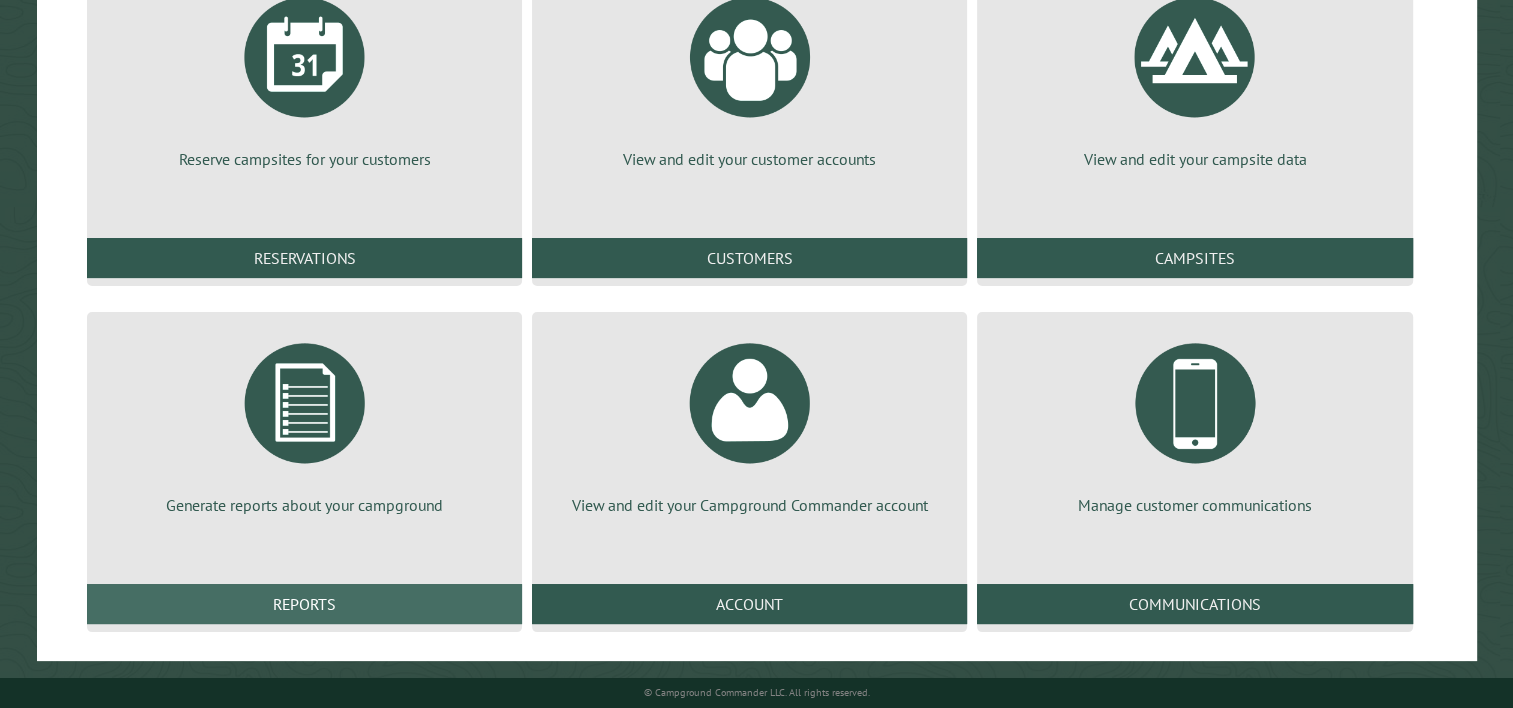 click on "Reports" at bounding box center [304, 604] 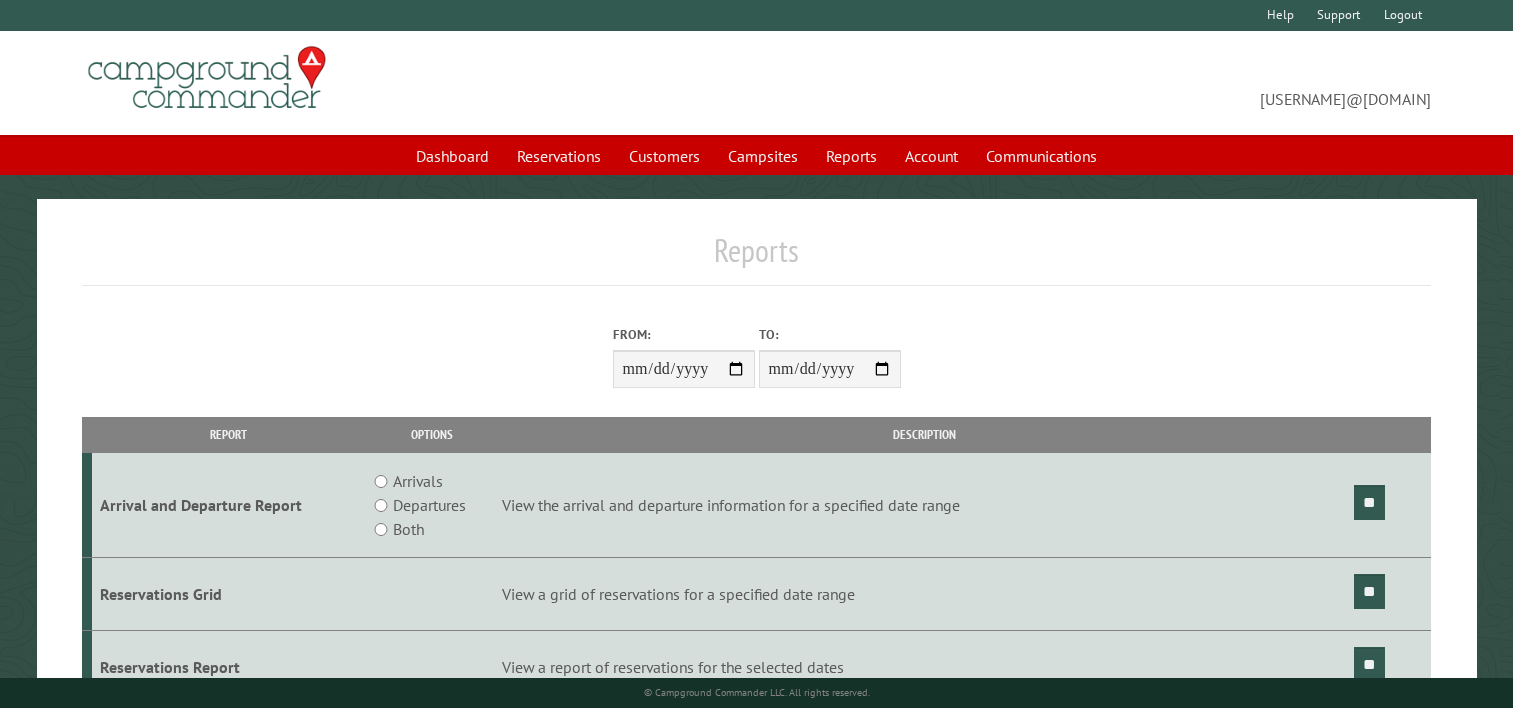 scroll, scrollTop: 0, scrollLeft: 0, axis: both 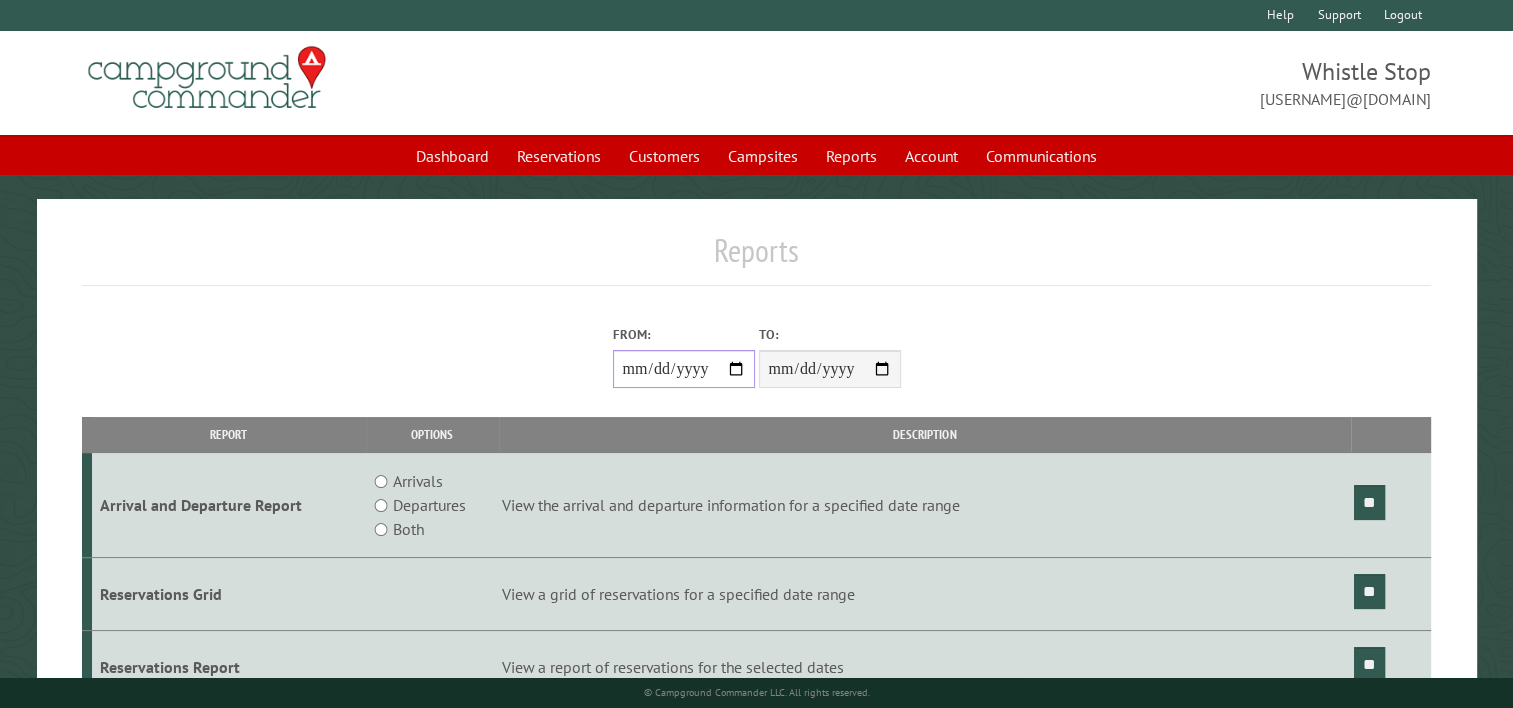 click on "From:" at bounding box center [684, 369] 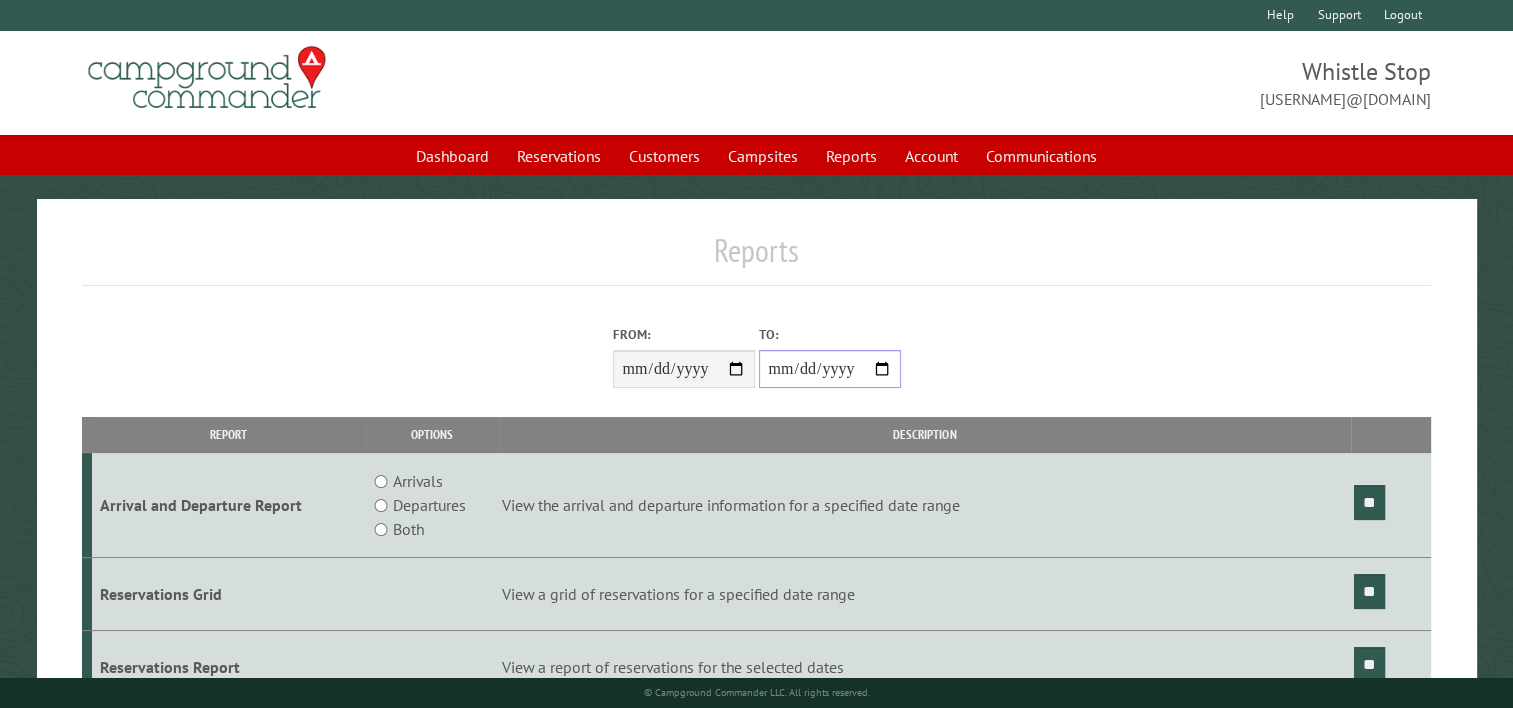 click on "**********" at bounding box center (830, 369) 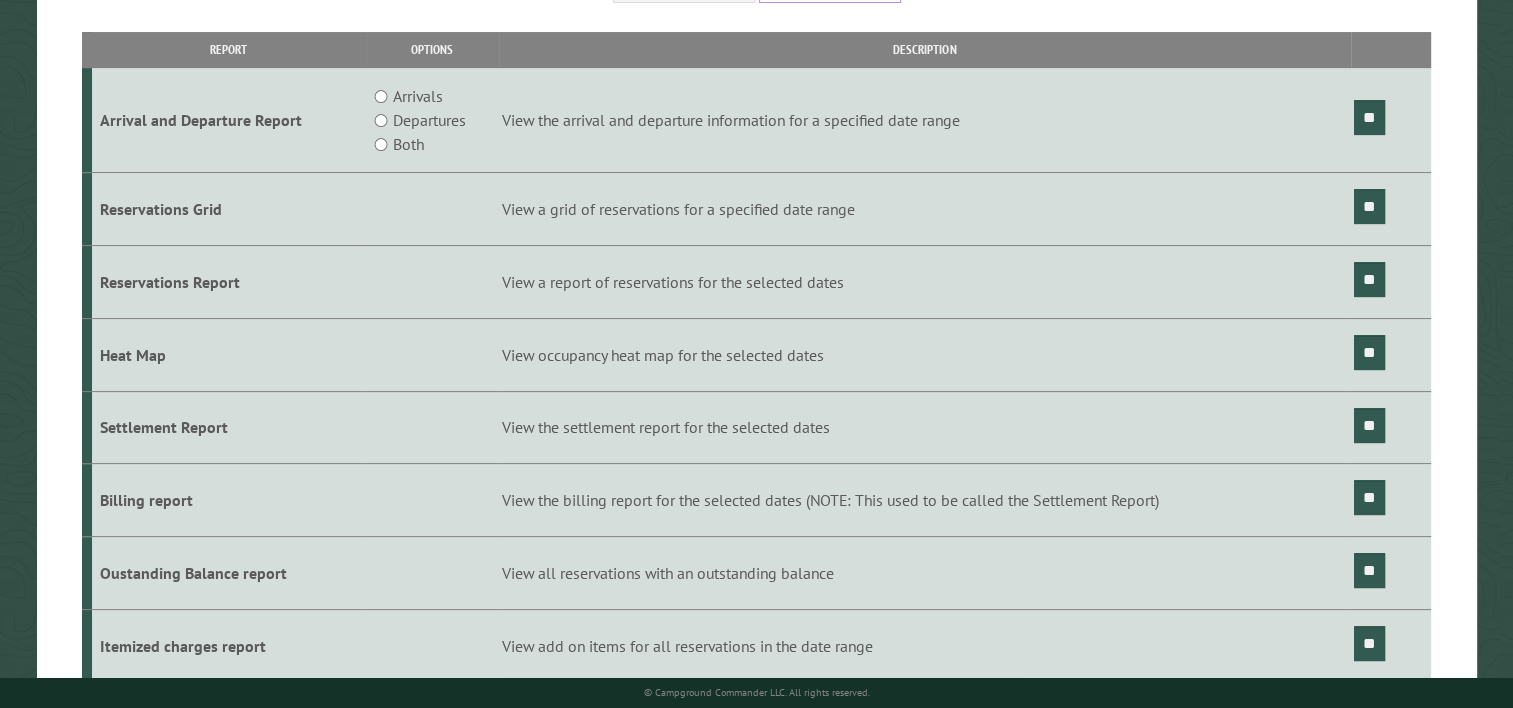 scroll, scrollTop: 400, scrollLeft: 0, axis: vertical 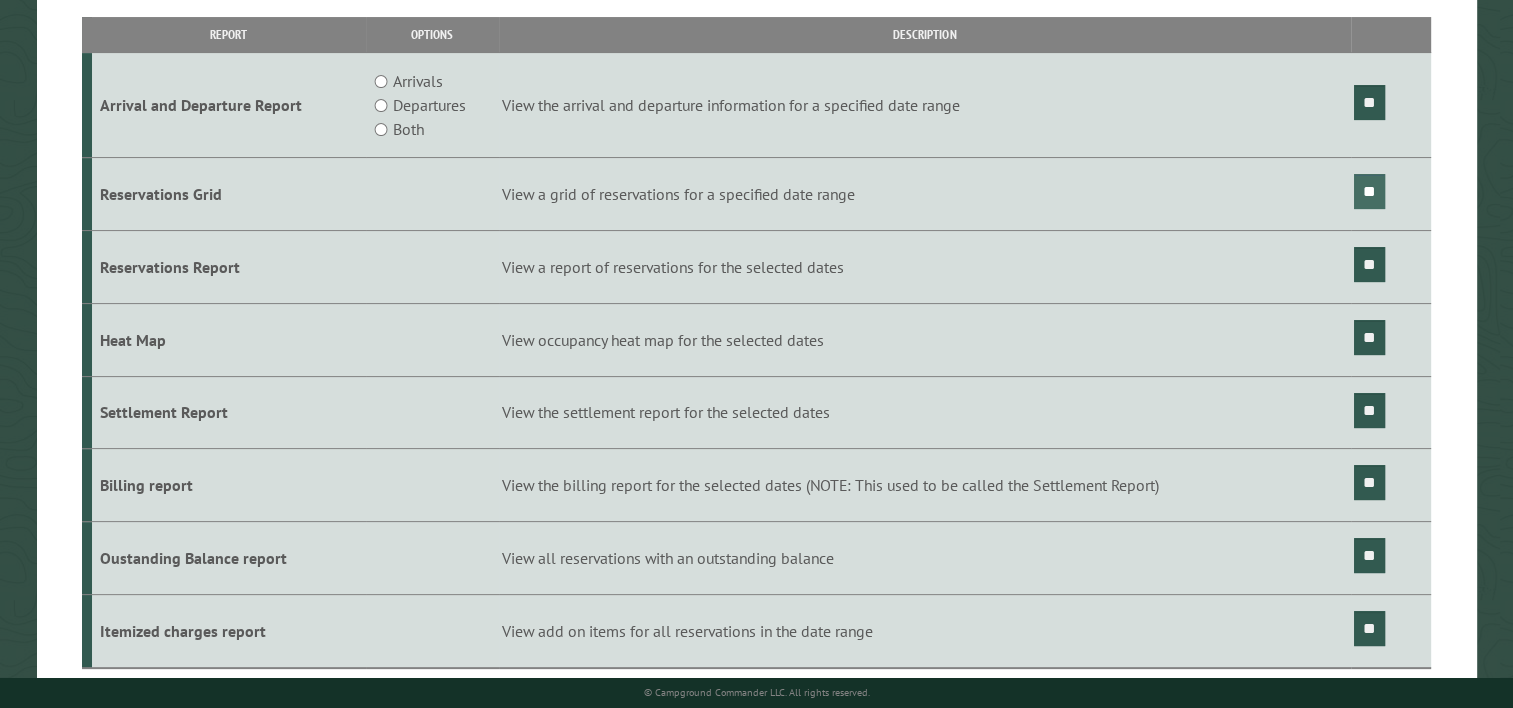 click on "**" at bounding box center [1369, 191] 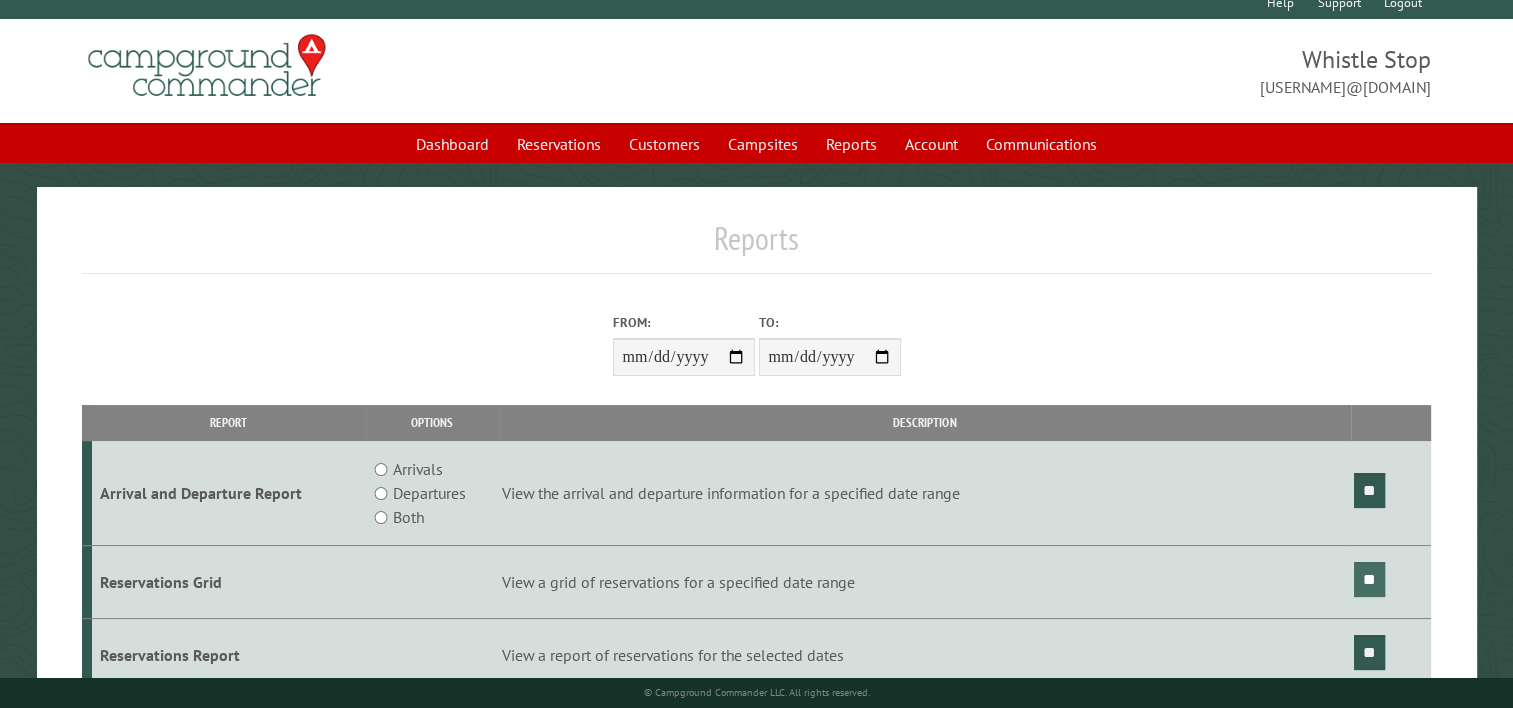 scroll, scrollTop: 0, scrollLeft: 0, axis: both 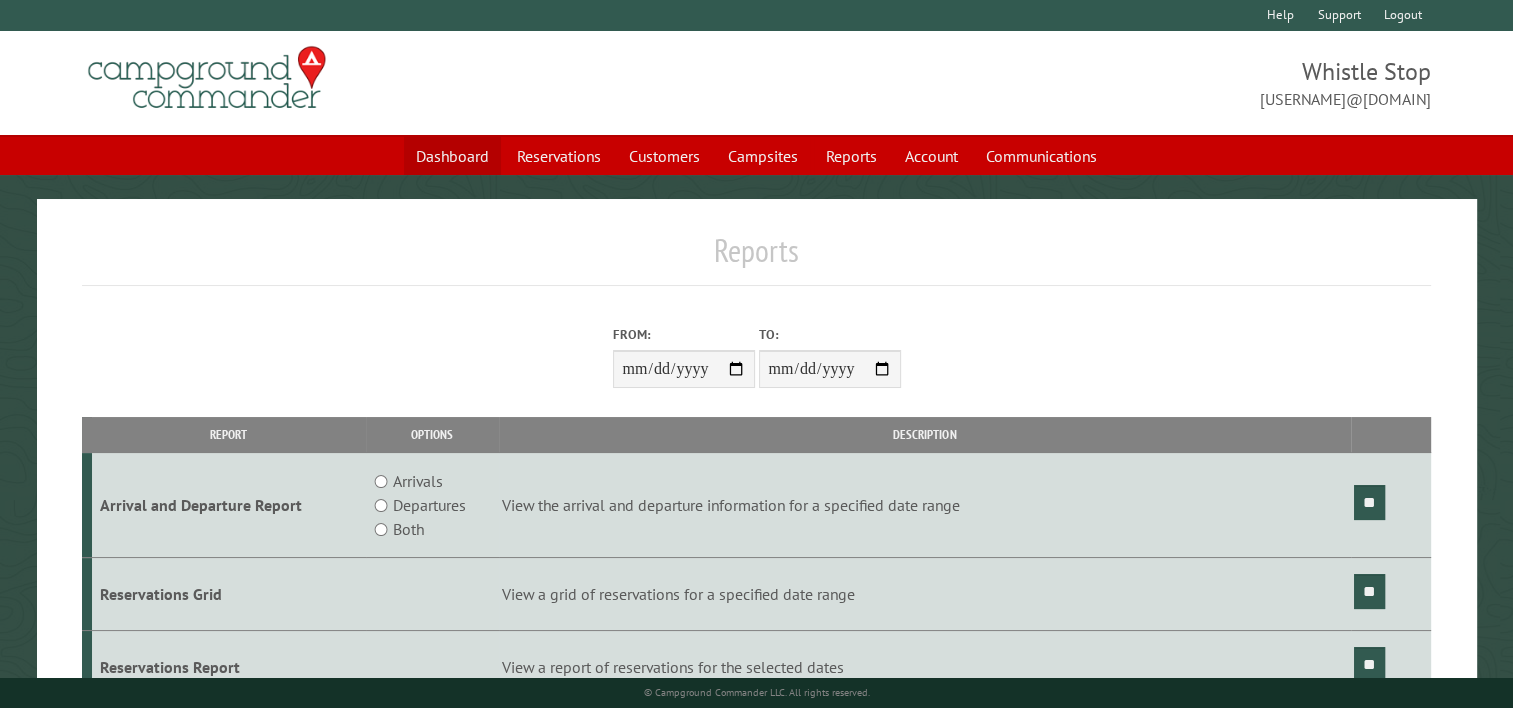 click on "Dashboard" at bounding box center [452, 156] 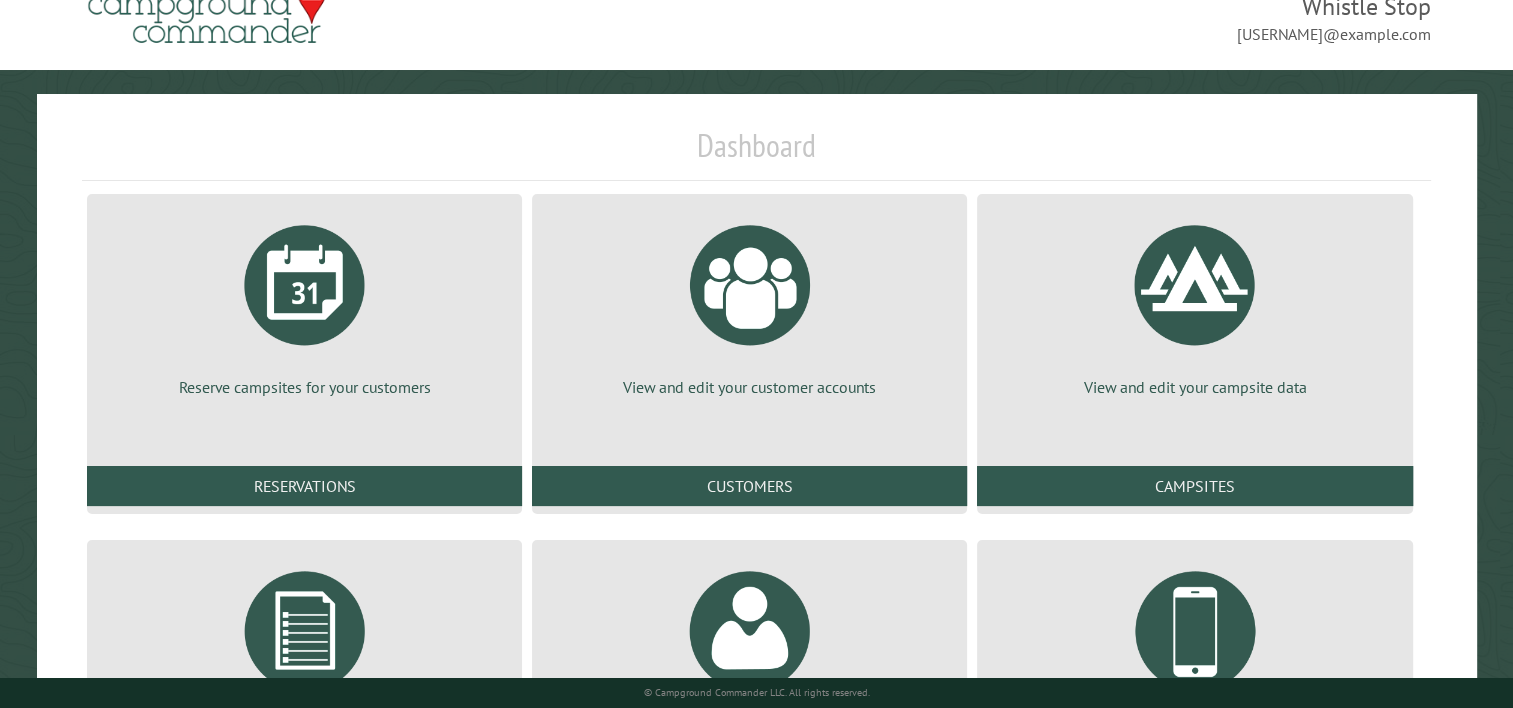 scroll, scrollTop: 100, scrollLeft: 0, axis: vertical 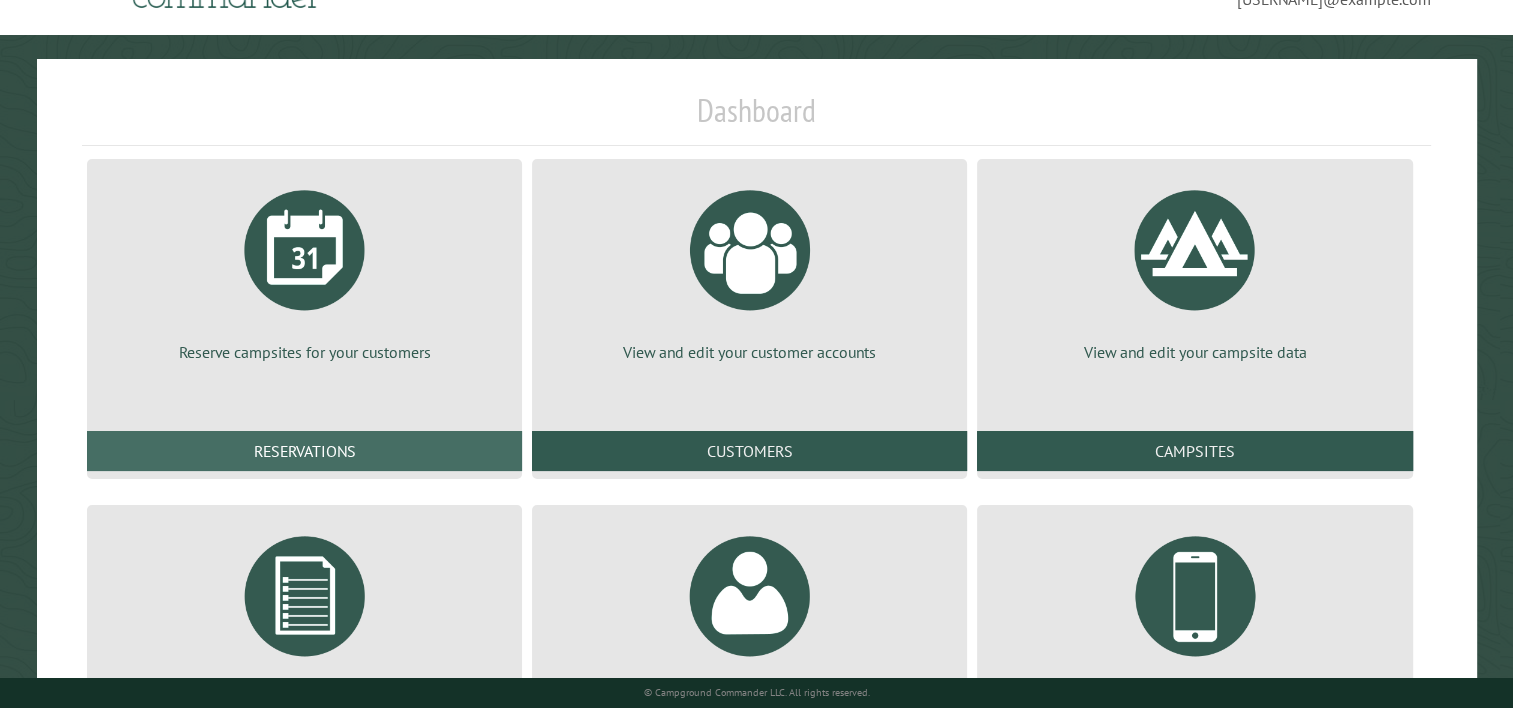 click on "Reservations" at bounding box center (304, 451) 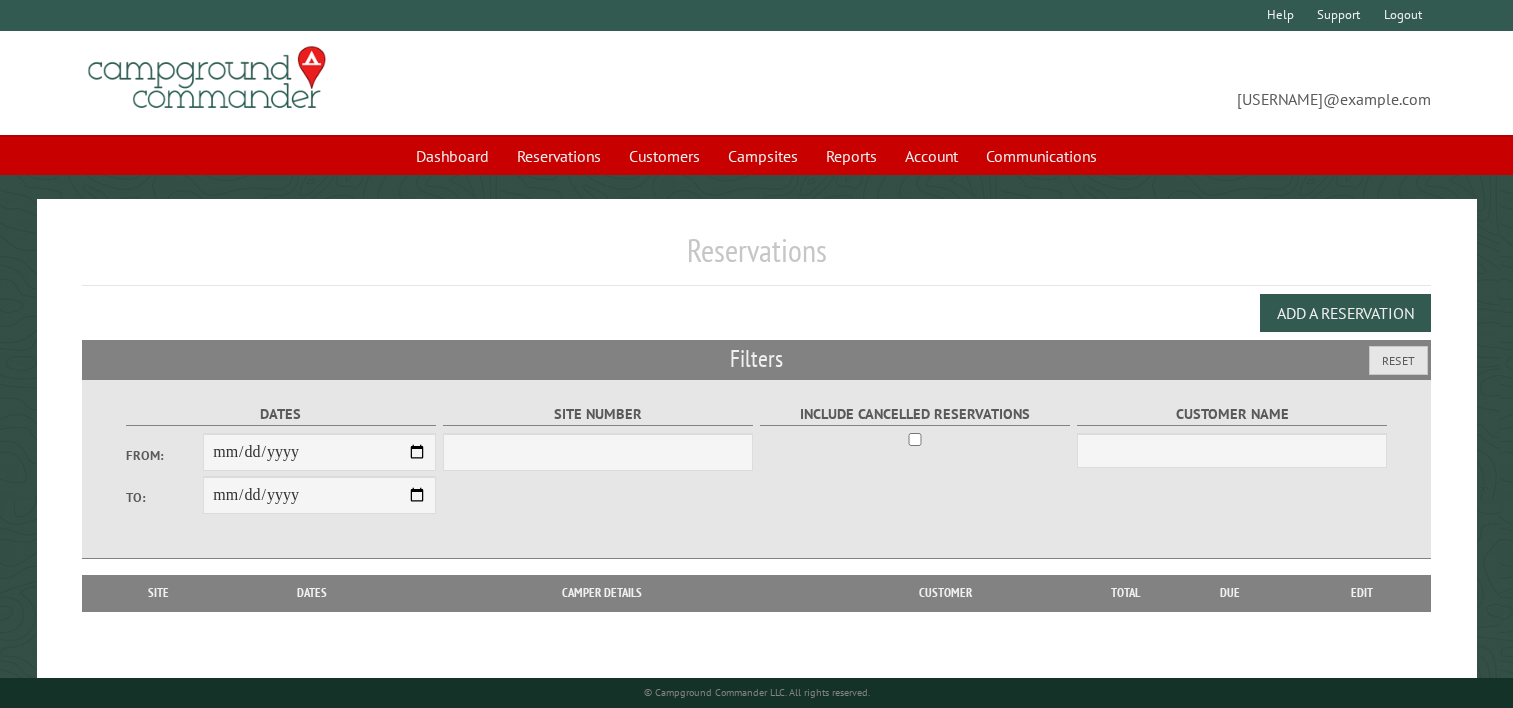 scroll, scrollTop: 0, scrollLeft: 0, axis: both 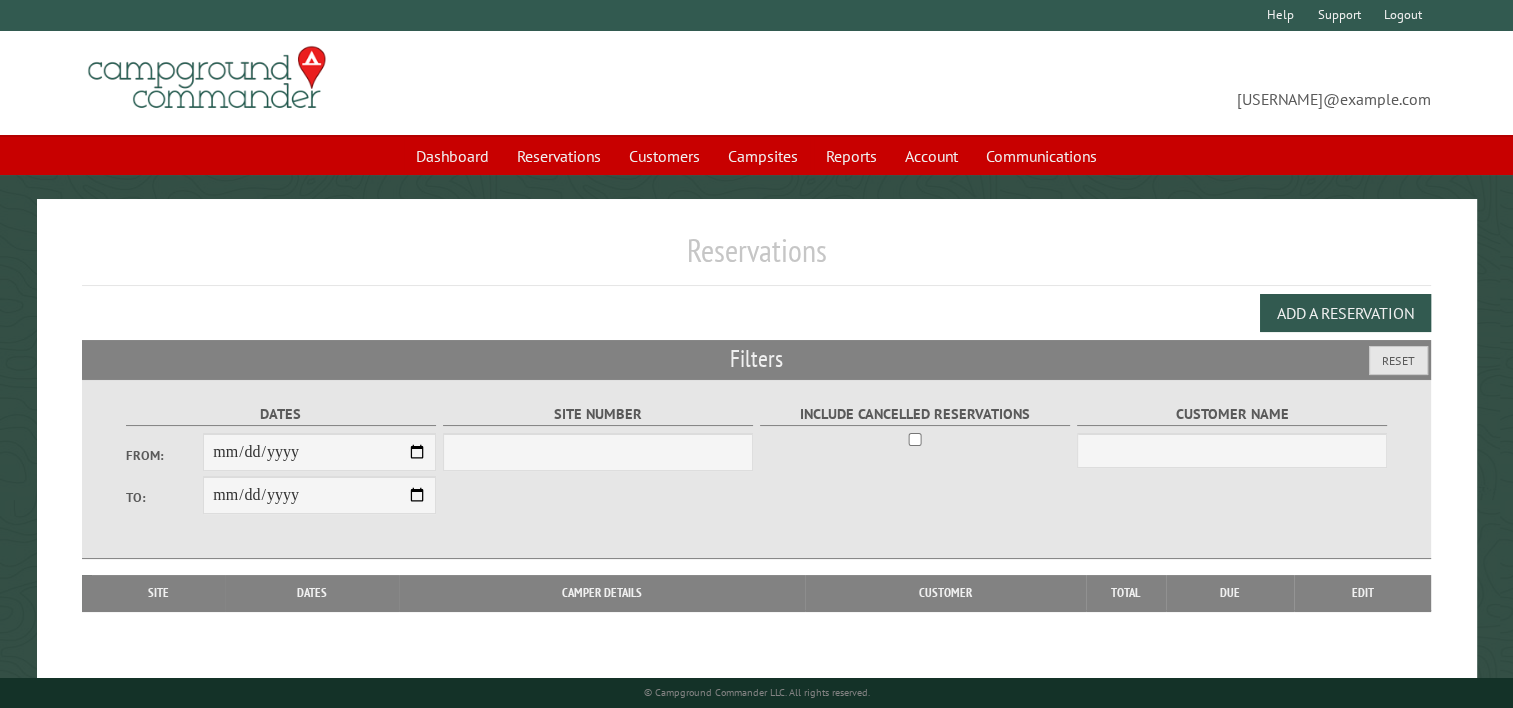 select on "***" 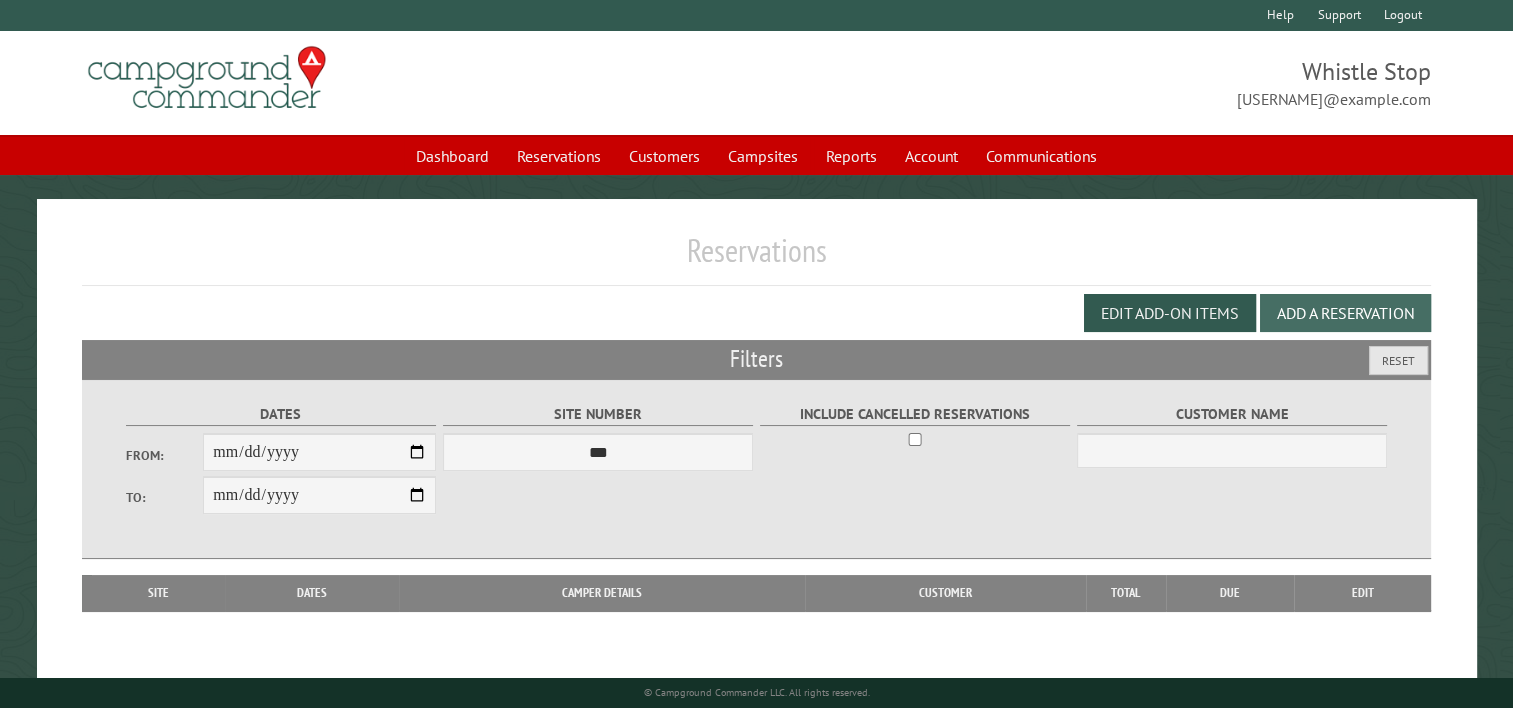 click on "Add a Reservation" at bounding box center [1345, 313] 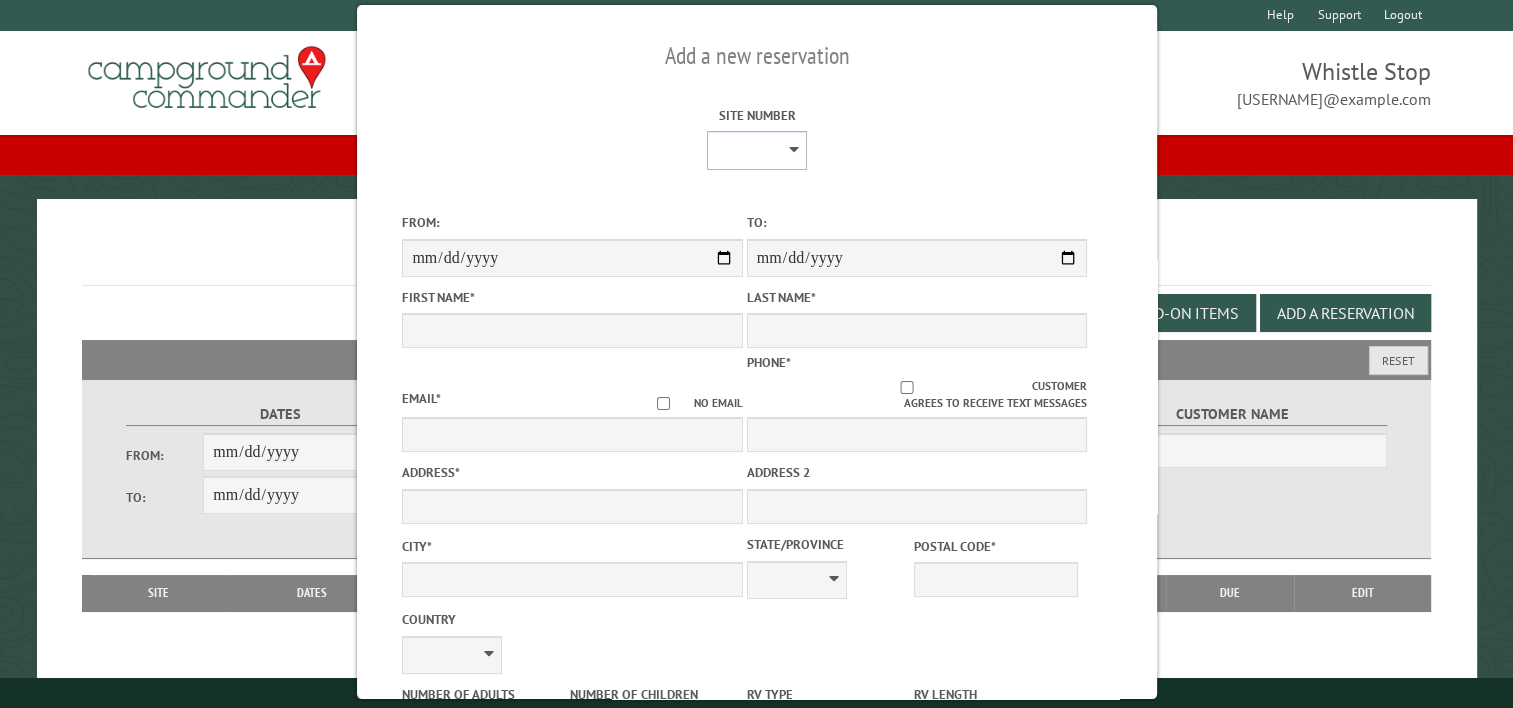 click on "* * * * * ** * * * * ** *** ** ** ** ** ** ** ** ** ** ** ** ** ** ** ** ** ** ** ** ** ** ** ** ** ** ** ** ** ** ** ** ** ** ** ** ** *** *** *** *** *** *** *** *** **** **** **** ****" at bounding box center [757, 150] 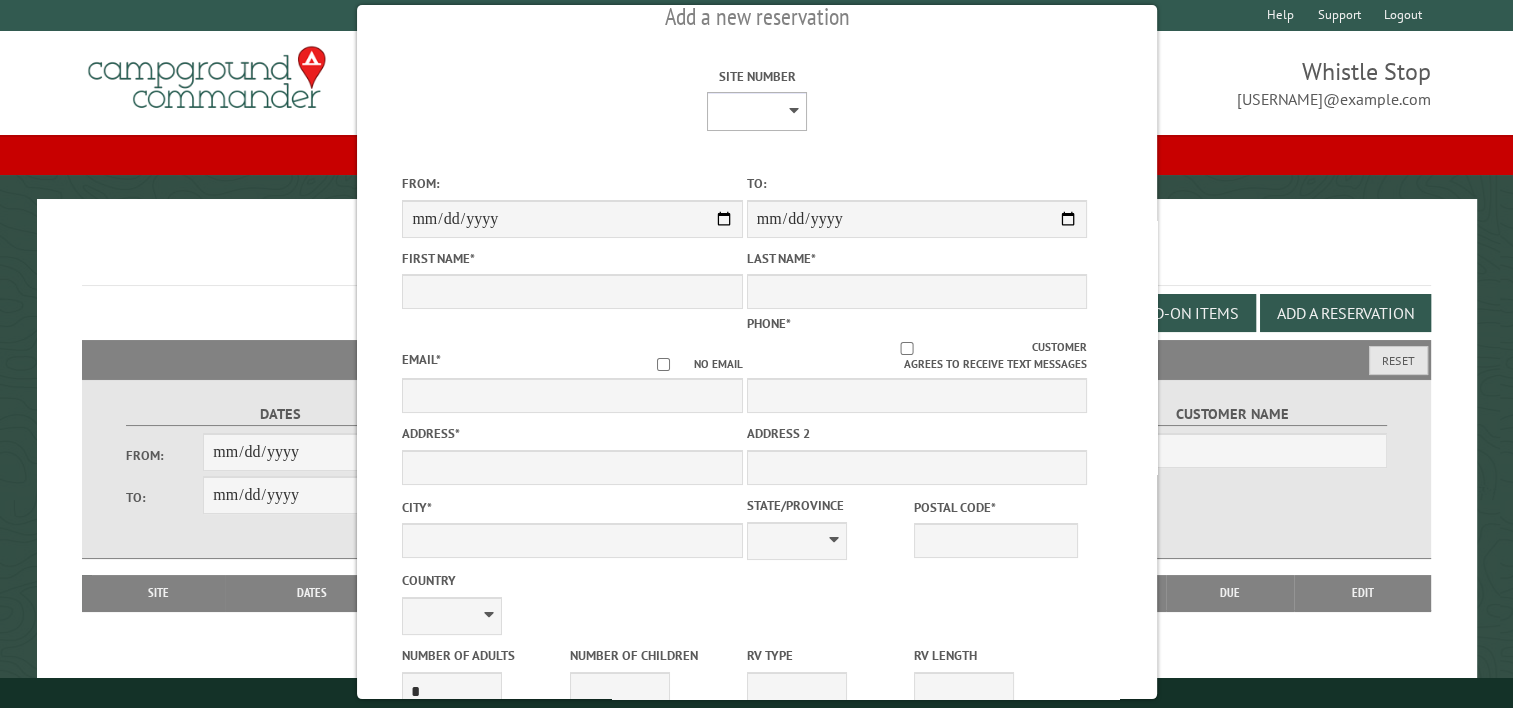 scroll, scrollTop: 100, scrollLeft: 0, axis: vertical 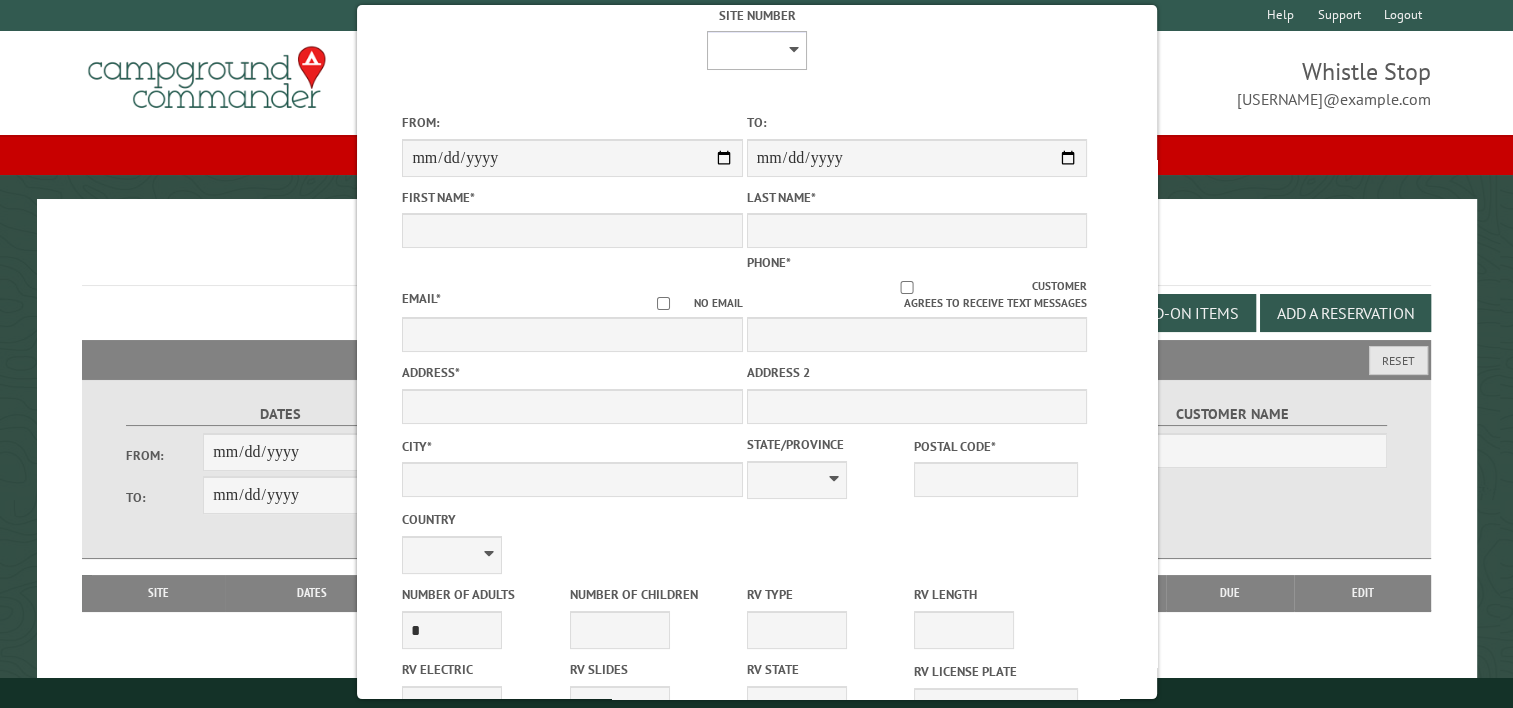 click on "* * * * * ** * * * * ** *** ** ** ** ** ** ** ** ** ** ** ** ** ** ** ** ** ** ** ** ** ** ** ** ** ** ** ** ** ** ** ** ** ** ** ** ** *** *** *** *** *** *** *** *** **** **** **** ****" at bounding box center [757, 50] 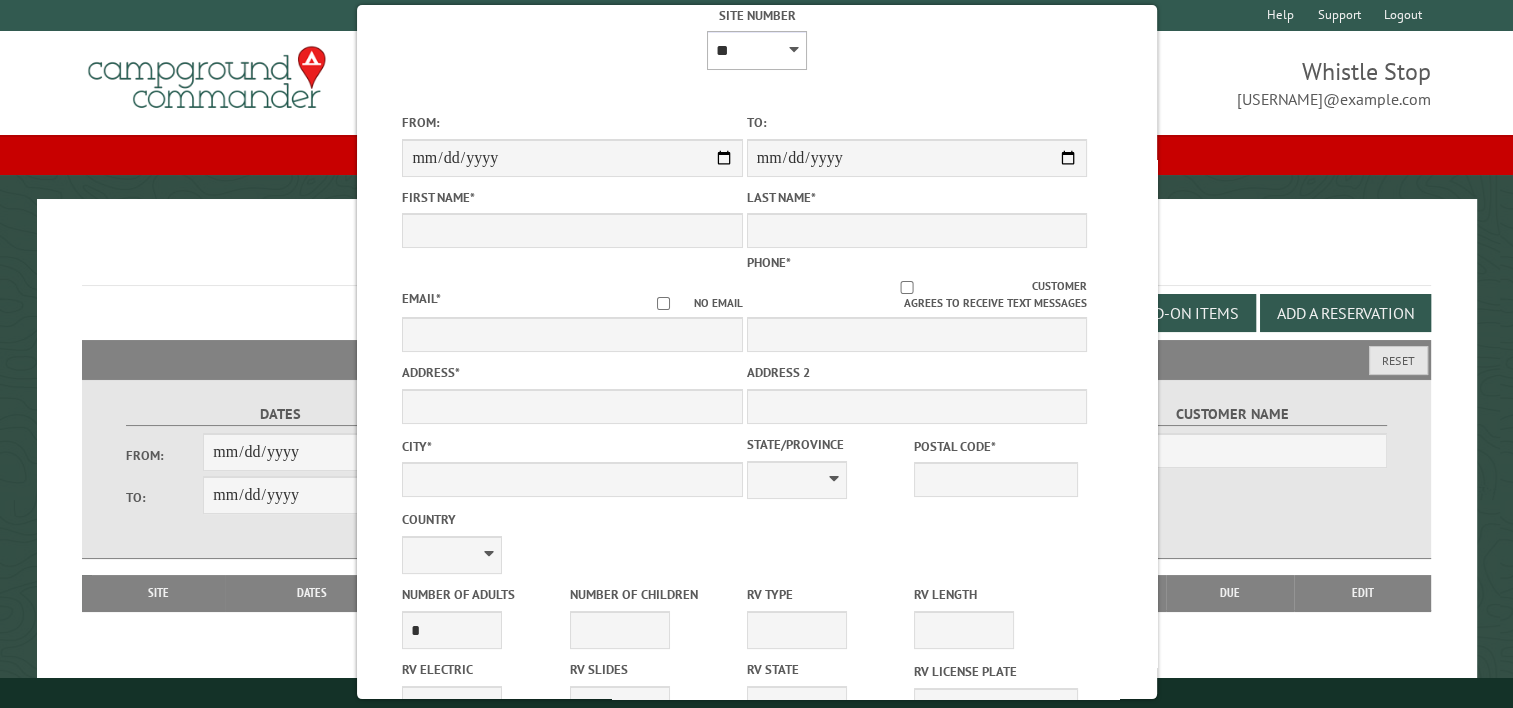 click on "* * * * * ** * * * * ** *** ** ** ** ** ** ** ** ** ** ** ** ** ** ** ** ** ** ** ** ** ** ** ** ** ** ** ** ** ** ** ** ** ** ** ** ** *** *** *** *** *** *** *** *** **** **** **** ****" at bounding box center (757, 50) 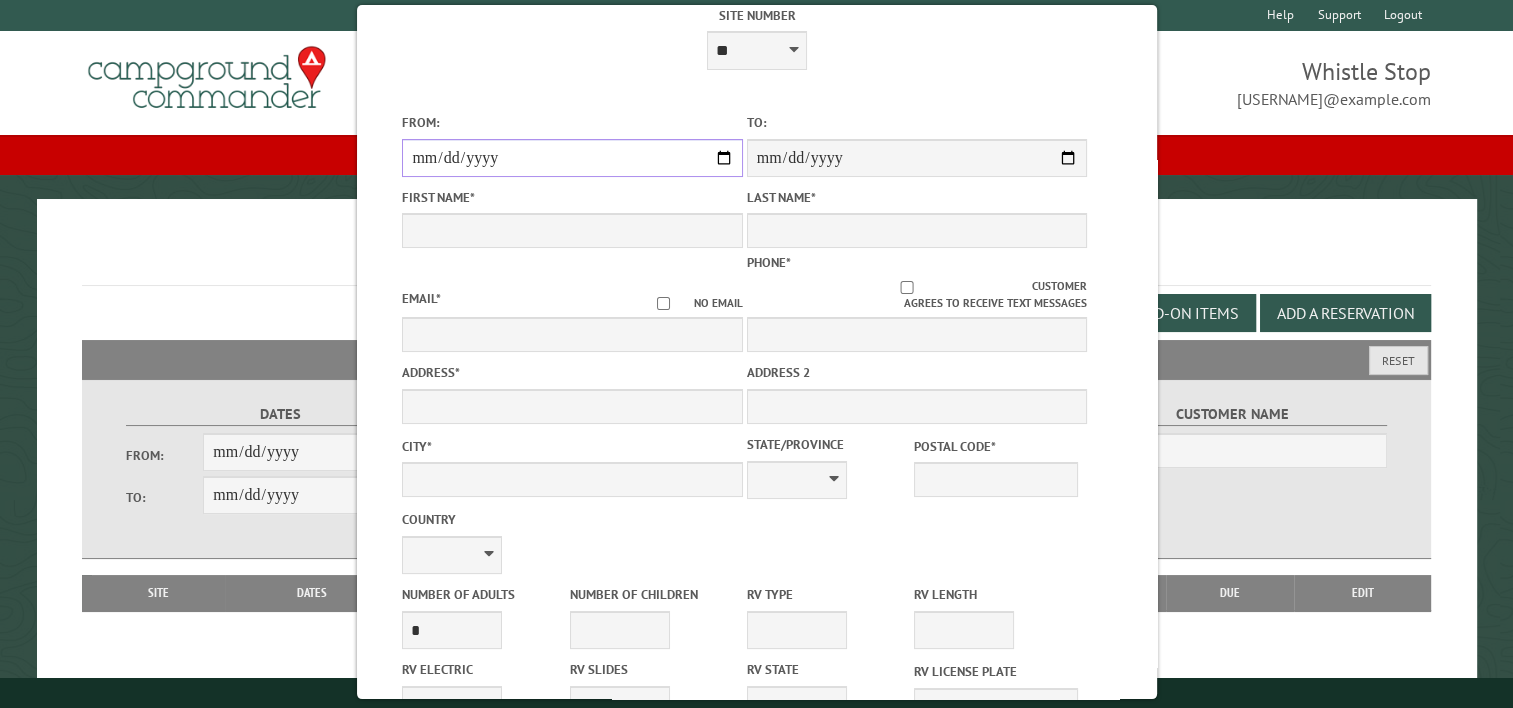 click on "From:" at bounding box center [572, 158] 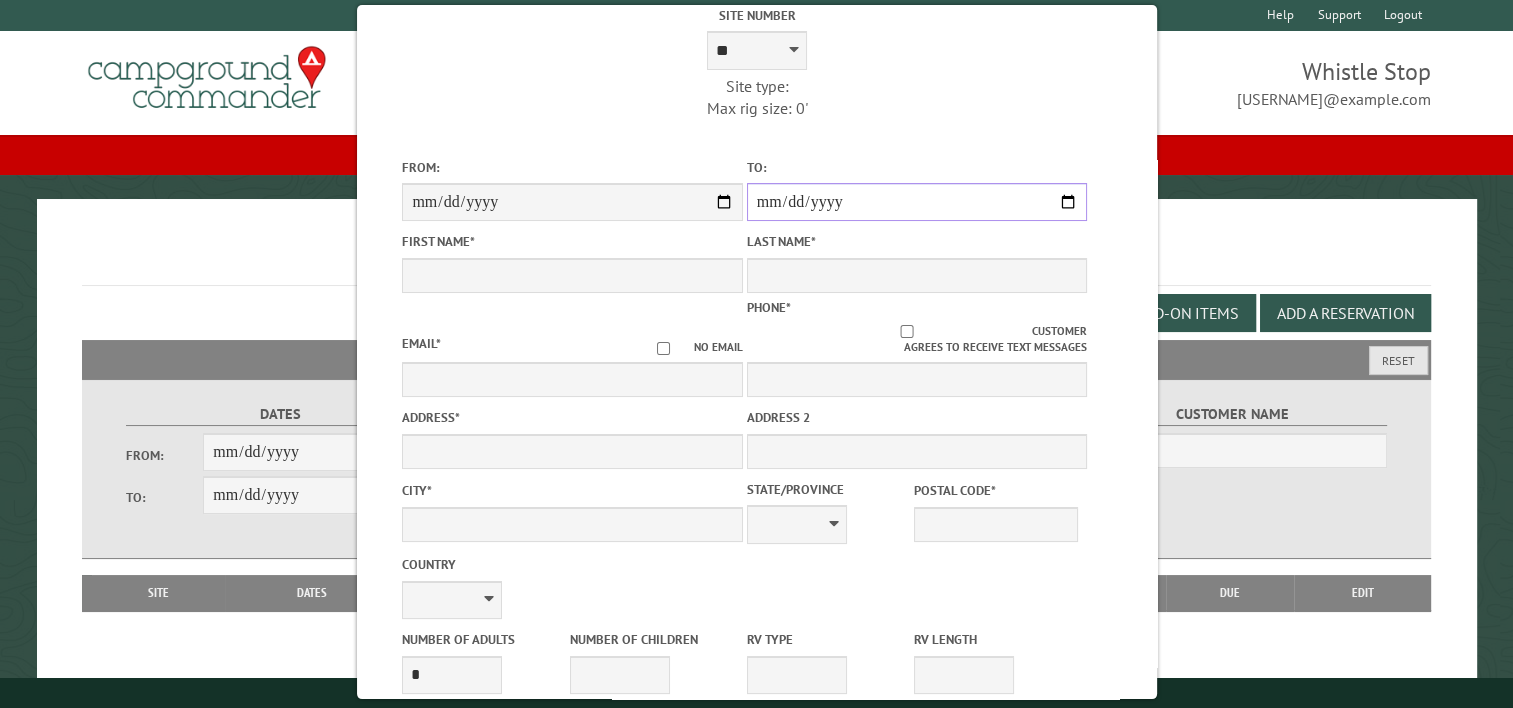 click on "**********" at bounding box center [916, 202] 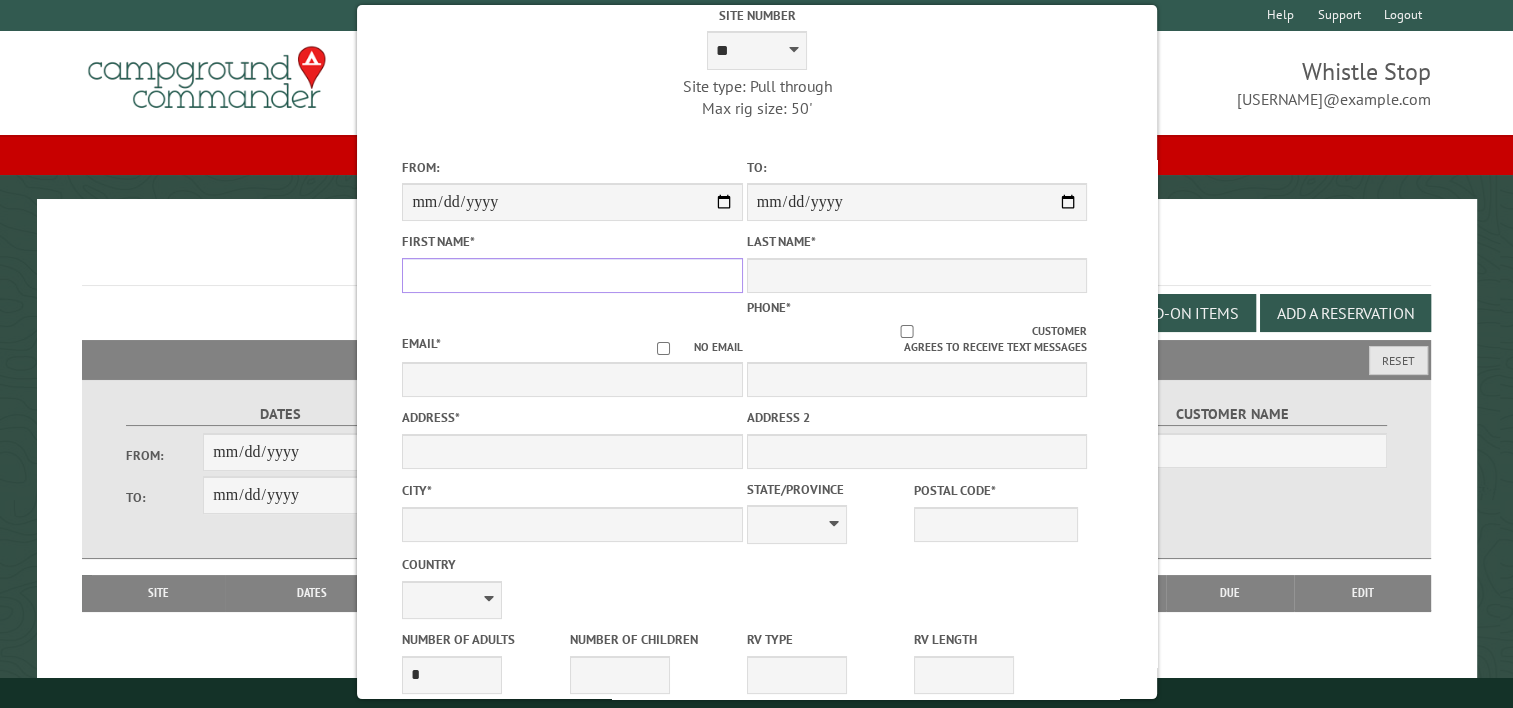 click on "First Name *" at bounding box center (572, 275) 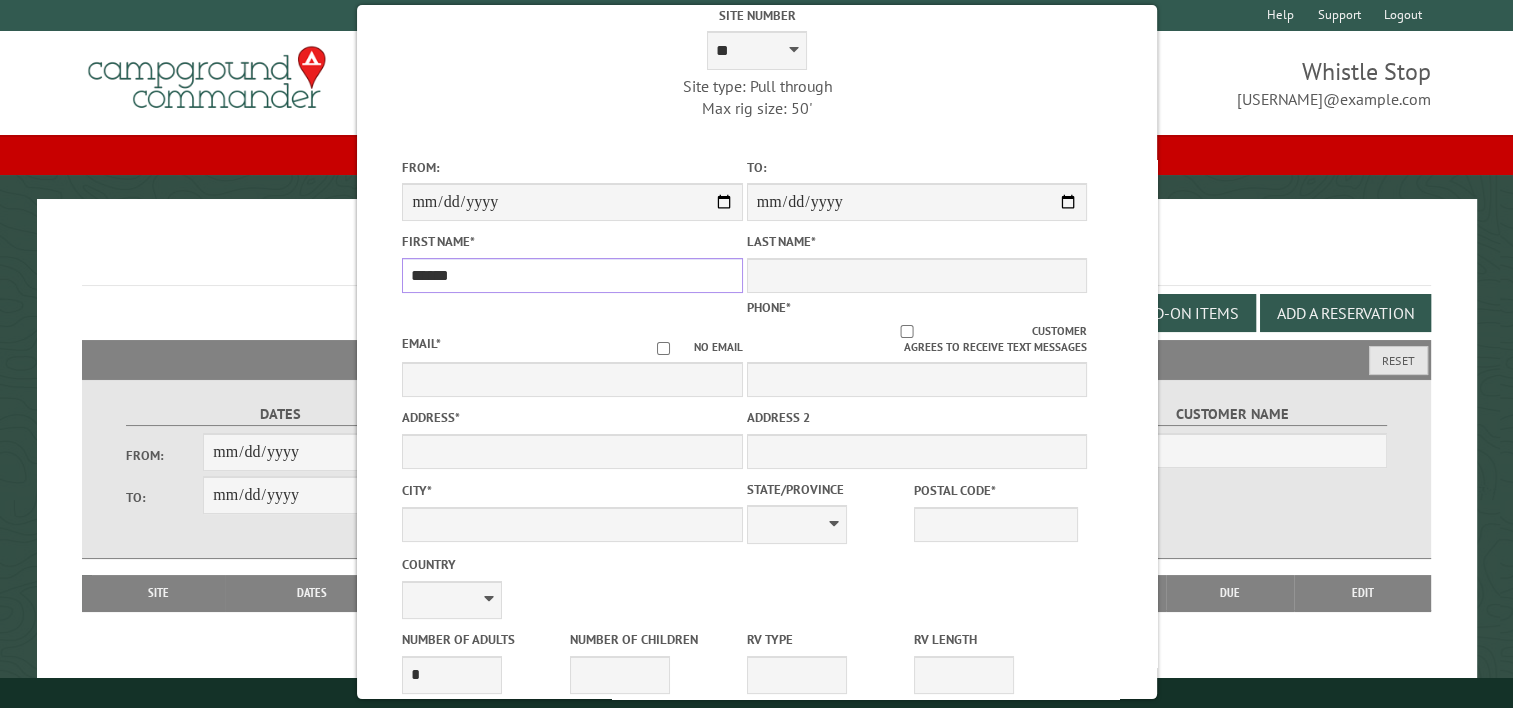 type on "******" 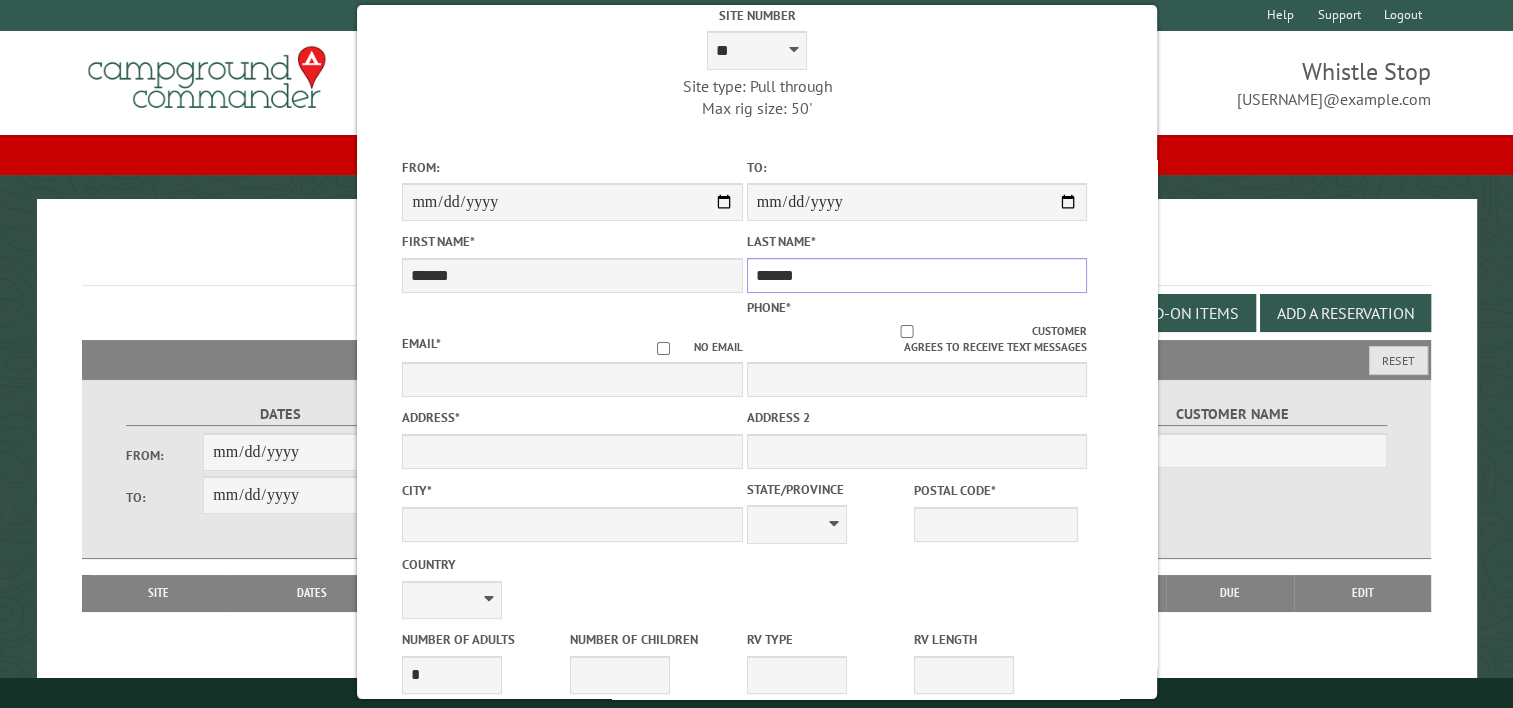 type on "******" 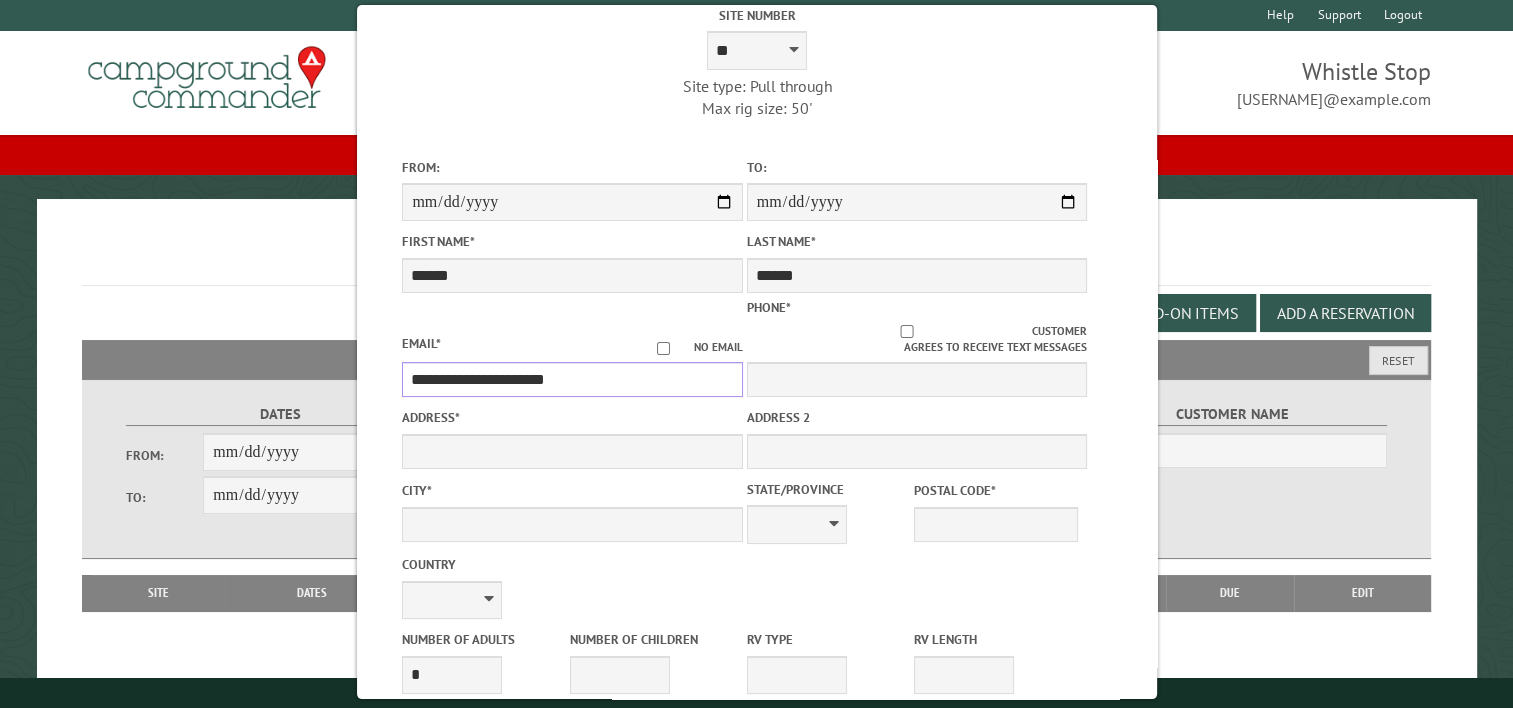 type on "**********" 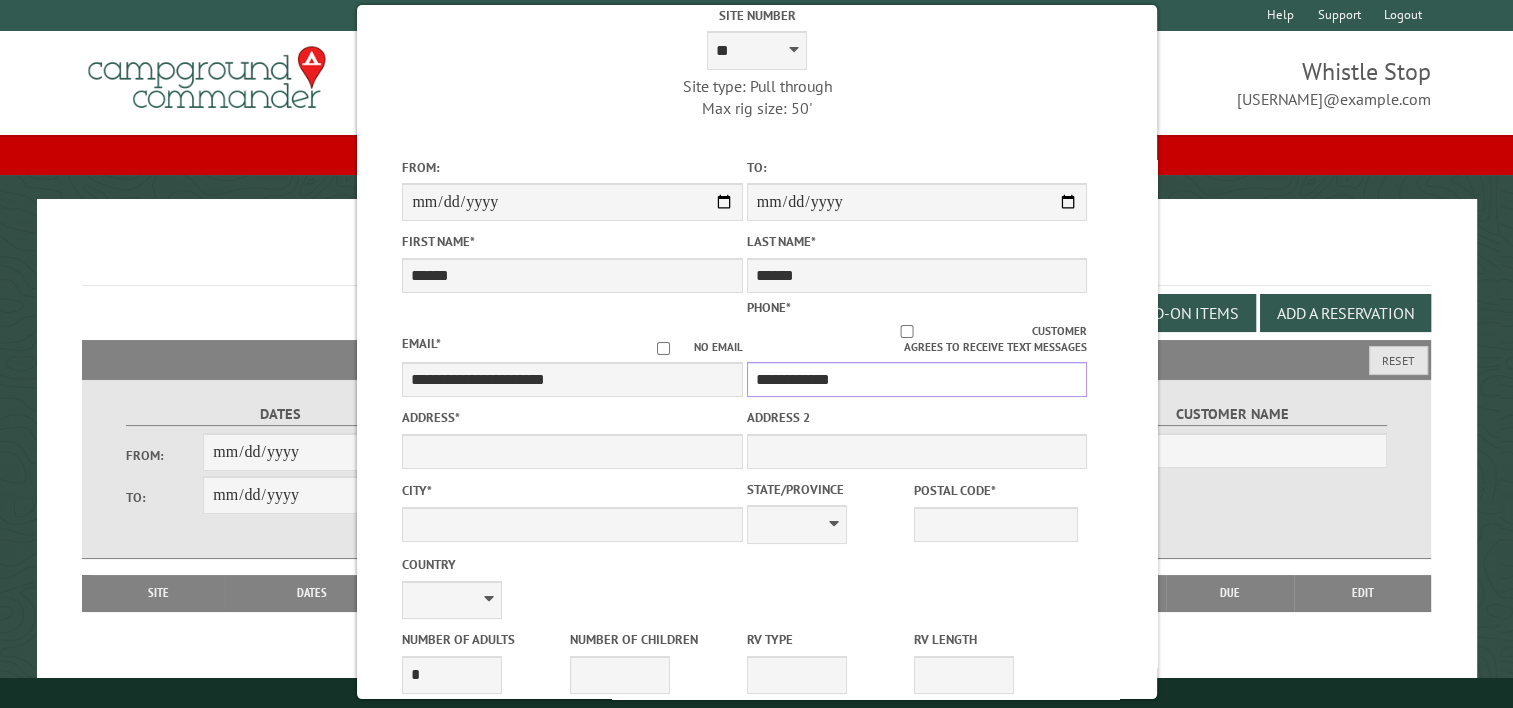 type on "**********" 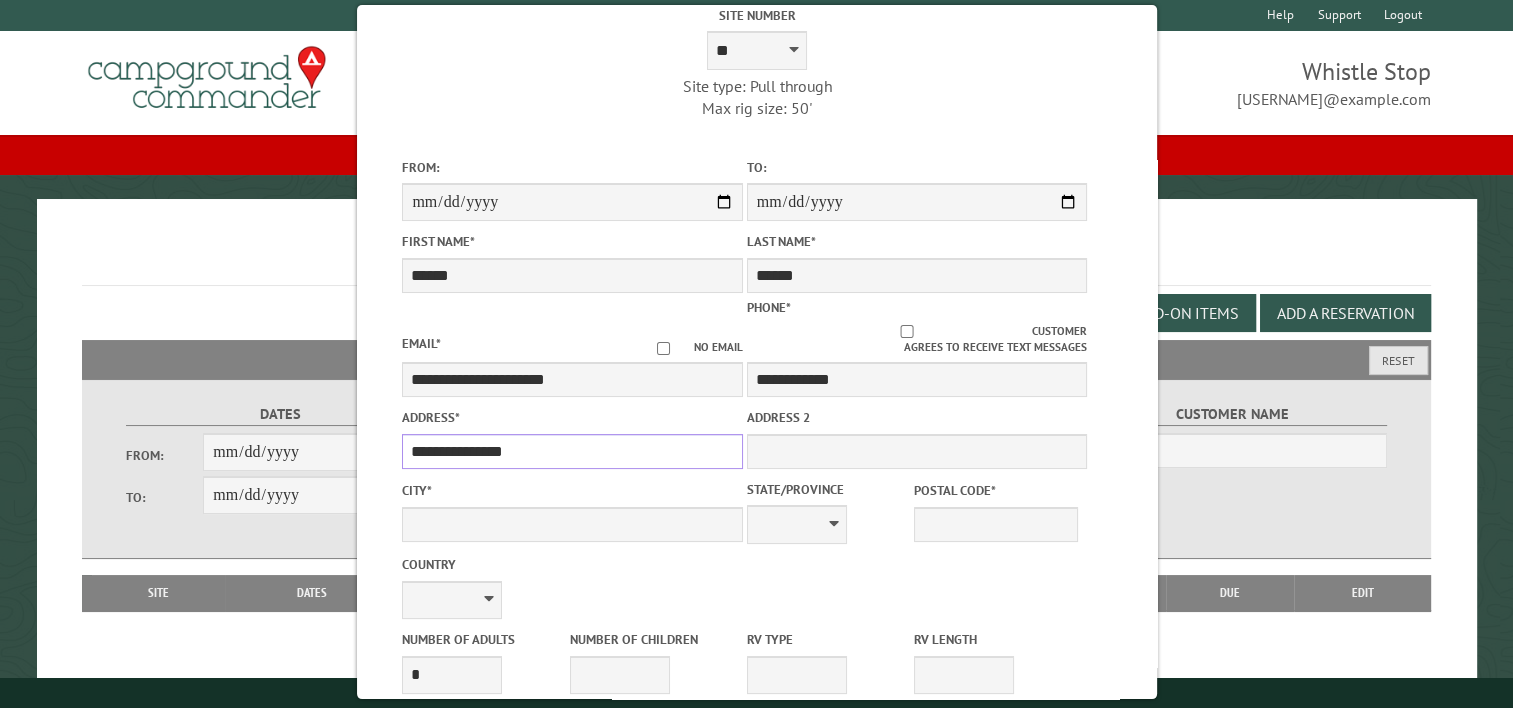 type on "**********" 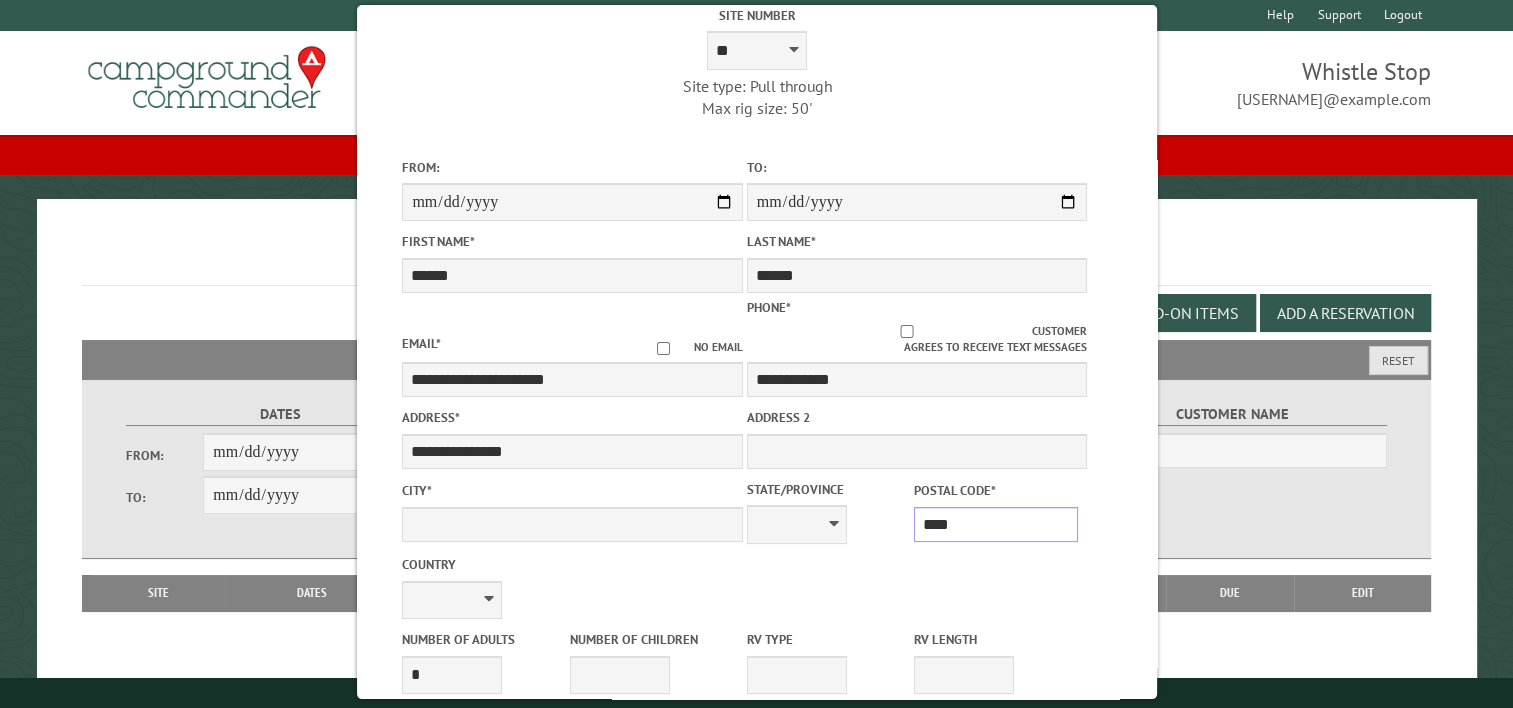 type on "*****" 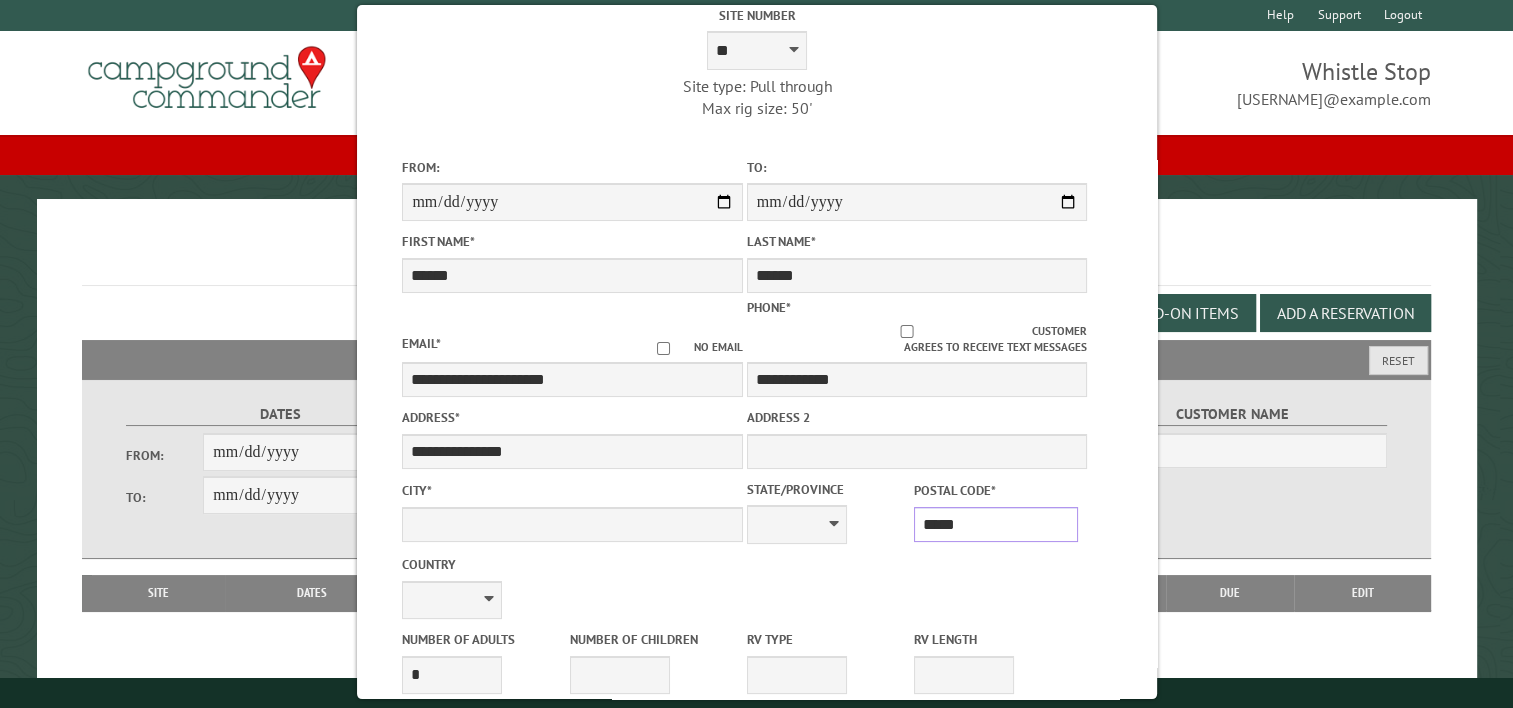 type on "*********" 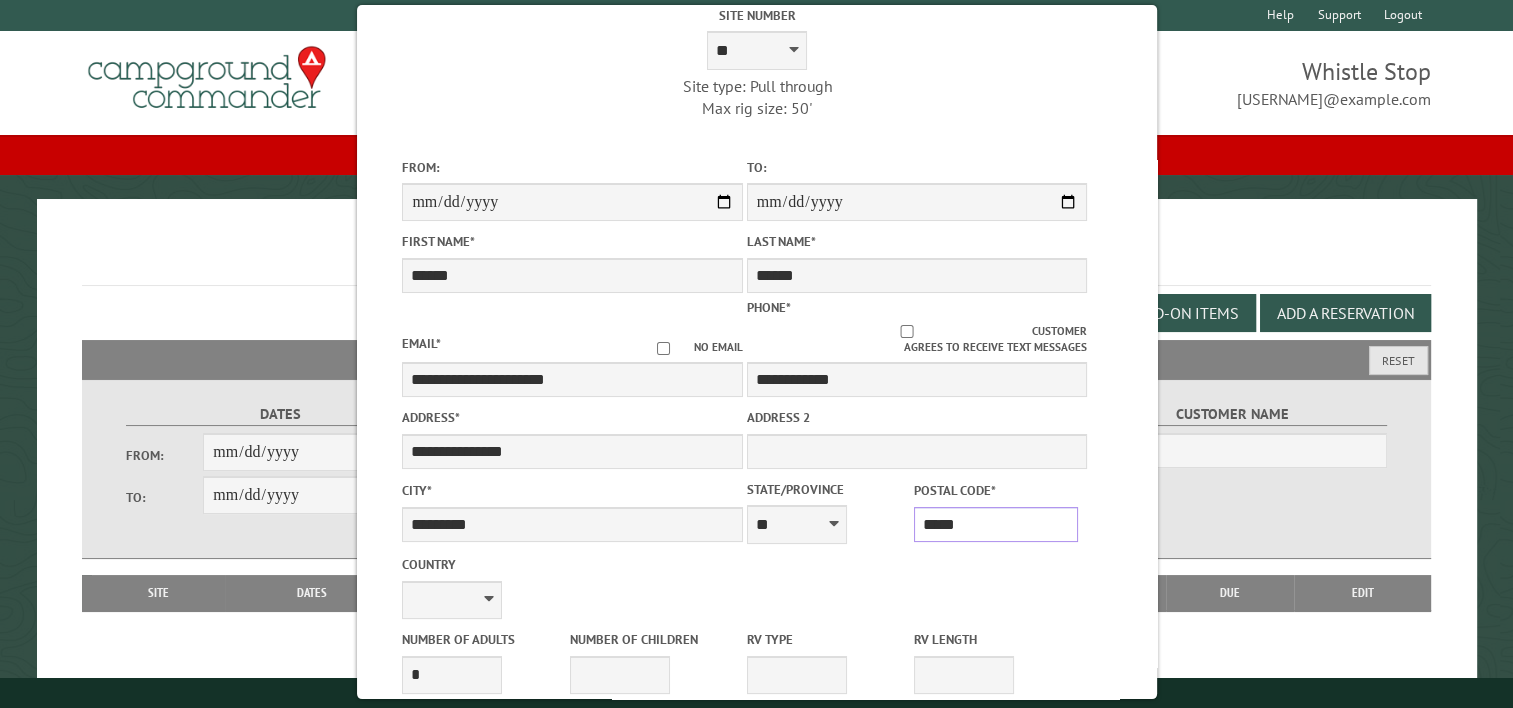 type on "*****" 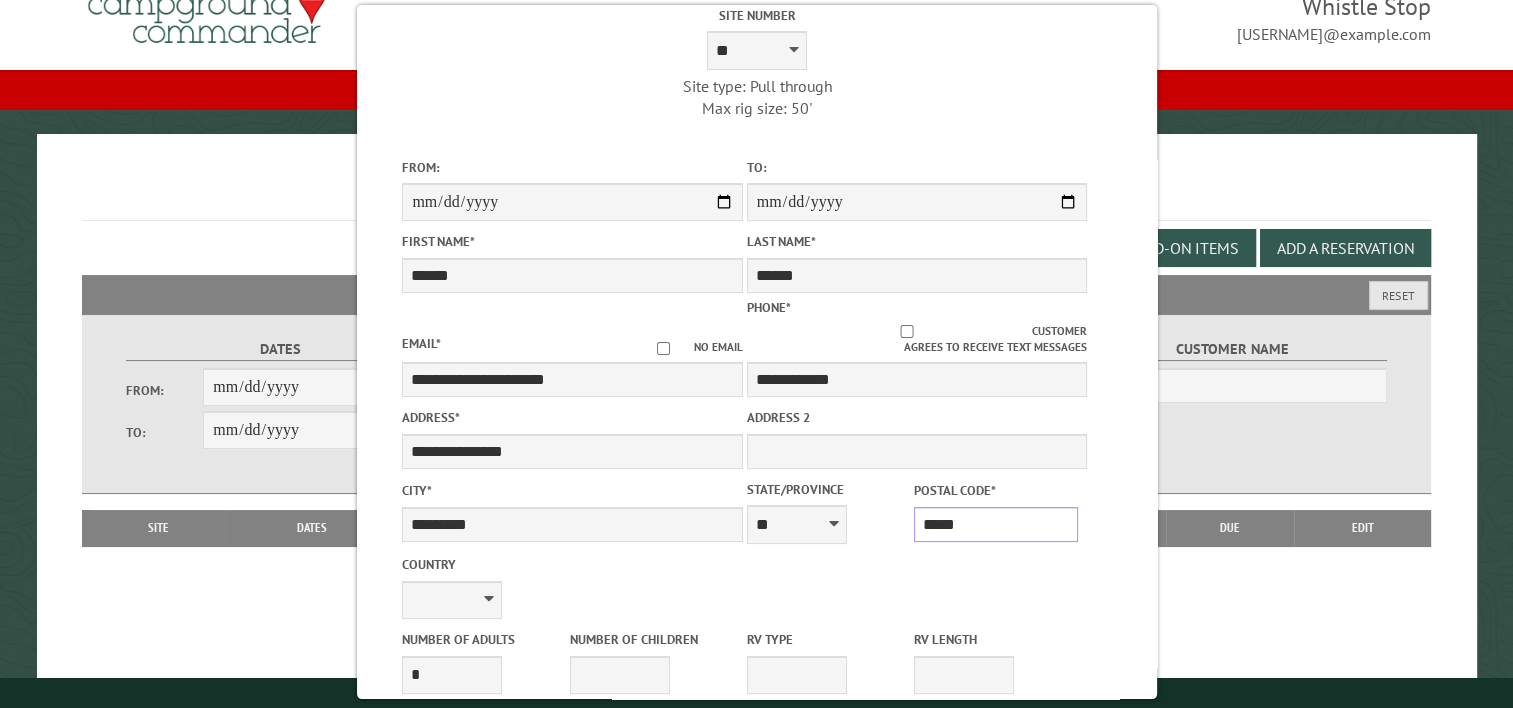 scroll, scrollTop: 100, scrollLeft: 0, axis: vertical 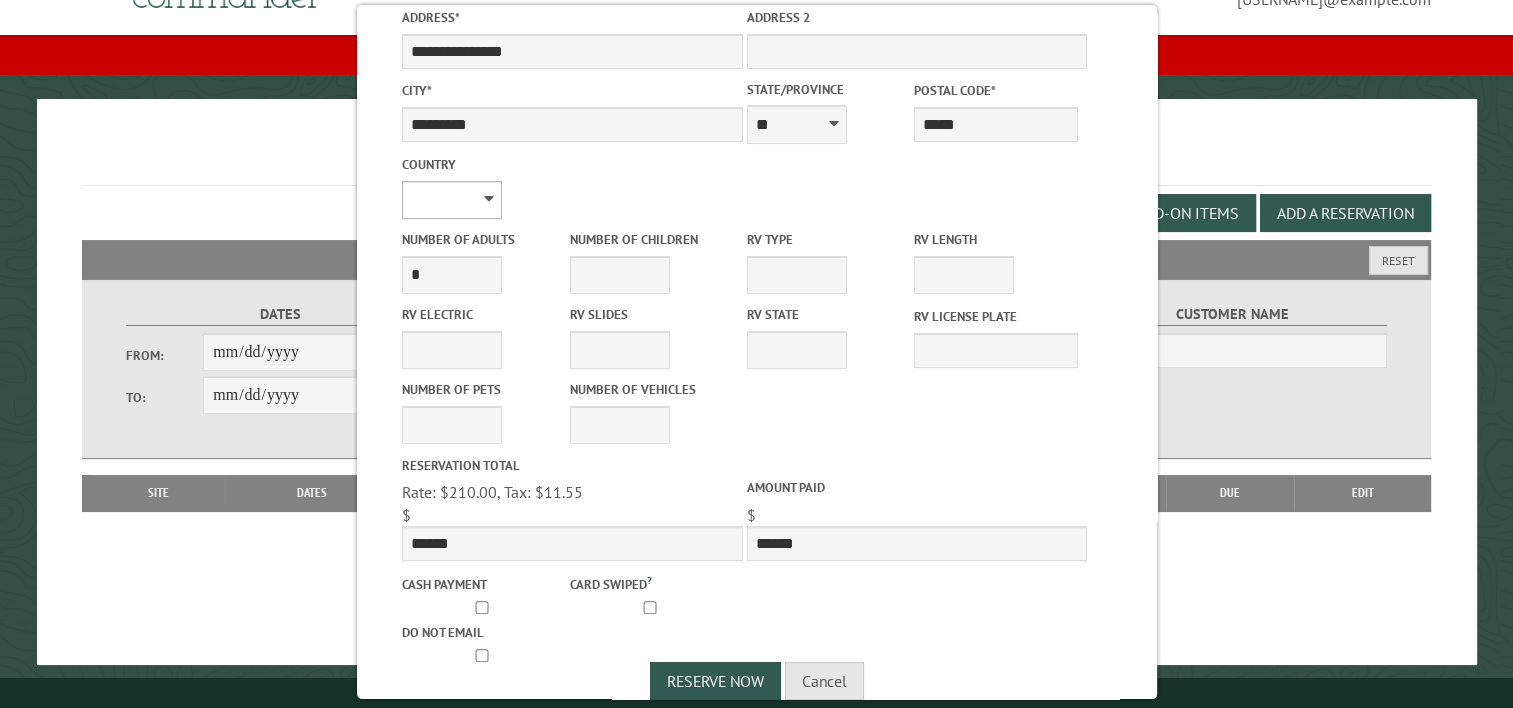 click on "**********" at bounding box center [452, 200] 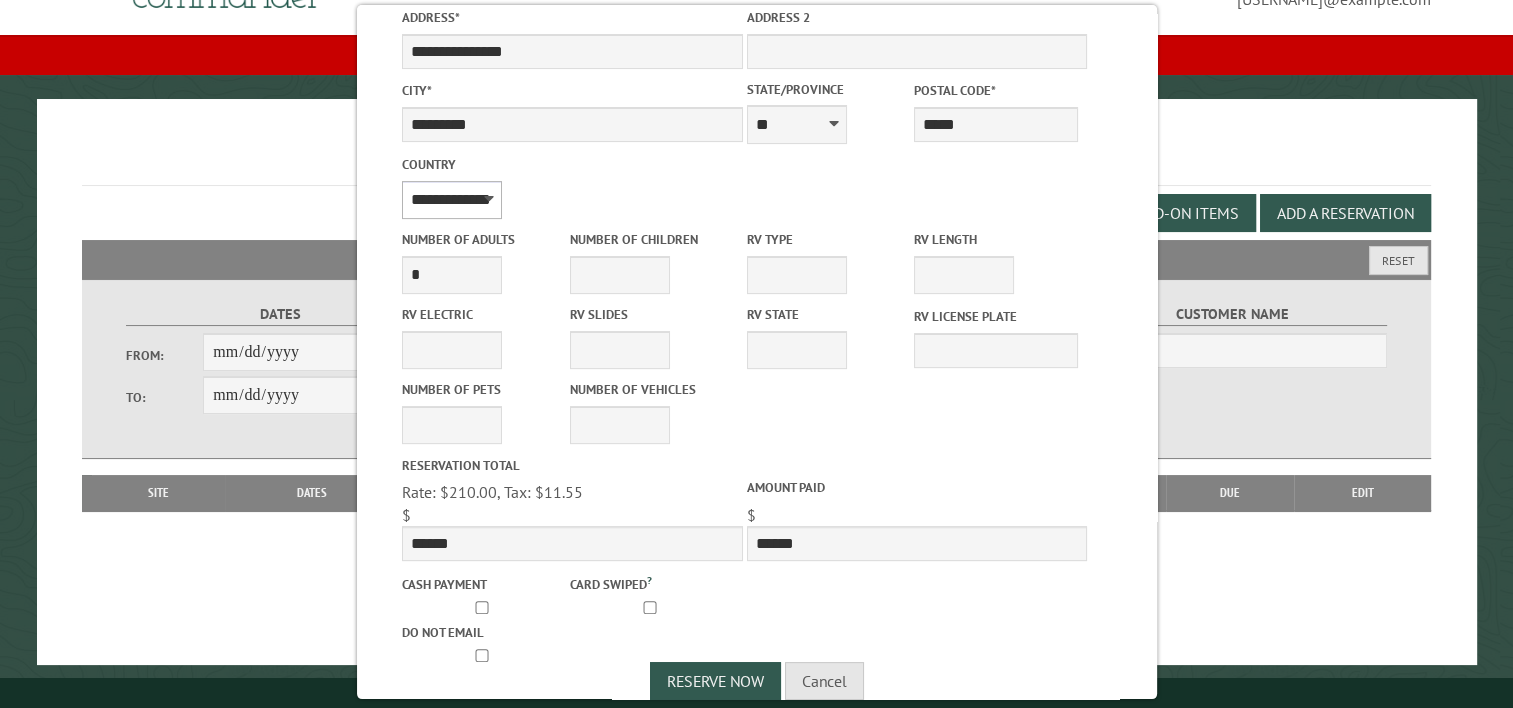 click on "**********" at bounding box center (452, 200) 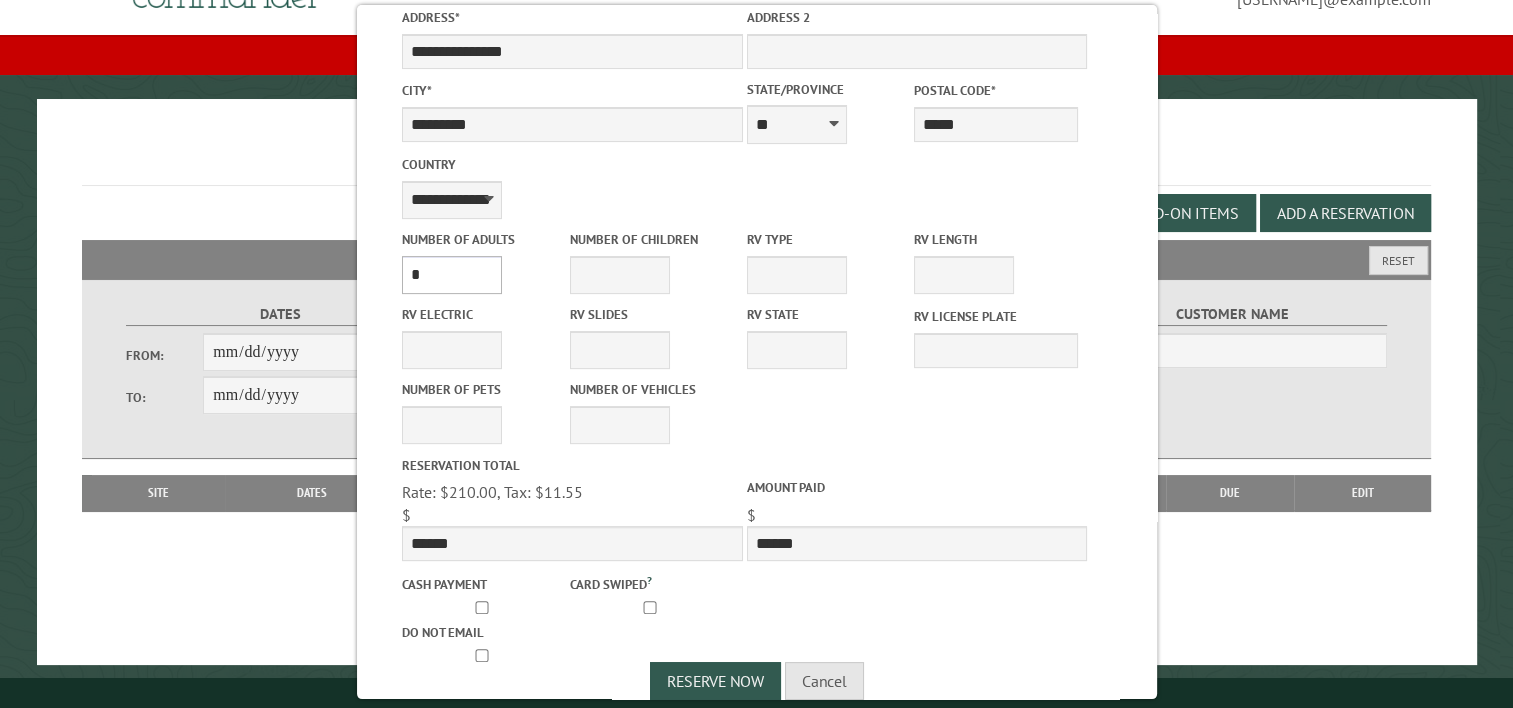 click on "* * * * * * * * * * **" at bounding box center (452, 275) 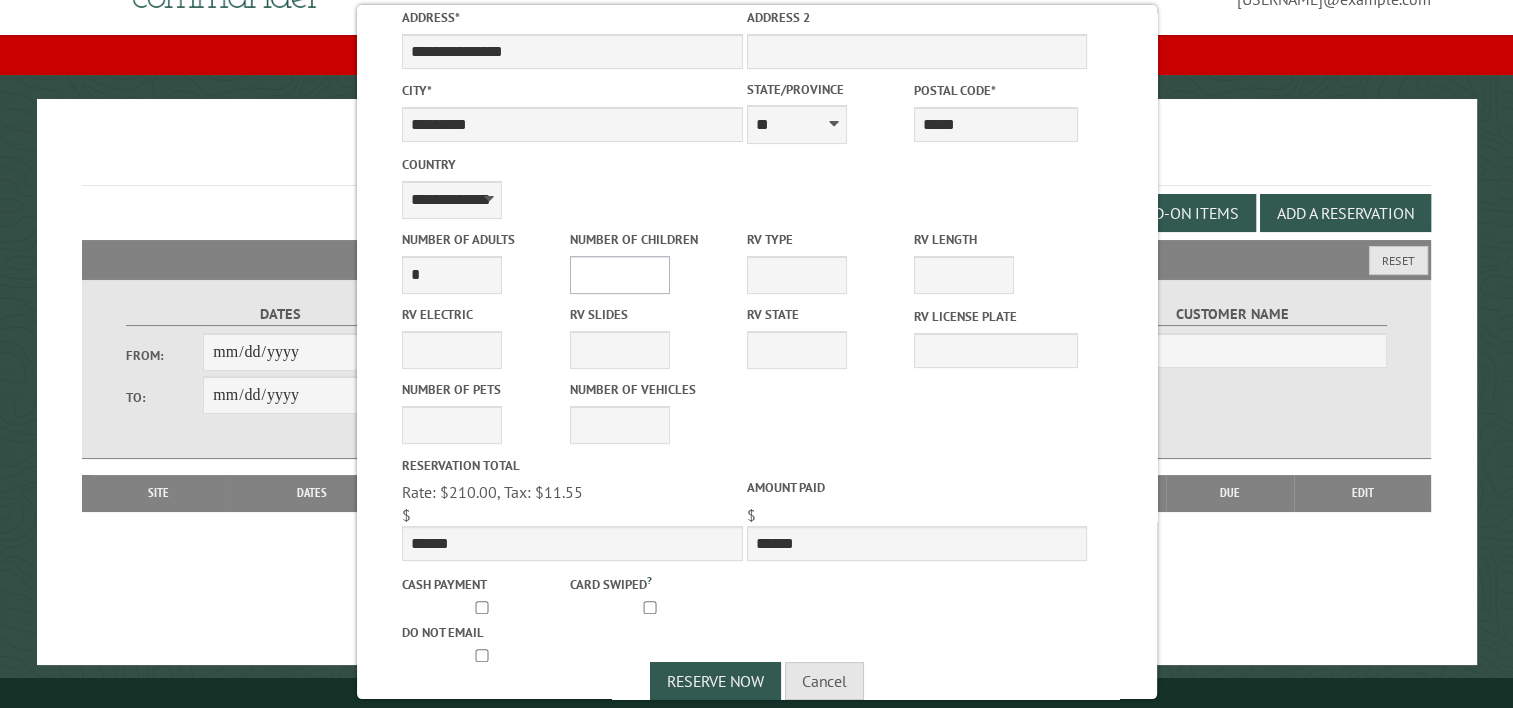 click on "* * * * * * * * * * **" at bounding box center (619, 275) 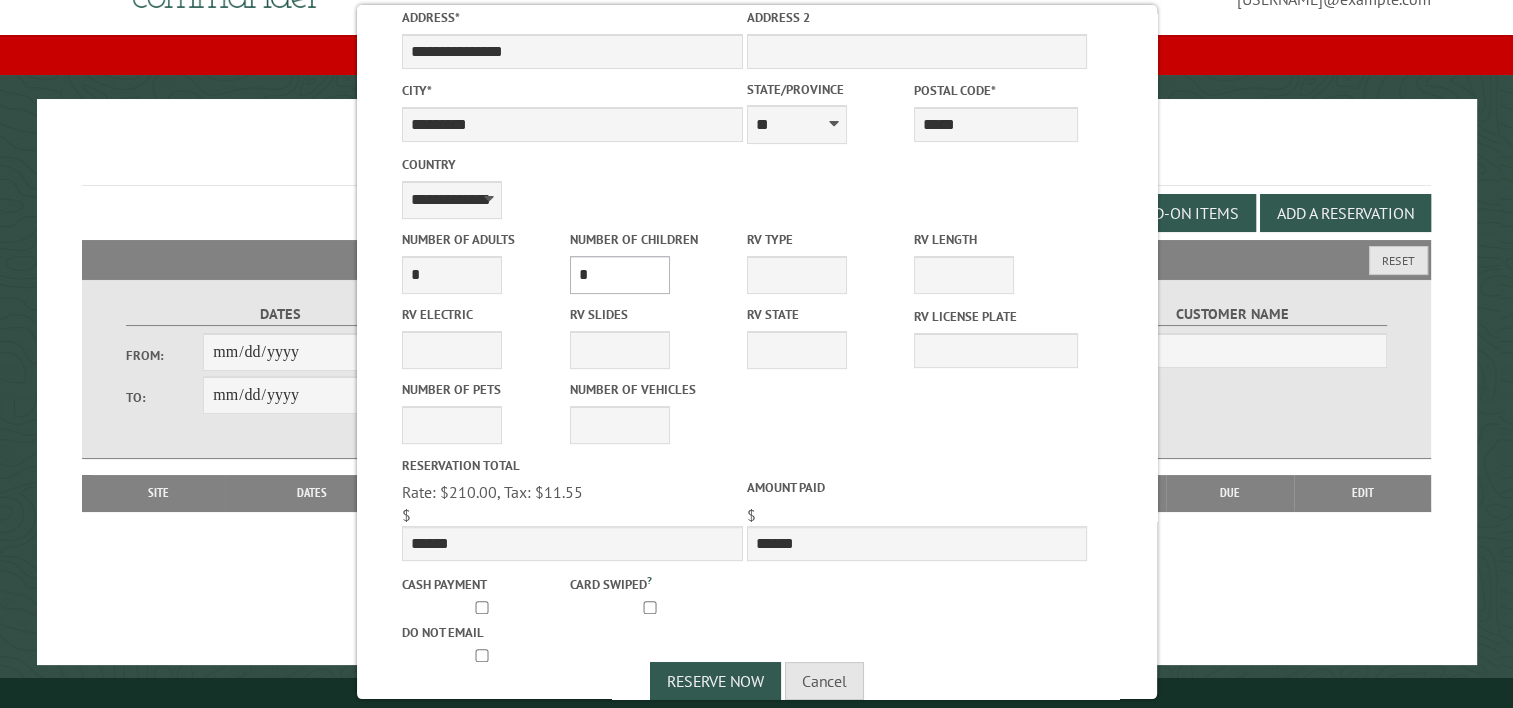click on "* * * * * * * * * * **" at bounding box center (619, 275) 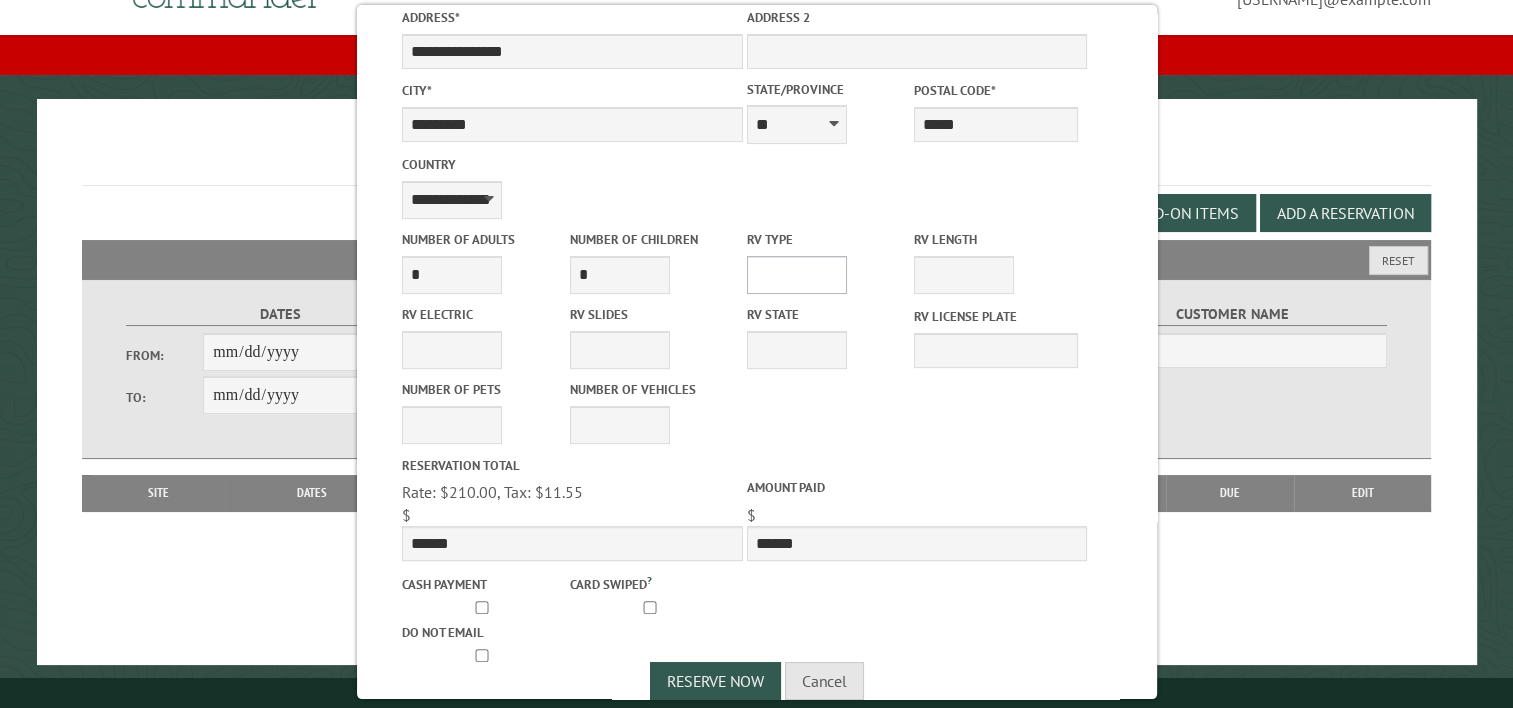 click on "**********" at bounding box center [796, 275] 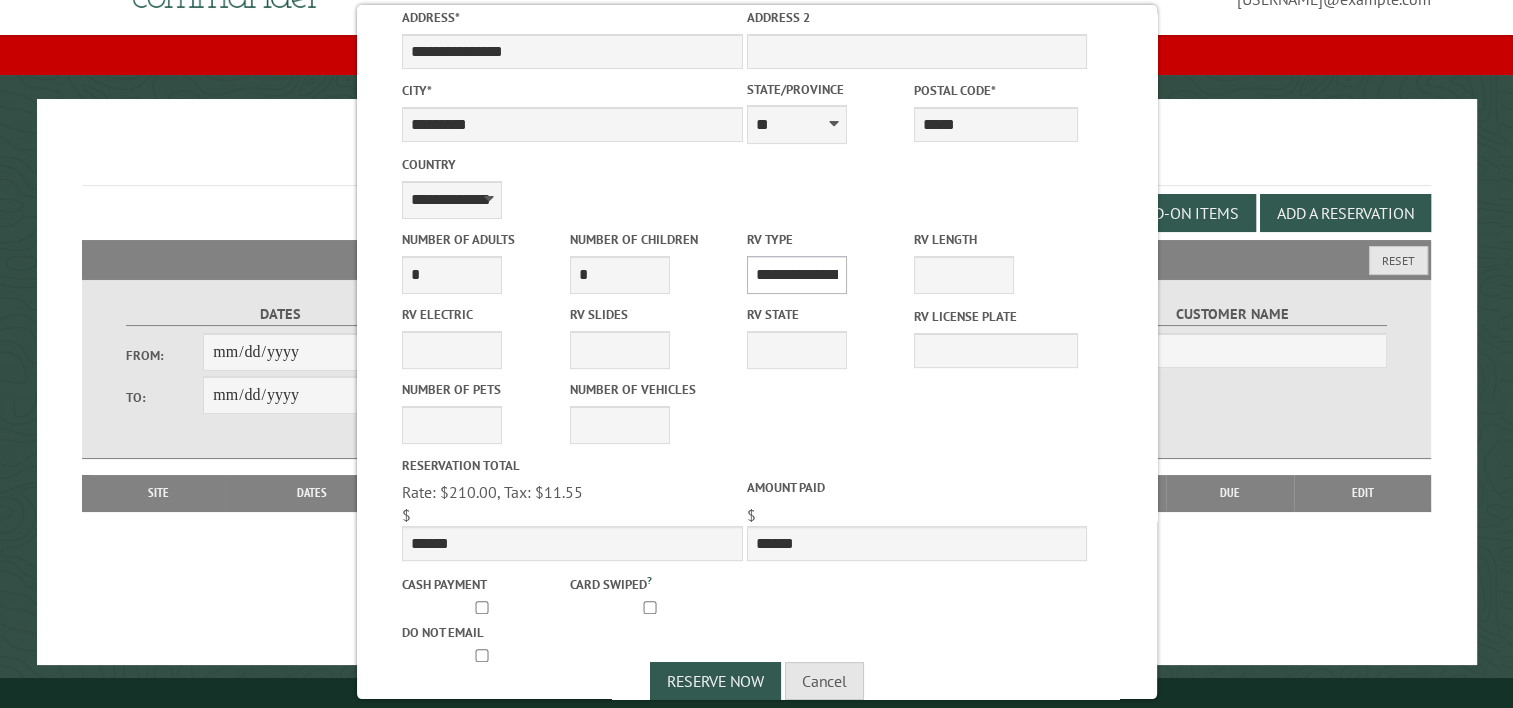 click on "**********" at bounding box center (796, 275) 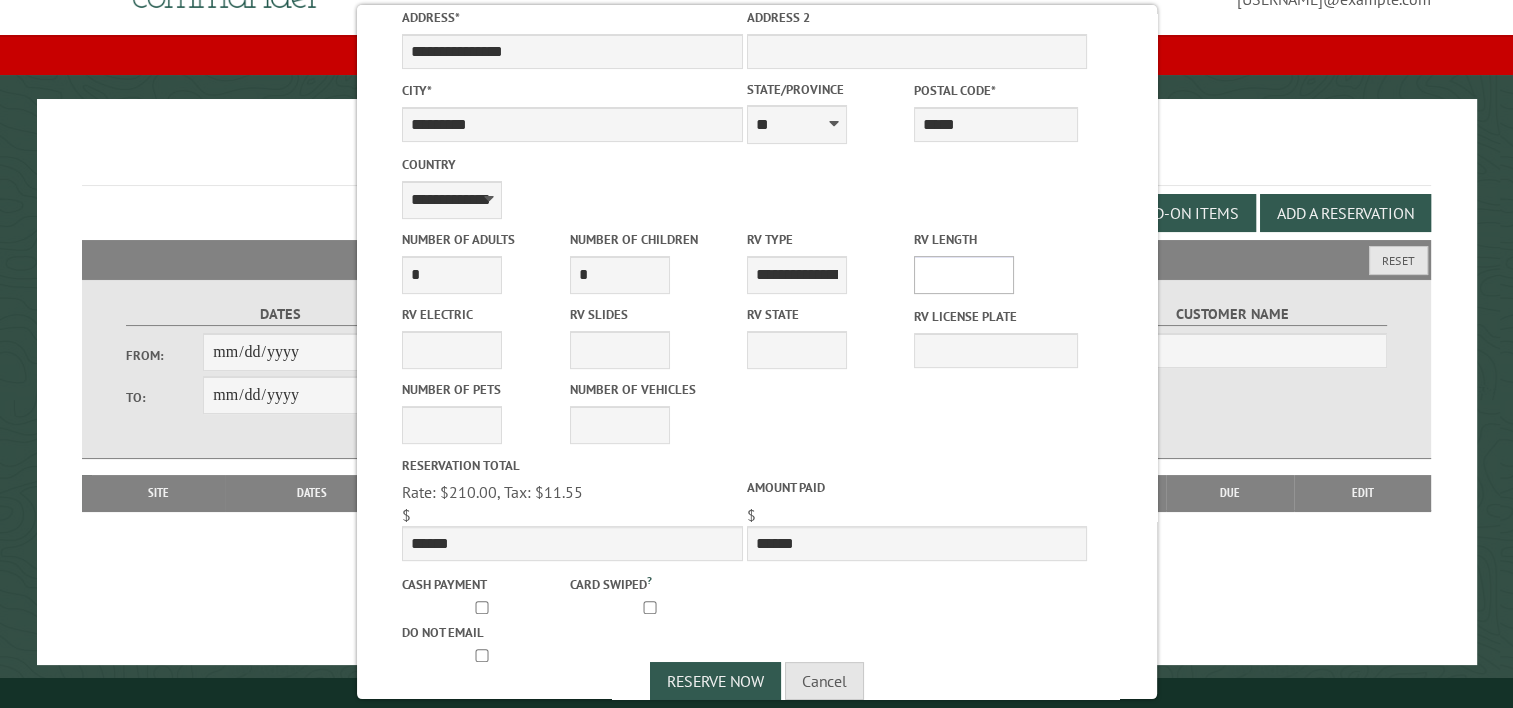 click on "* ** ** ** ** ** ** ** ** ** ** **" at bounding box center (964, 275) 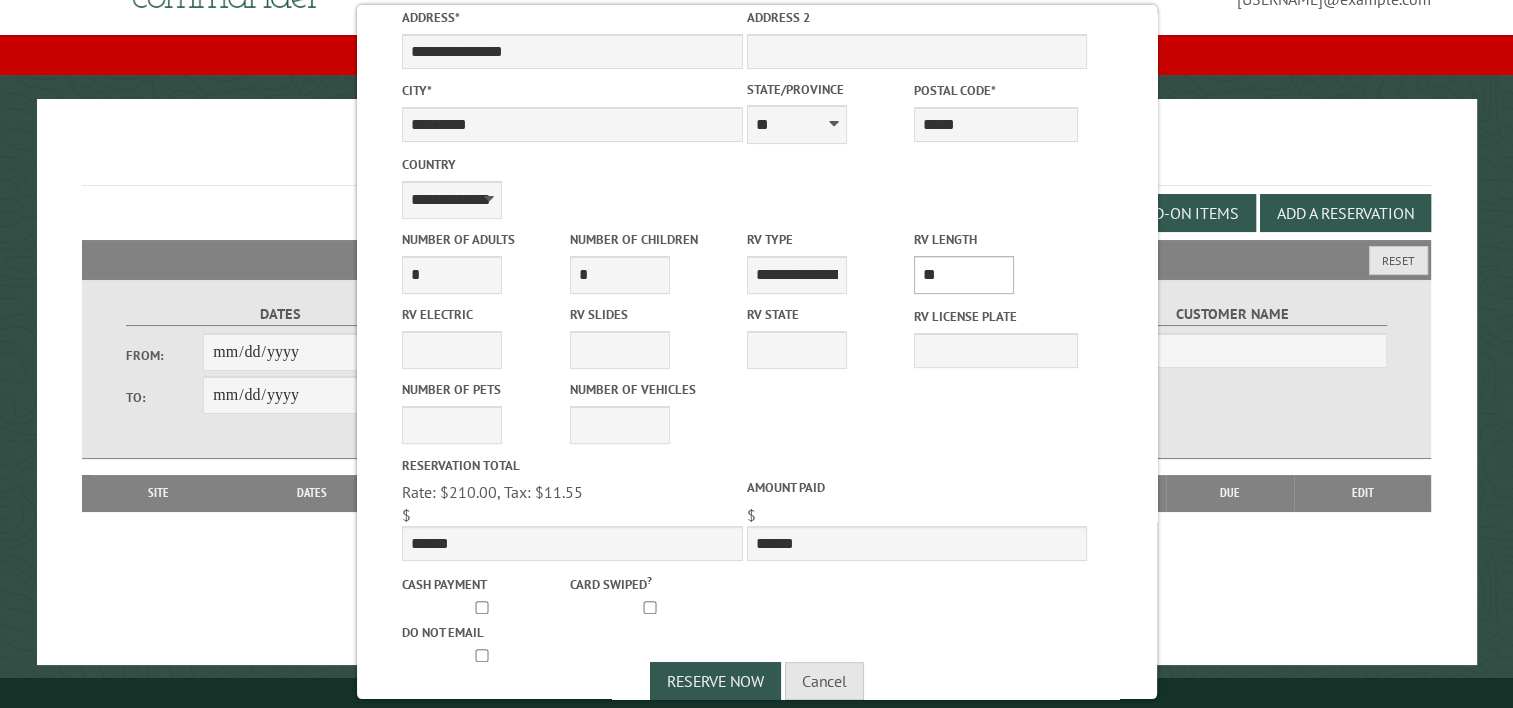click on "* ** ** ** ** ** ** ** ** ** ** **" at bounding box center [964, 275] 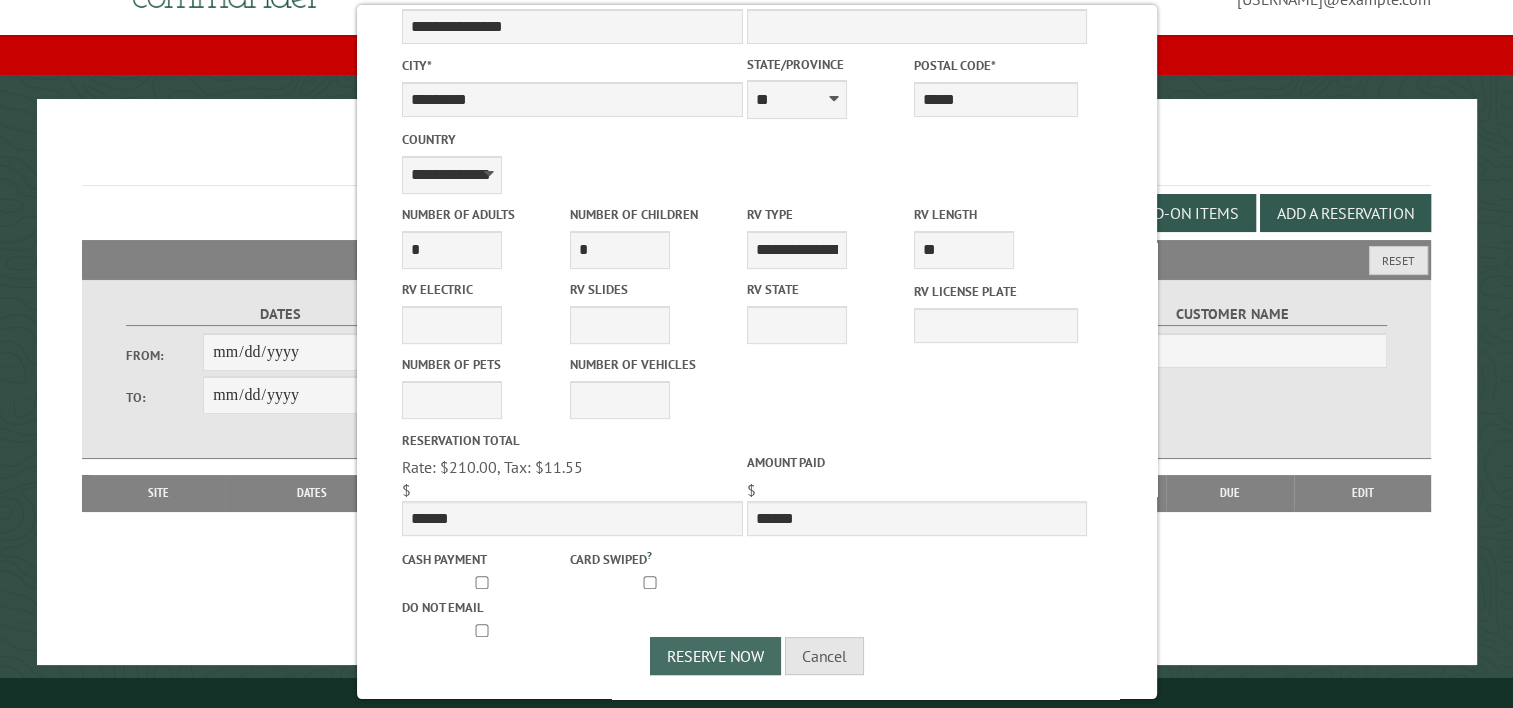 click on "Reserve Now" at bounding box center [715, 656] 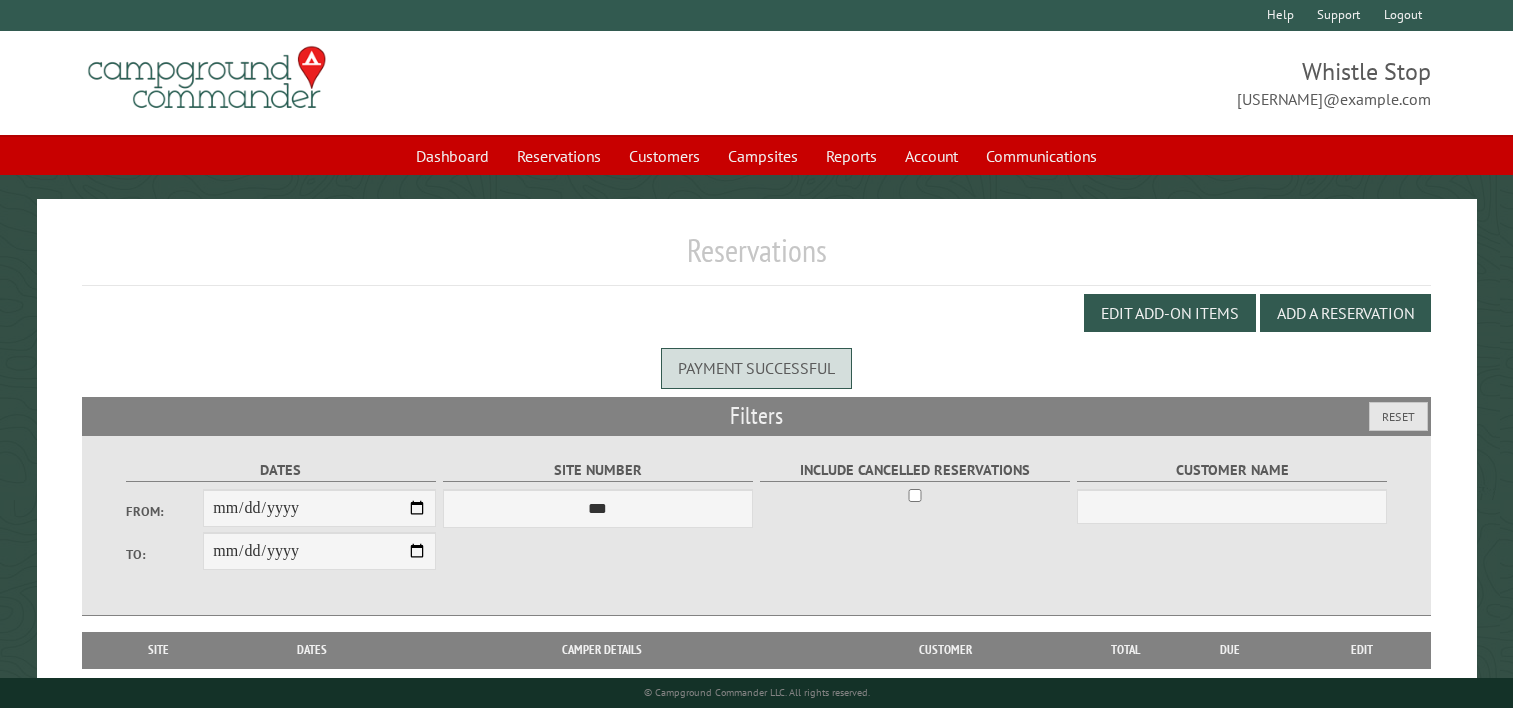 scroll, scrollTop: 0, scrollLeft: 0, axis: both 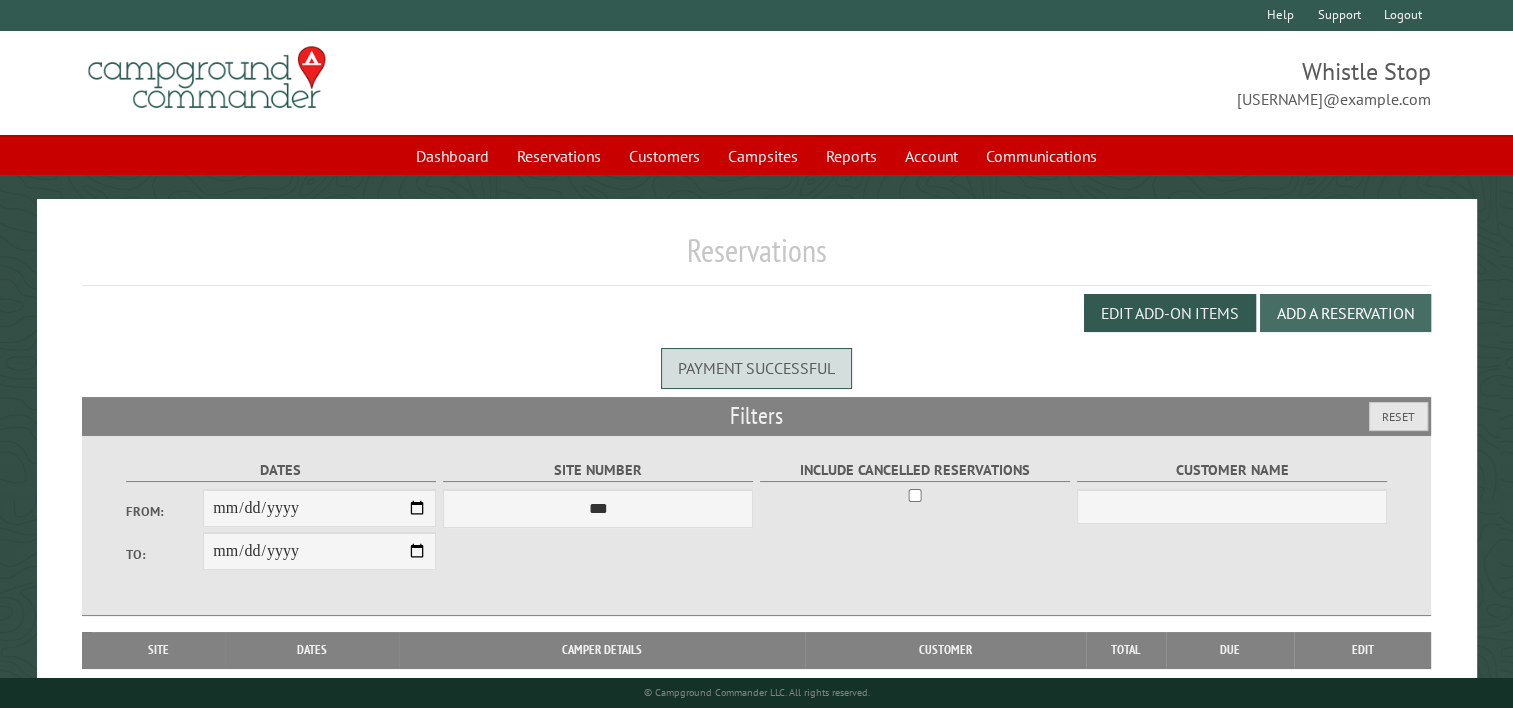 click on "Add a Reservation" at bounding box center (1345, 313) 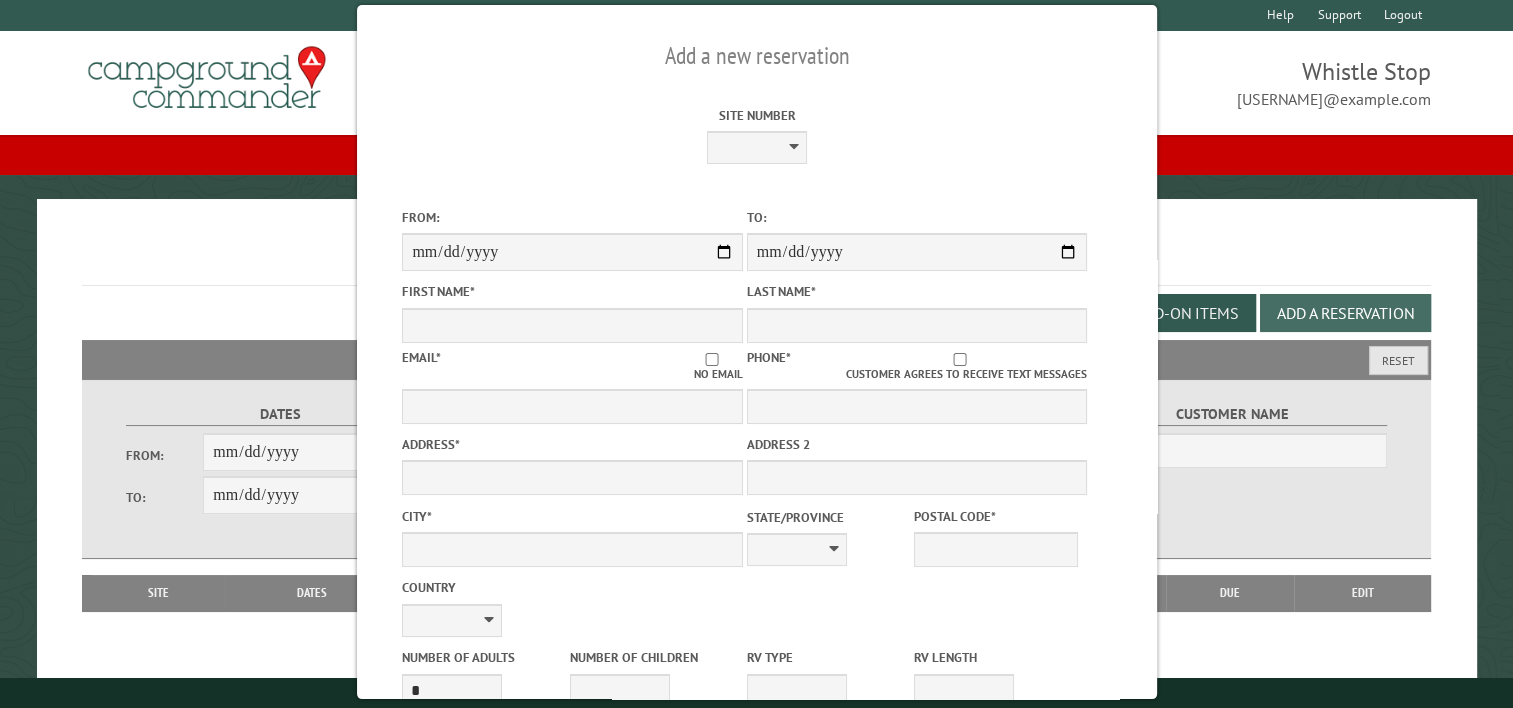 select on "*" 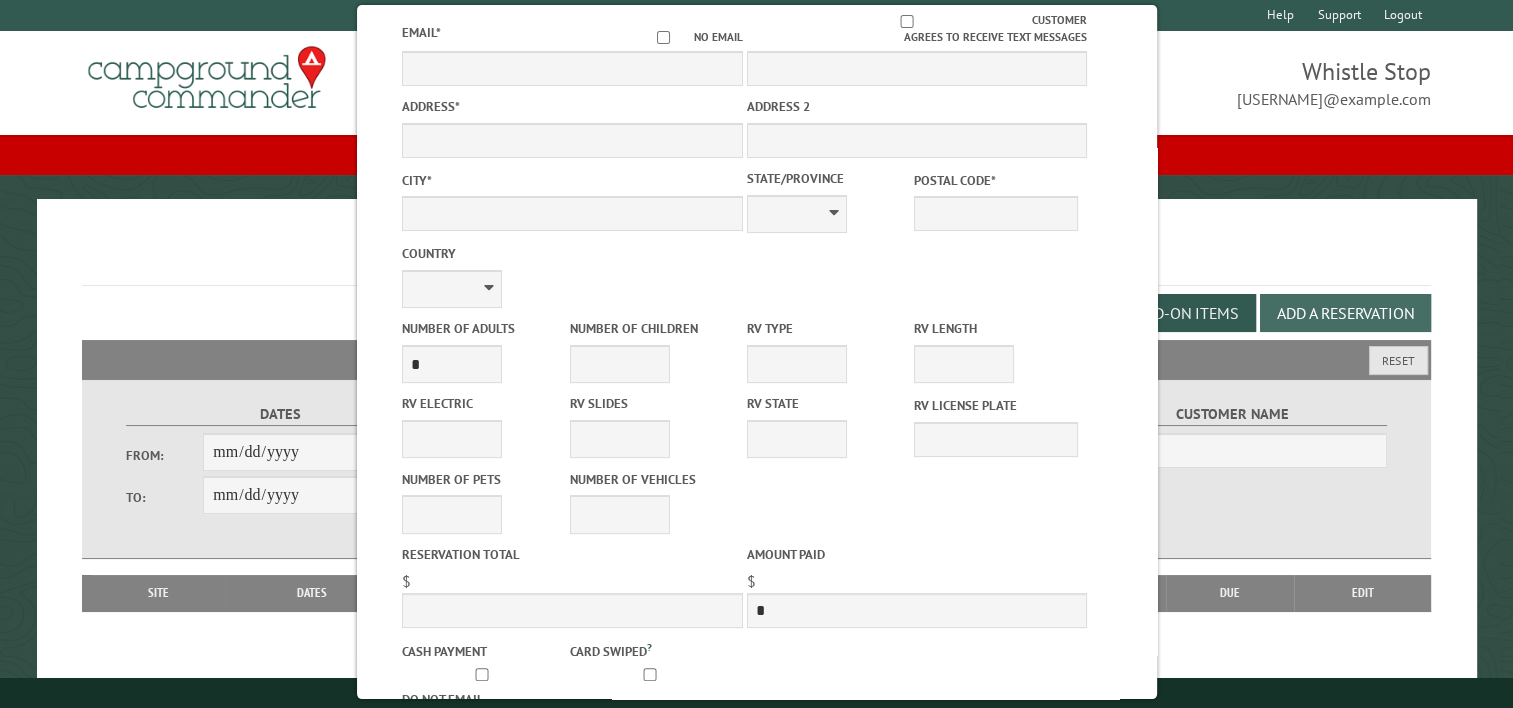 scroll, scrollTop: 458, scrollLeft: 0, axis: vertical 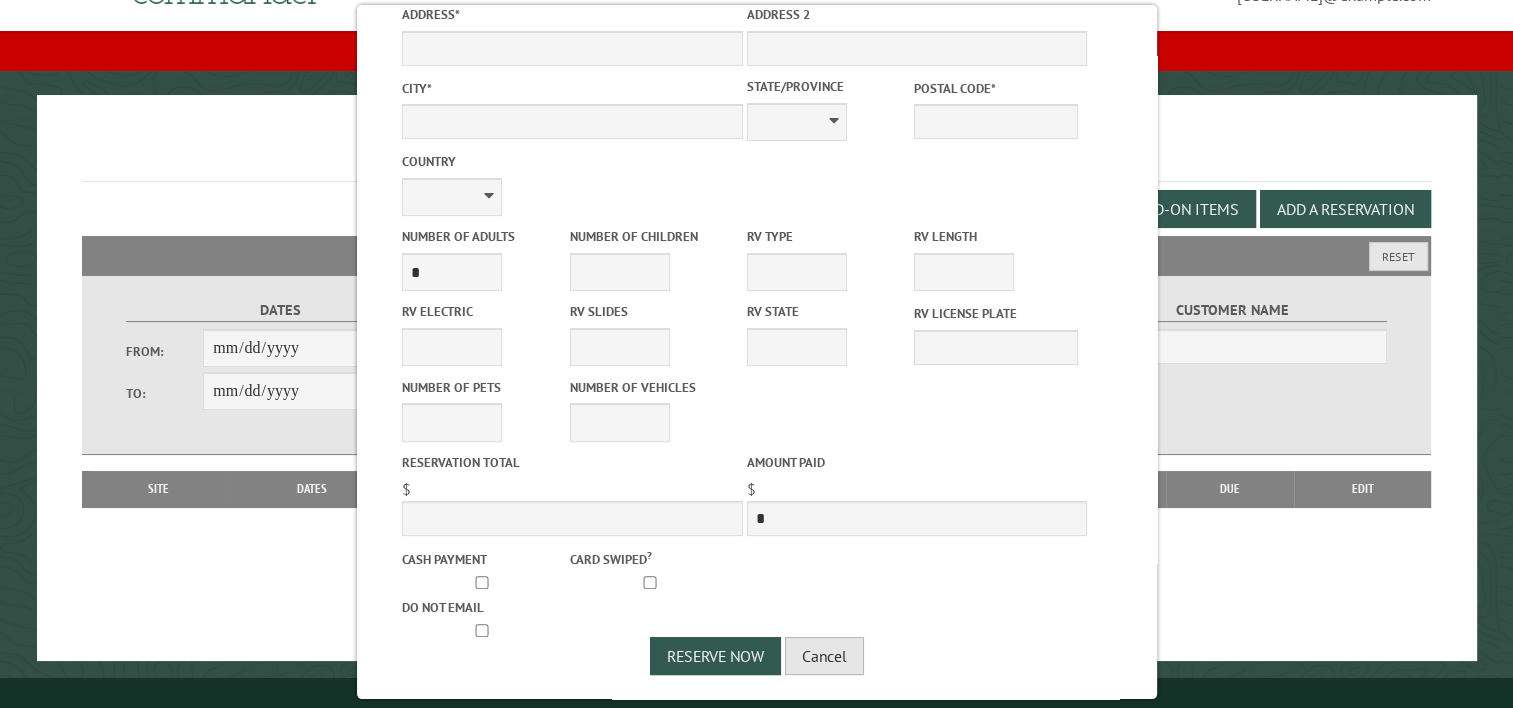 click on "Cancel" at bounding box center (824, 656) 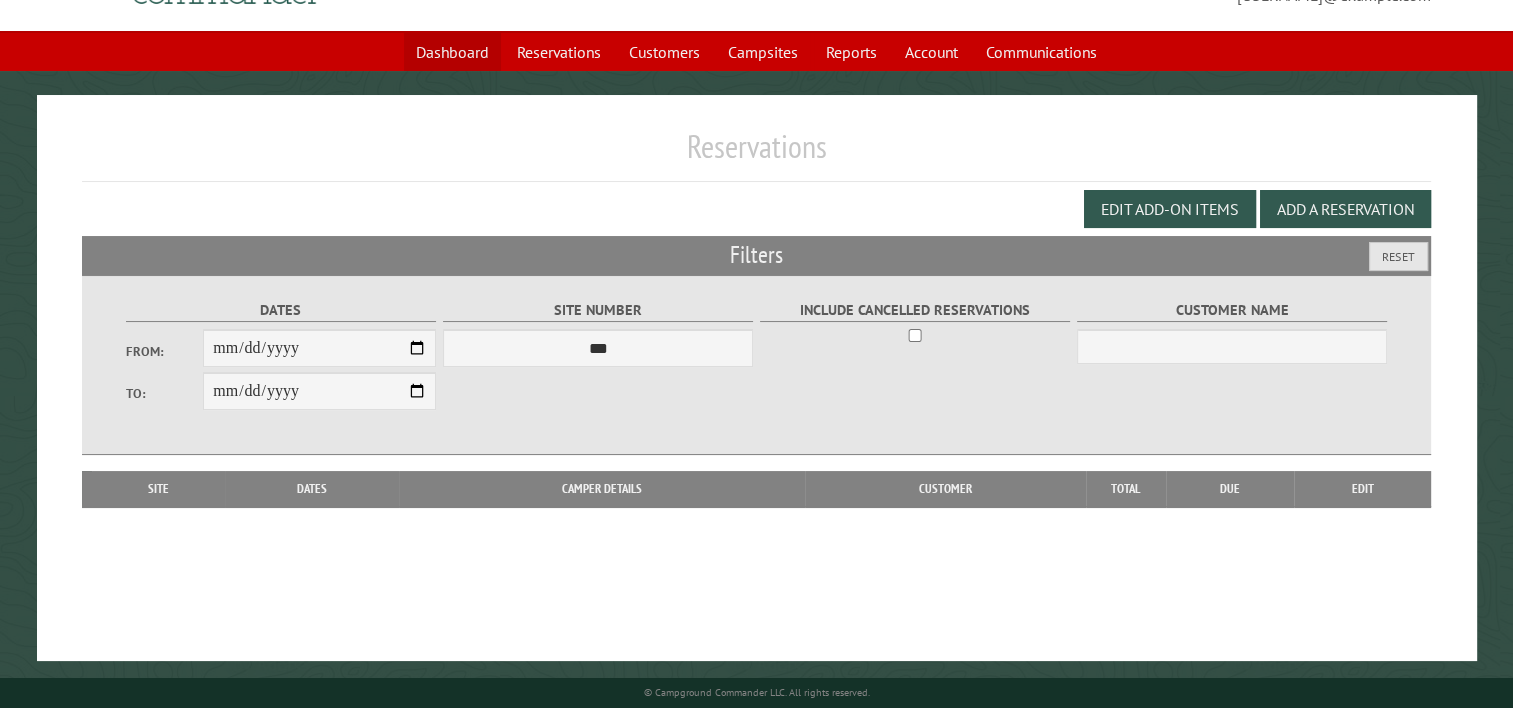 click on "Dashboard" at bounding box center [452, 52] 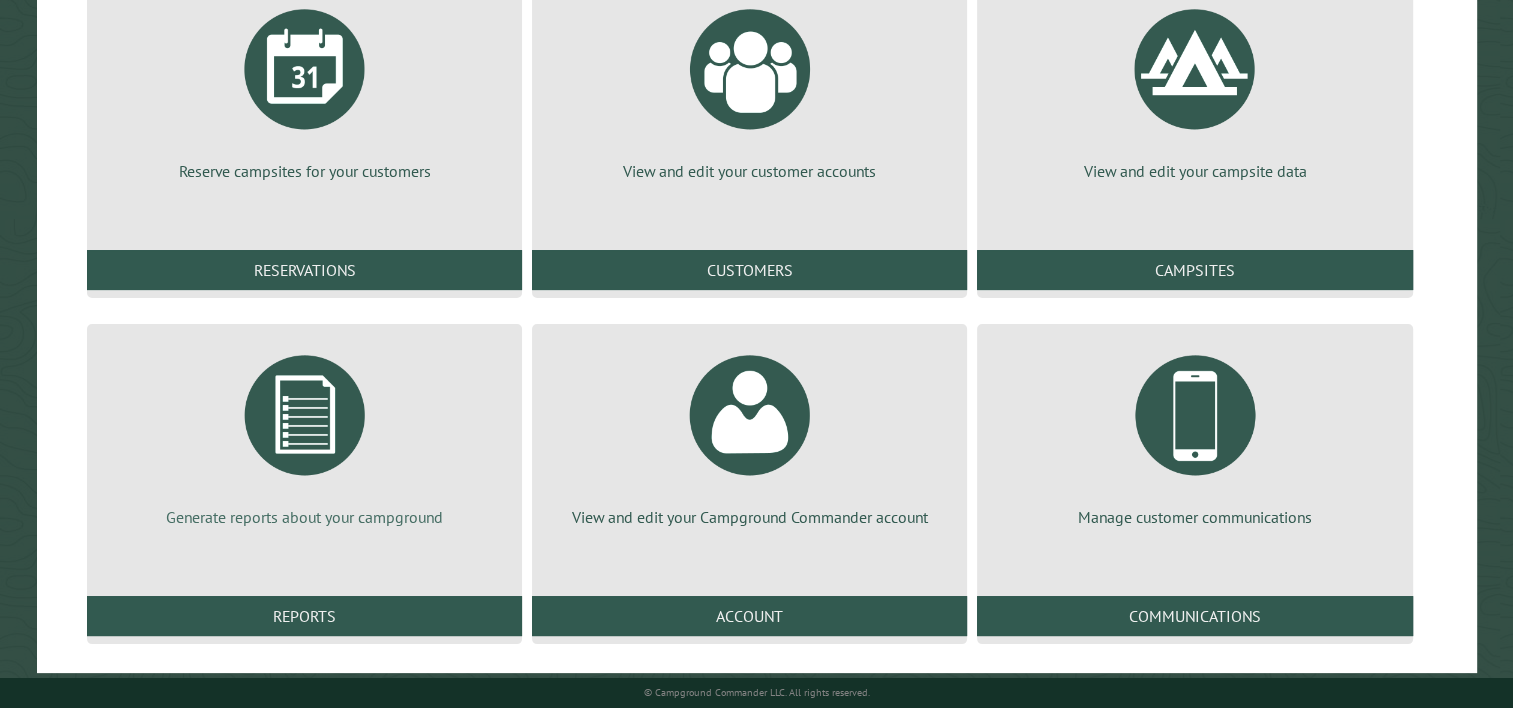 scroll, scrollTop: 293, scrollLeft: 0, axis: vertical 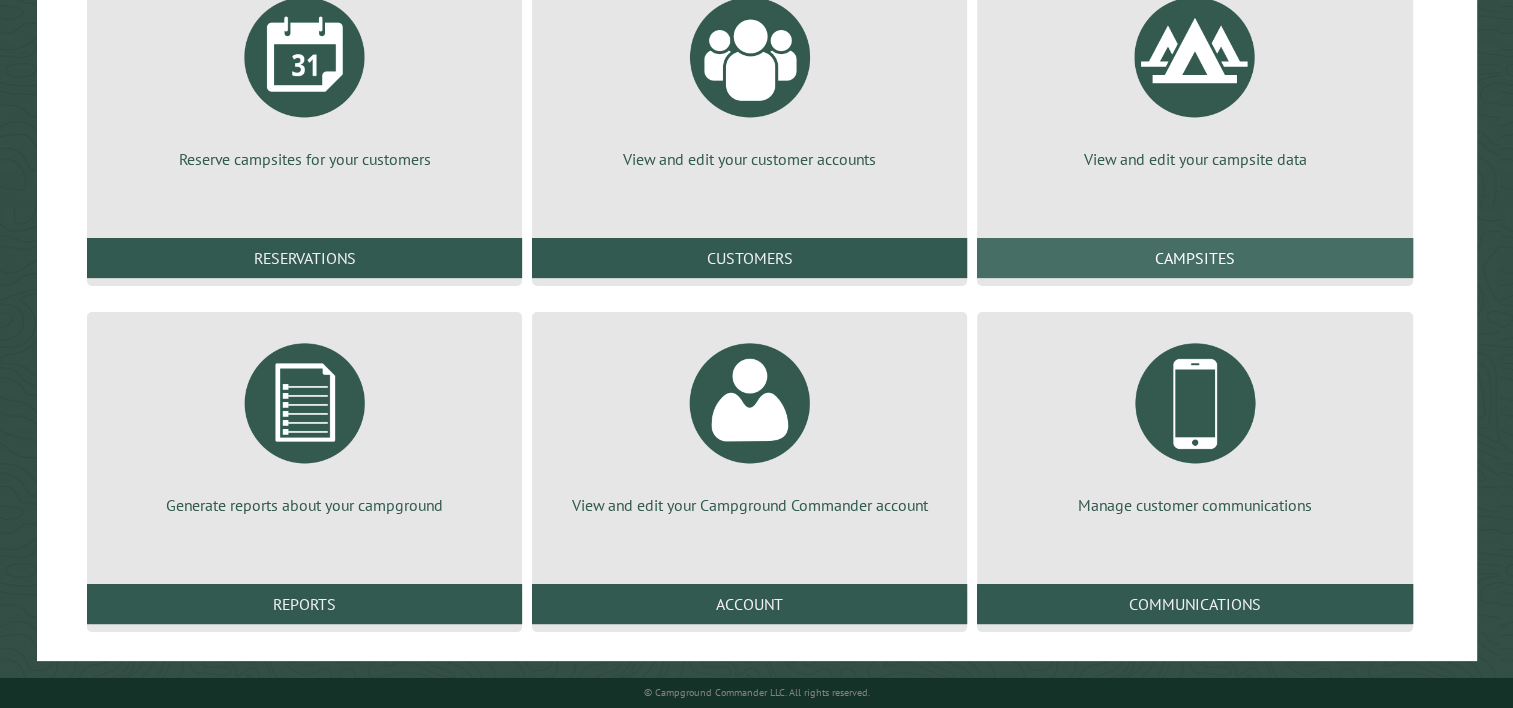 click on "Campsites" at bounding box center (1194, 258) 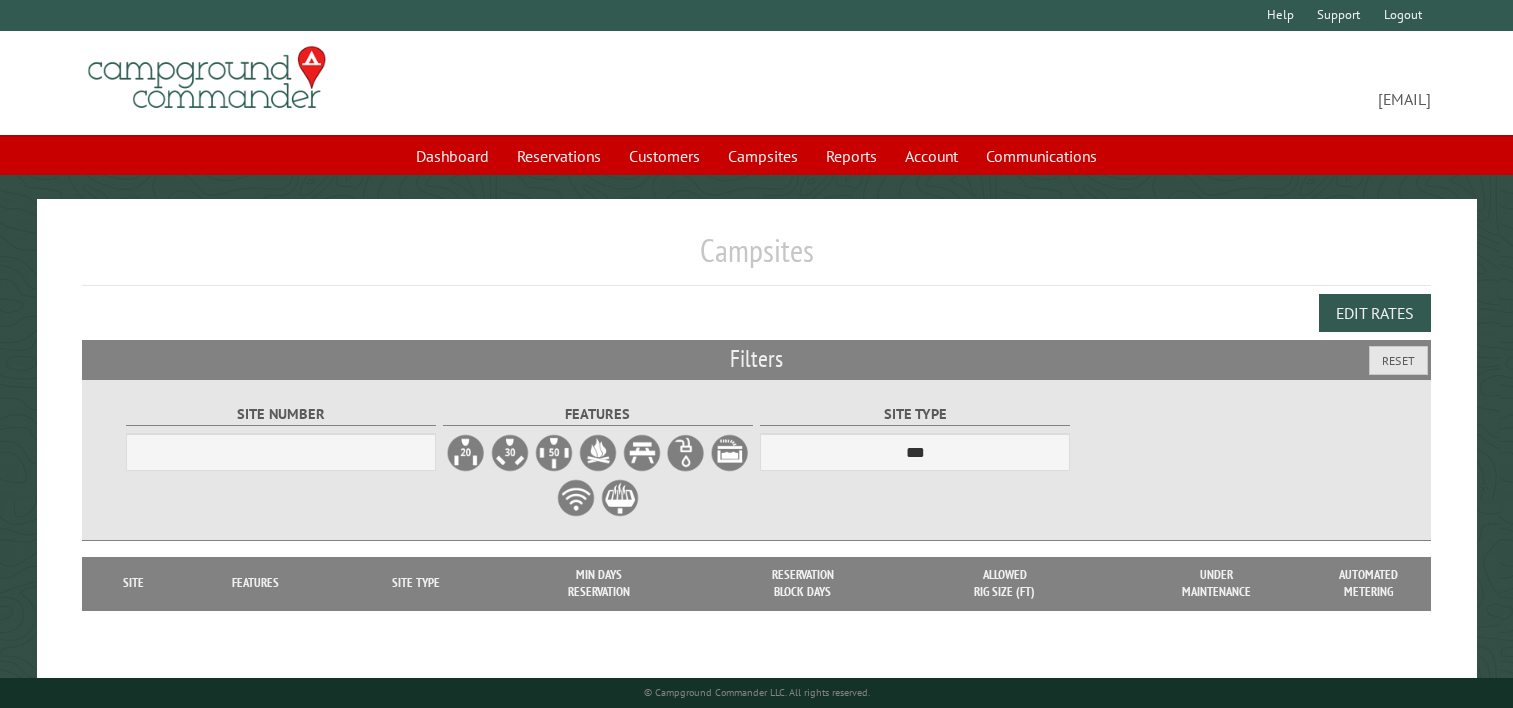 scroll, scrollTop: 0, scrollLeft: 0, axis: both 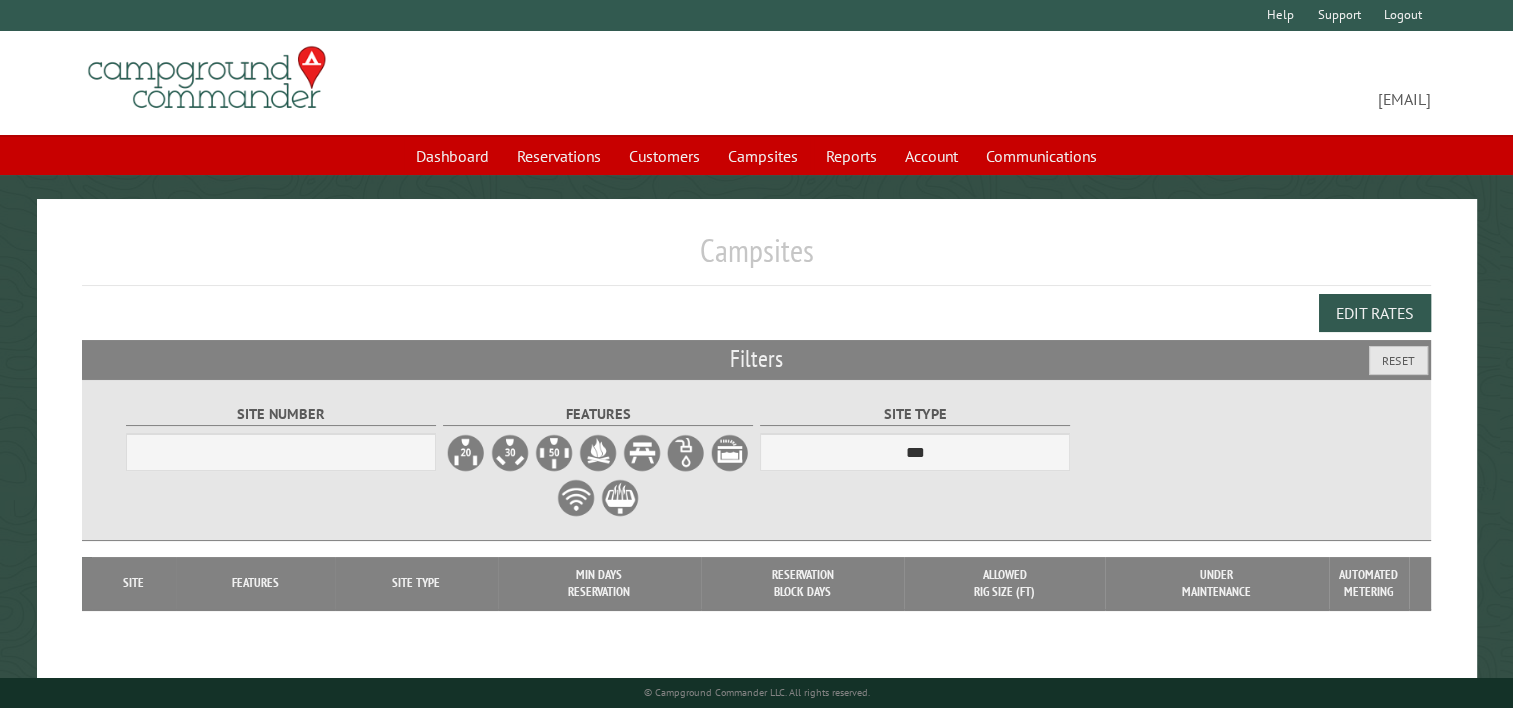 select on "***" 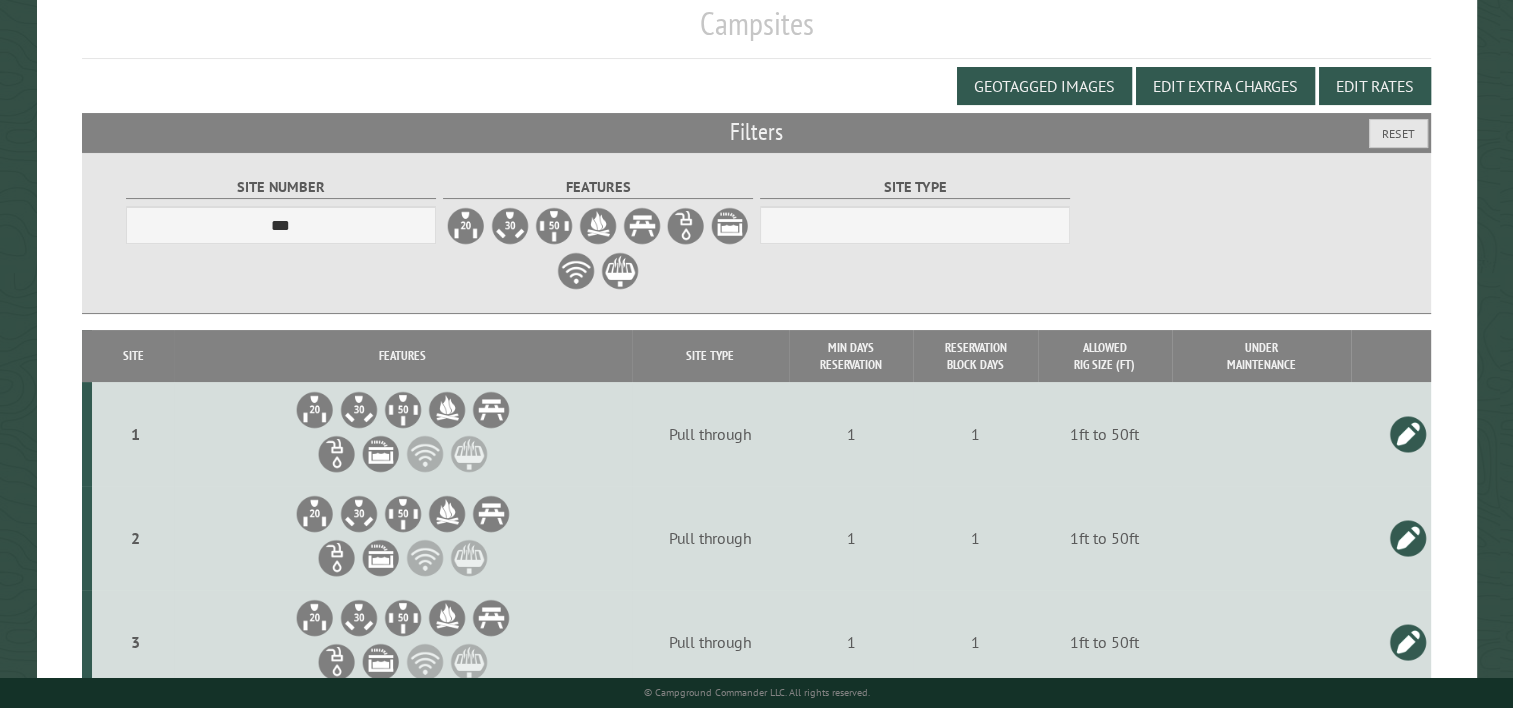 scroll, scrollTop: 0, scrollLeft: 0, axis: both 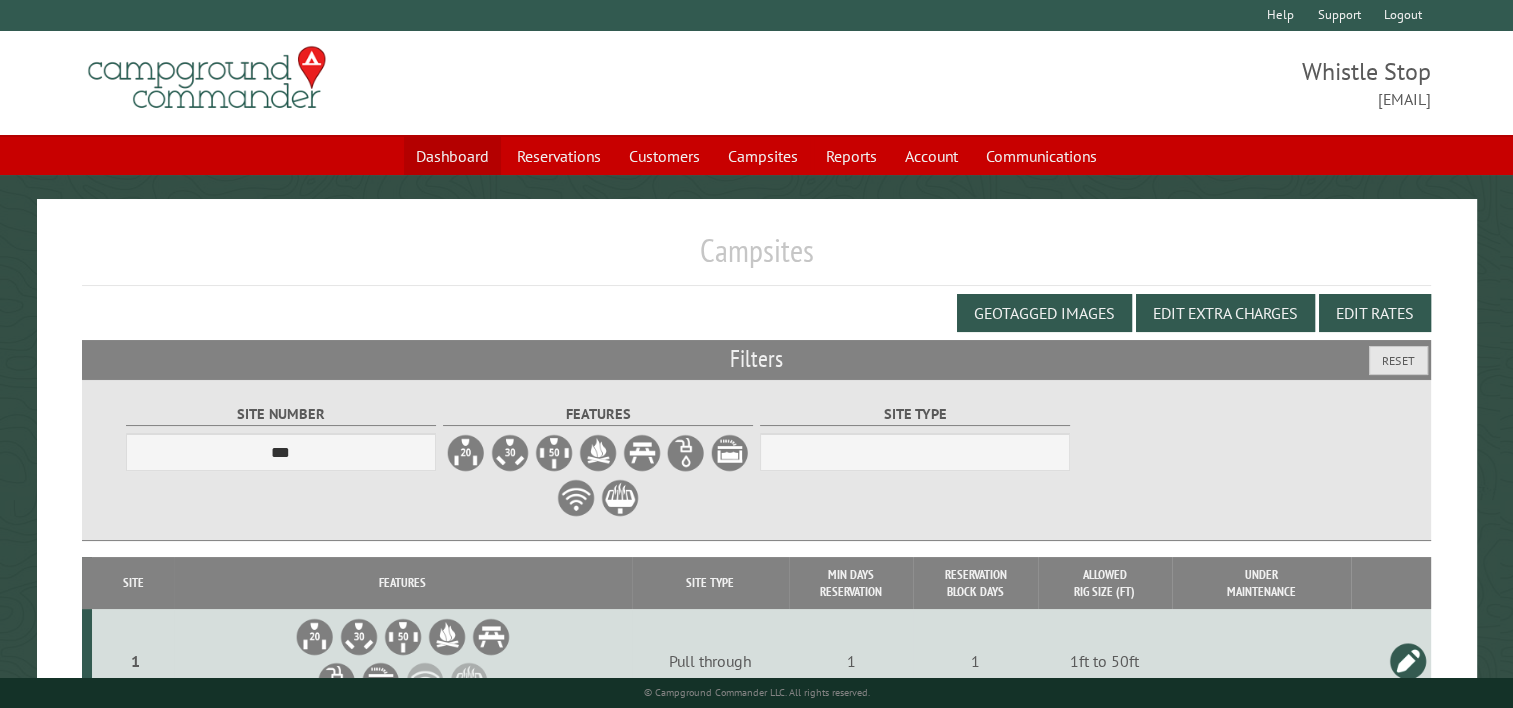 click on "Dashboard" at bounding box center [452, 156] 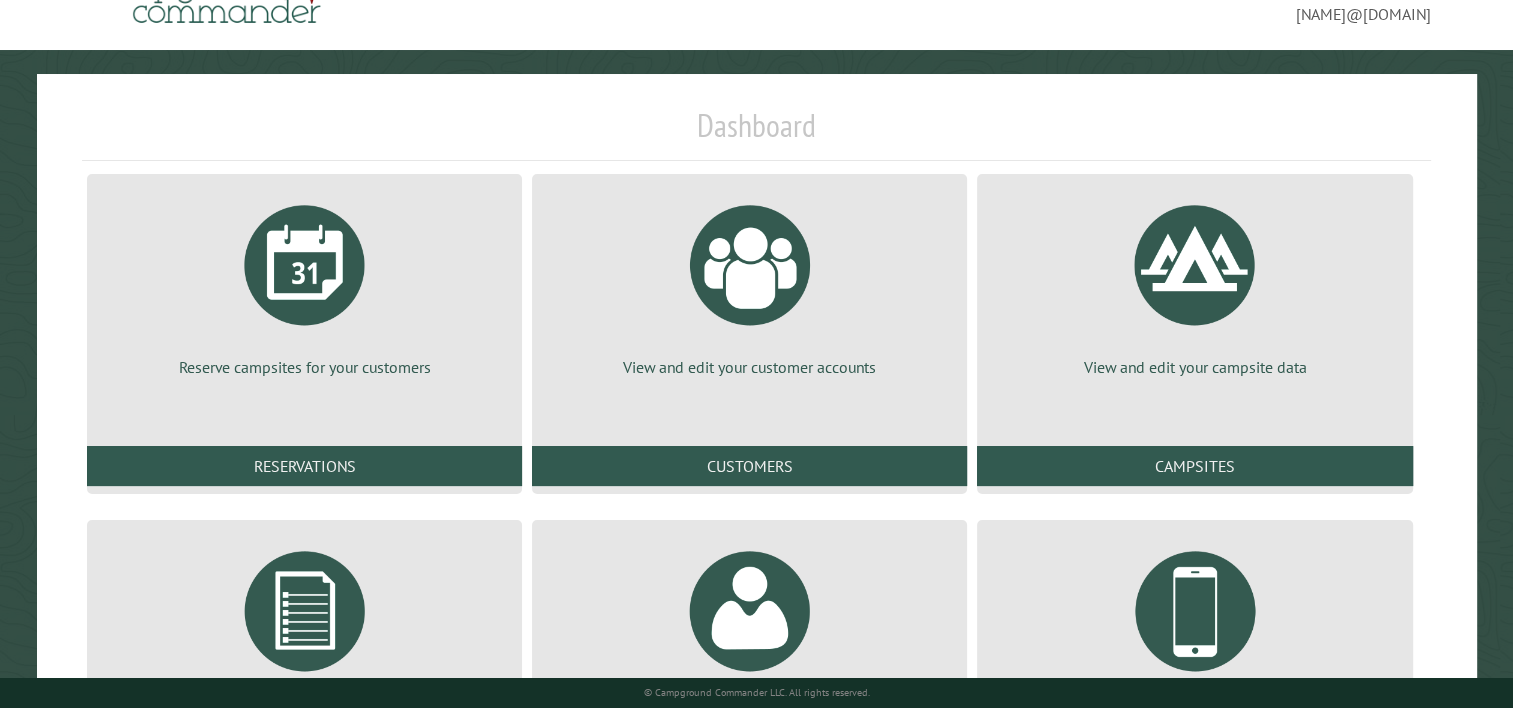 scroll, scrollTop: 200, scrollLeft: 0, axis: vertical 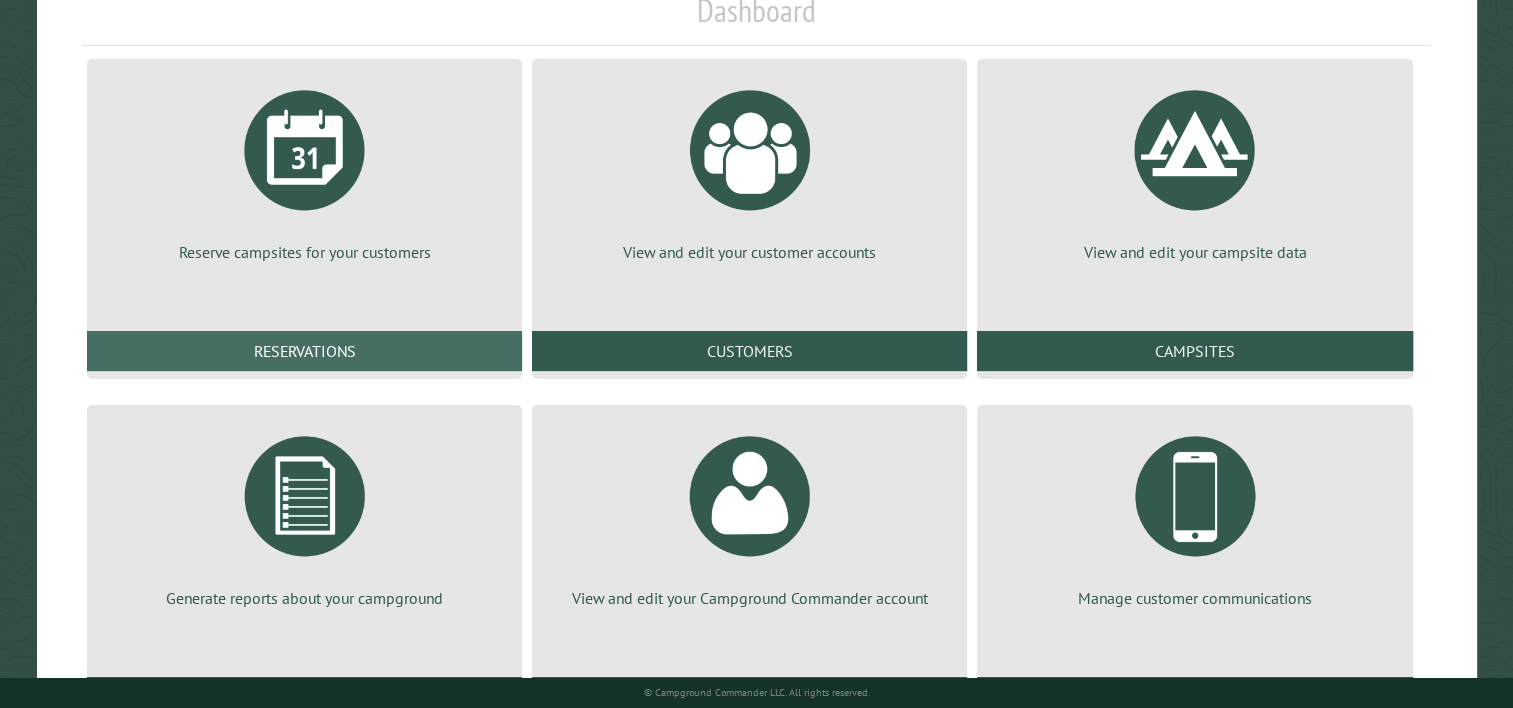 click on "Reservations" at bounding box center (304, 351) 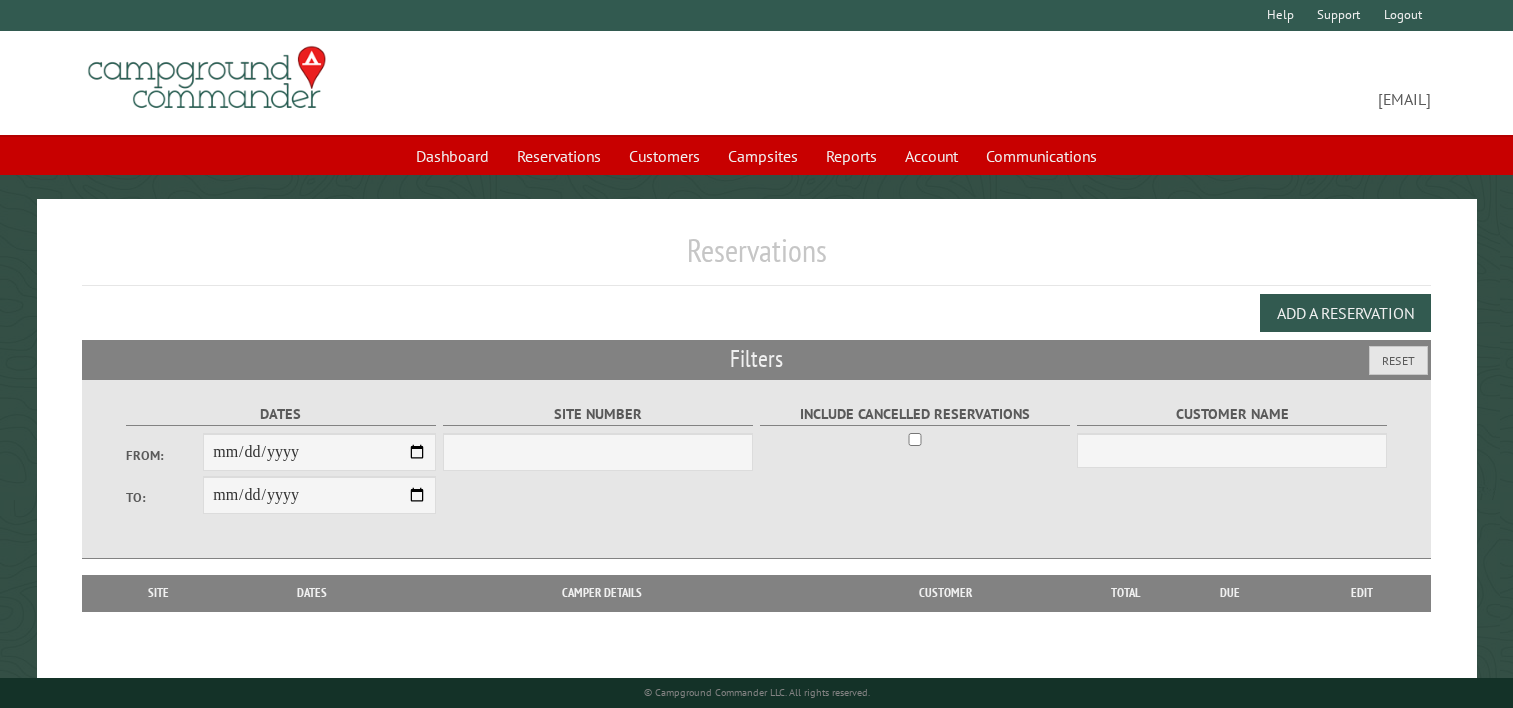 scroll, scrollTop: 0, scrollLeft: 0, axis: both 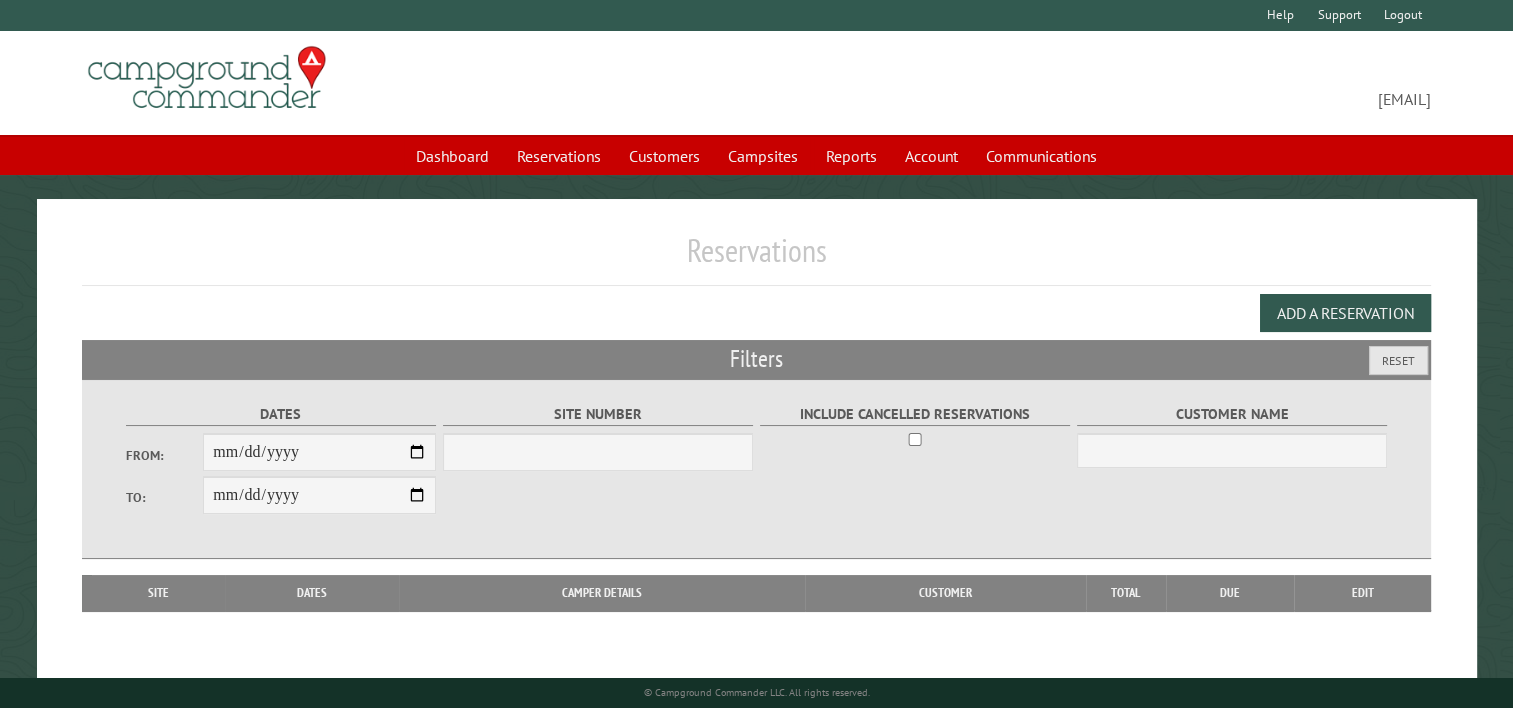 select on "***" 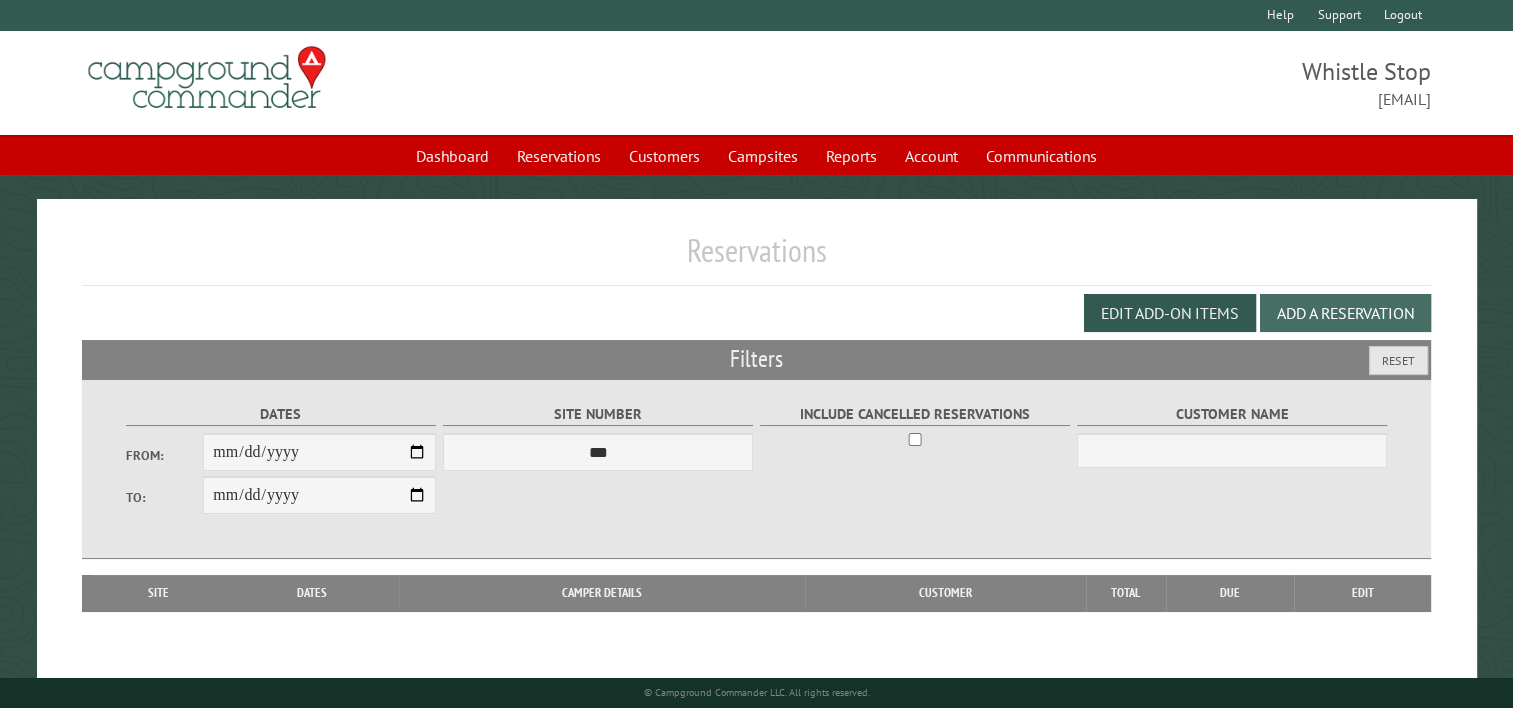 click on "Add a Reservation" at bounding box center (1345, 313) 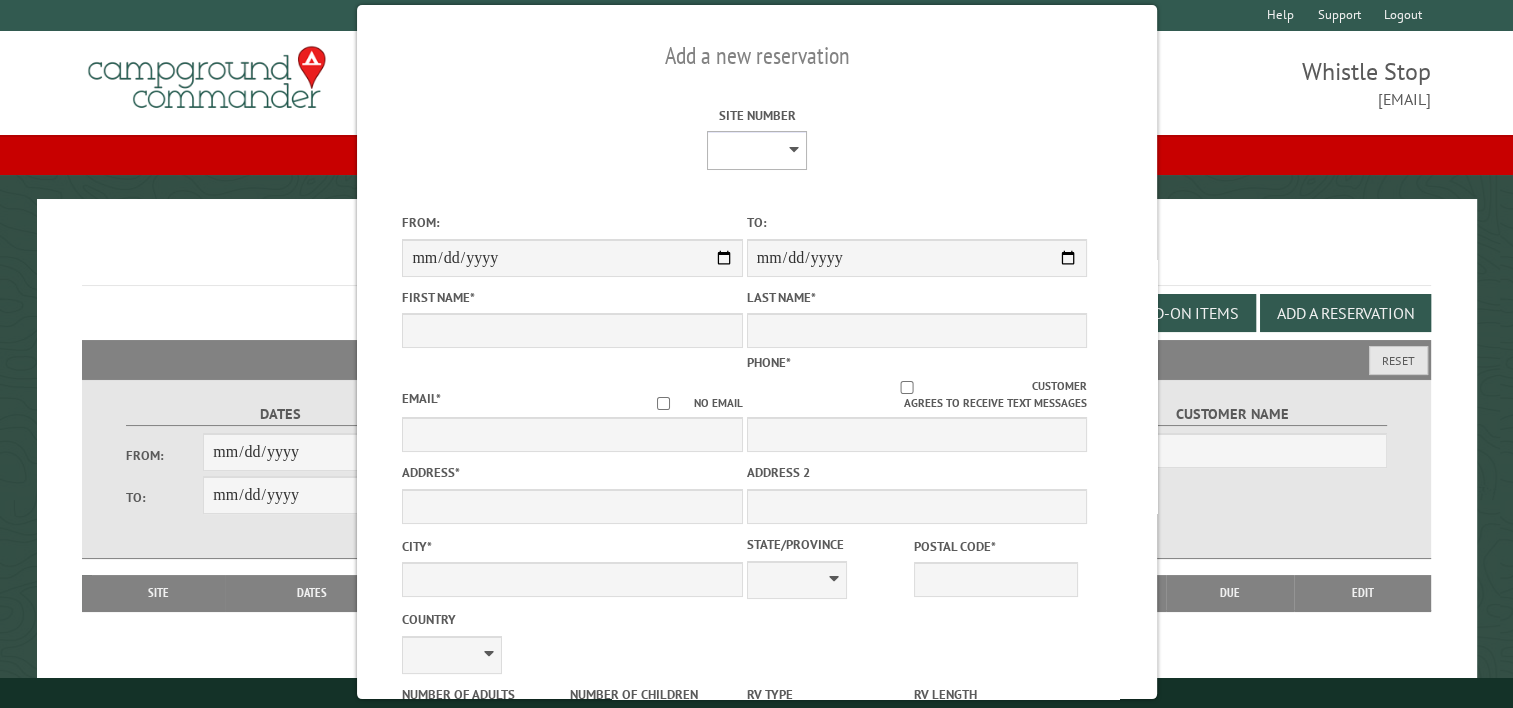 click on "* * * * * ** * * * * ** *** ** ** ** ** ** ** ** ** ** ** ** ** ** ** ** ** ** ** ** ** ** ** ** ** ** ** ** ** ** ** ** ** ** ** ** ** *** *** *** *** *** *** *** *** **** **** **** ****" at bounding box center (757, 150) 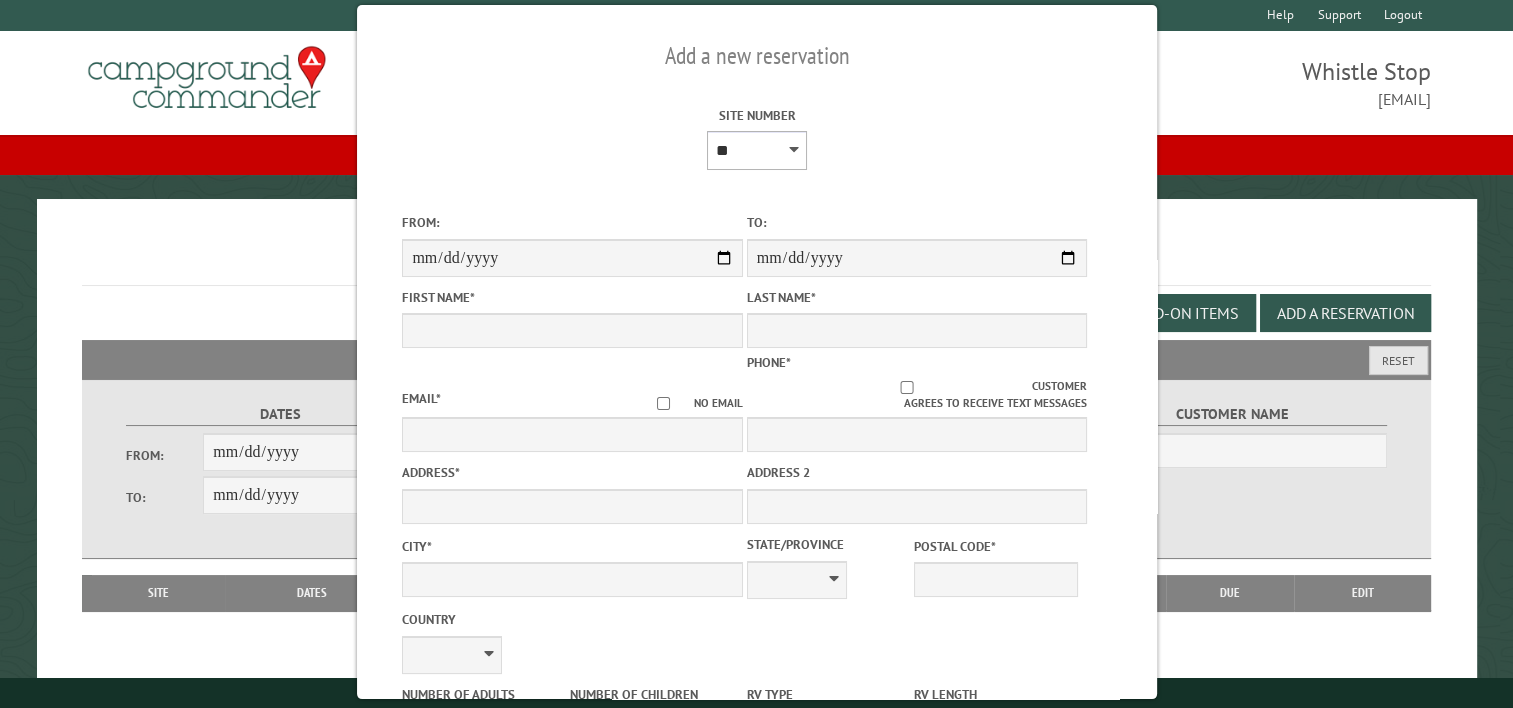click on "* * * * * ** * * * * ** *** ** ** ** ** ** ** ** ** ** ** ** ** ** ** ** ** ** ** ** ** ** ** ** ** ** ** ** ** ** ** ** ** ** ** ** ** *** *** *** *** *** *** *** *** **** **** **** ****" at bounding box center (757, 150) 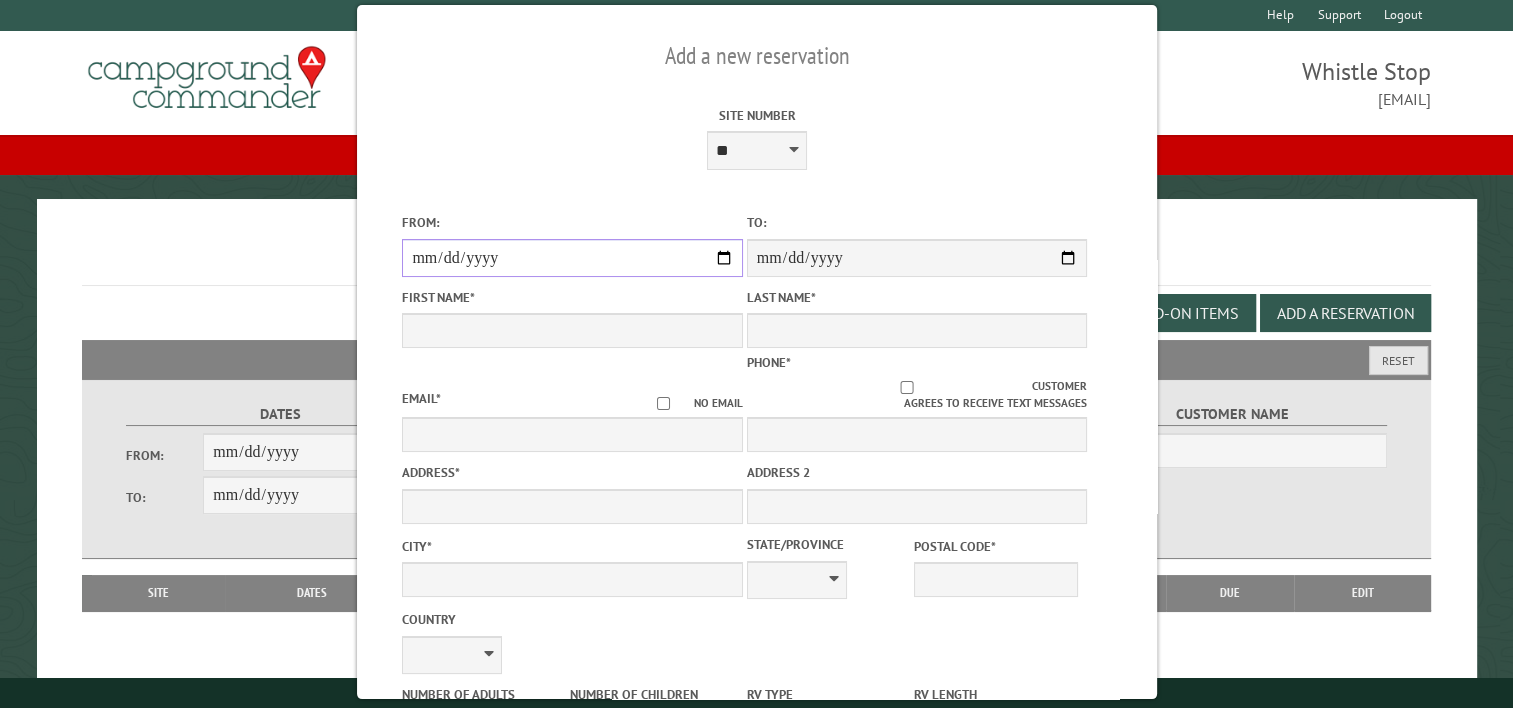 click on "From:" at bounding box center [572, 258] 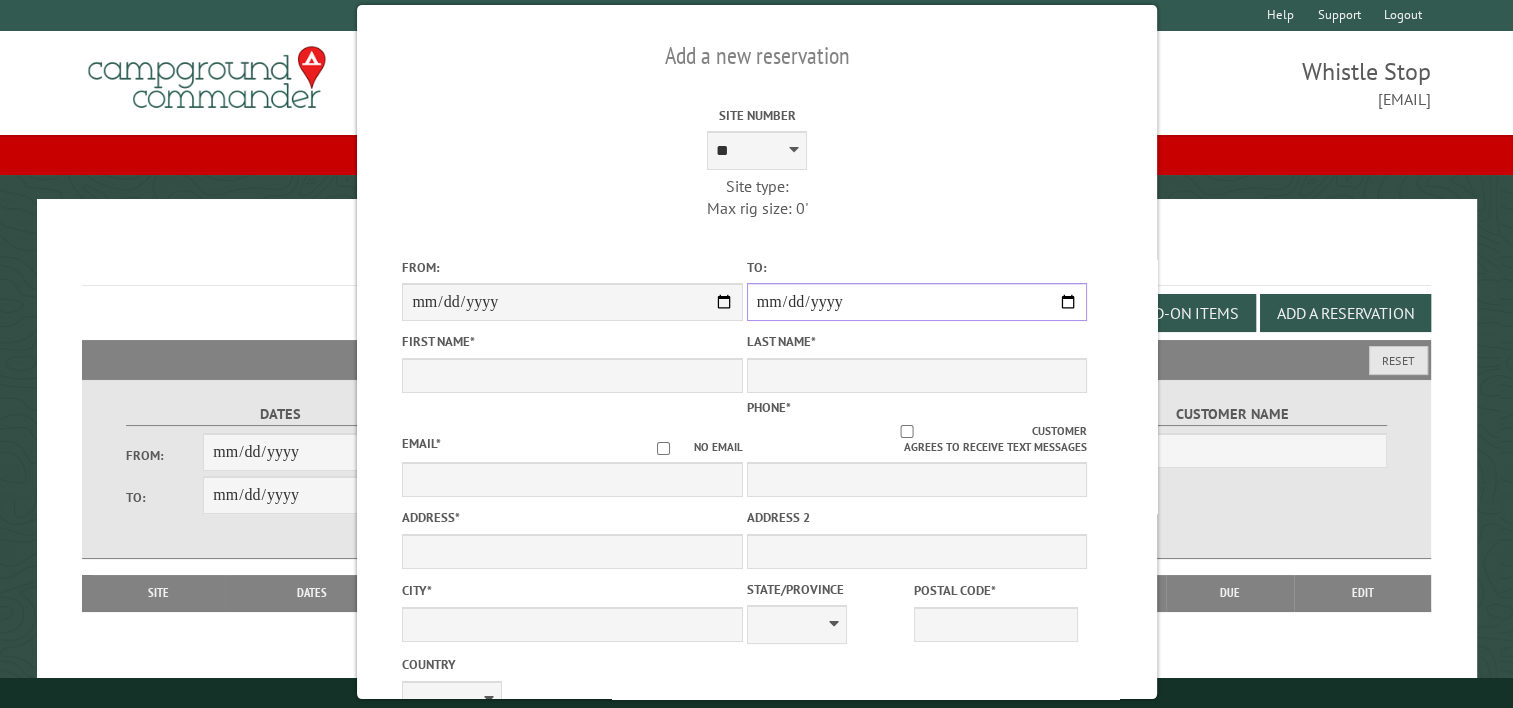 click on "**********" at bounding box center (916, 302) 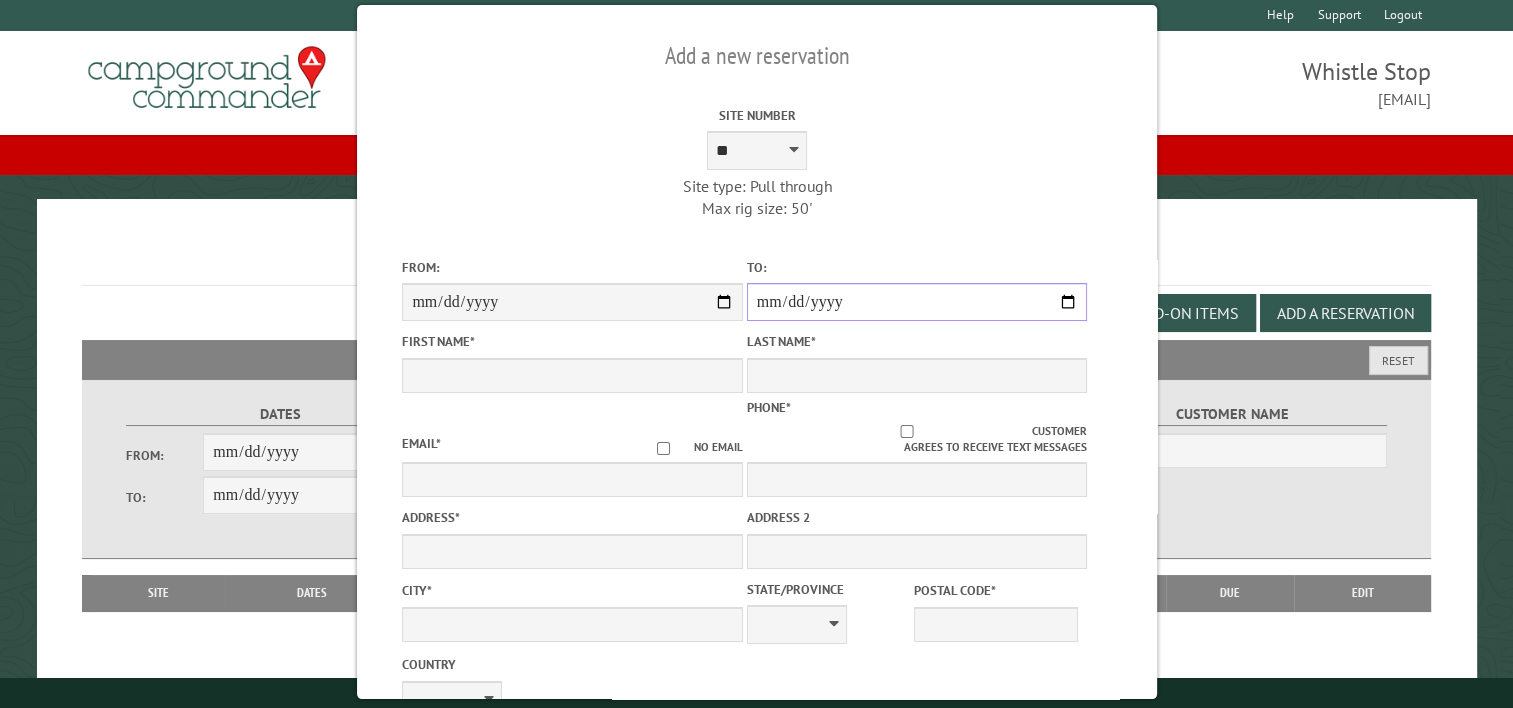 type on "******" 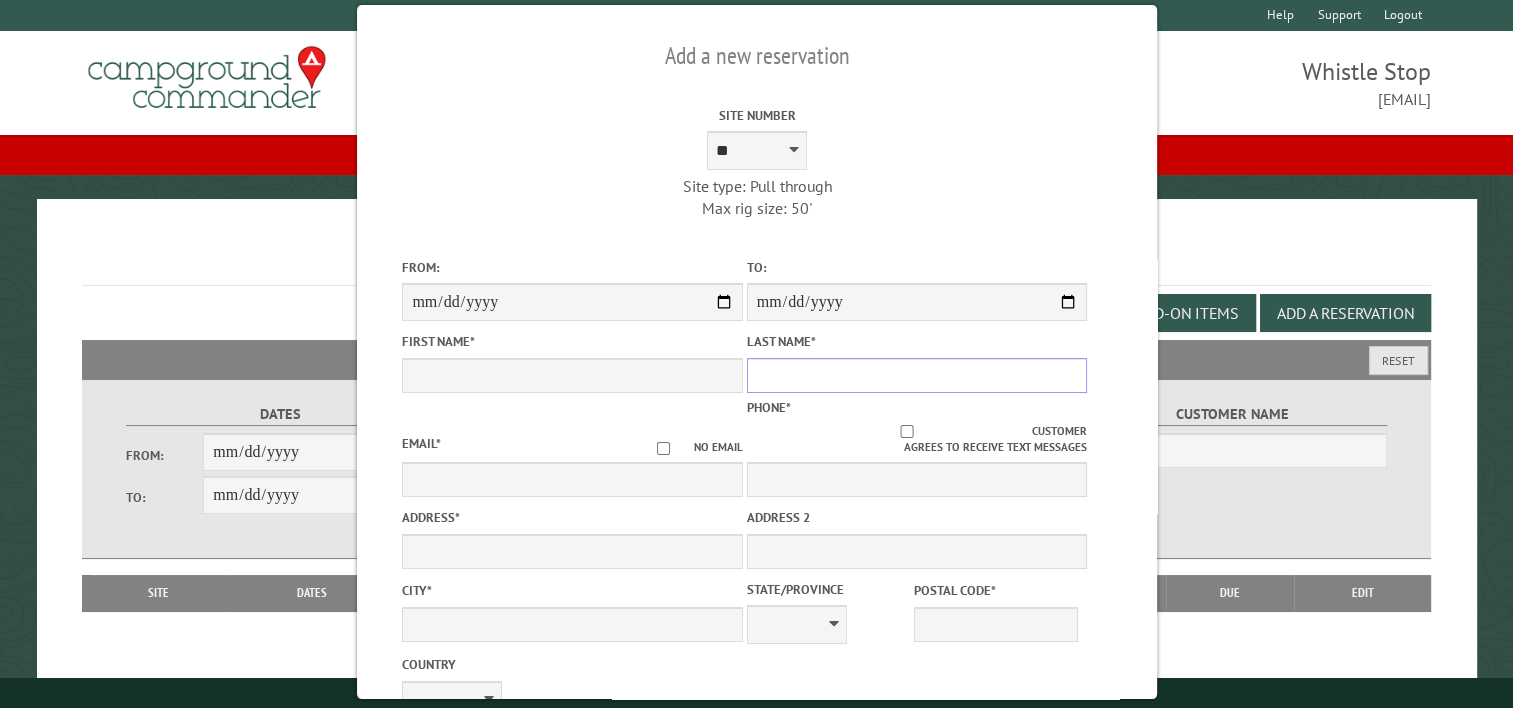 click on "Last Name *" at bounding box center (916, 375) 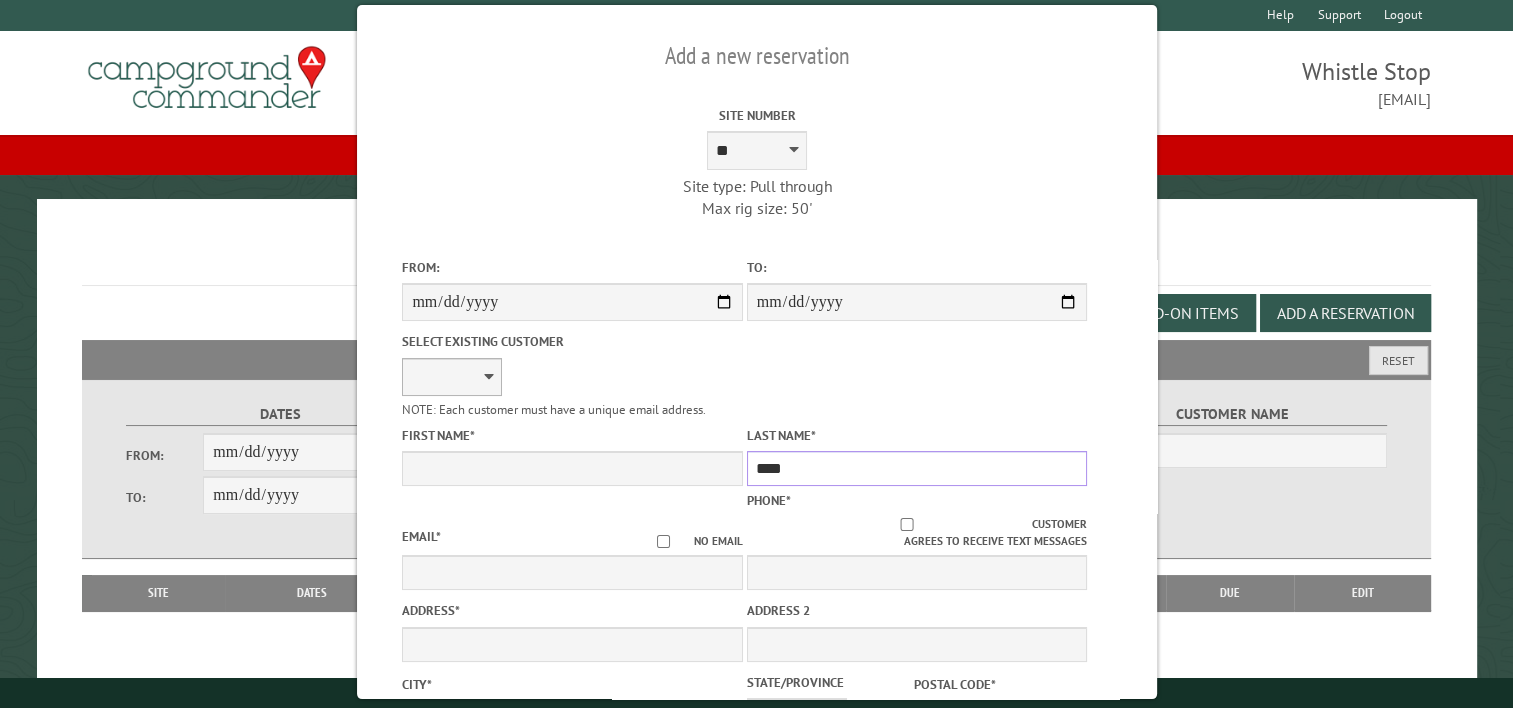 type on "****" 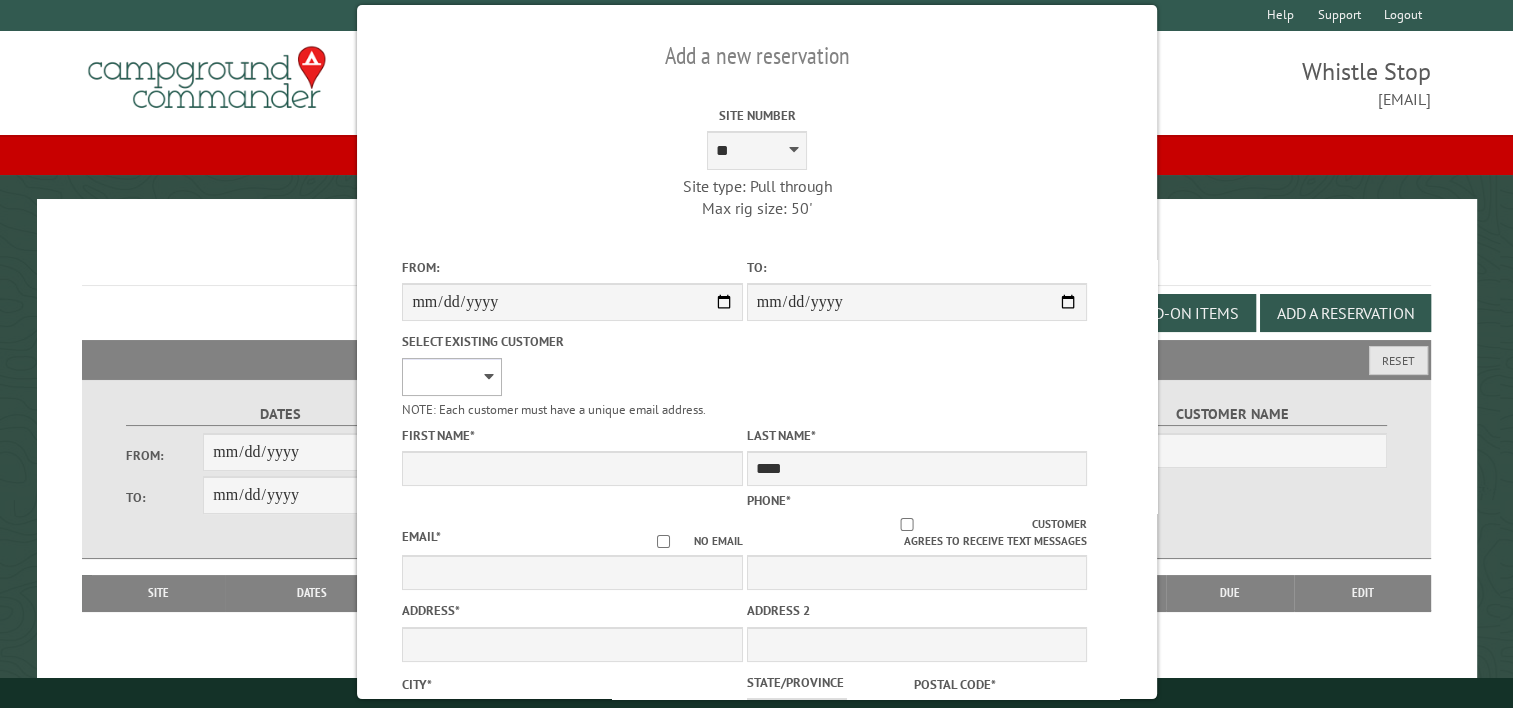 click on "**********" at bounding box center [452, 377] 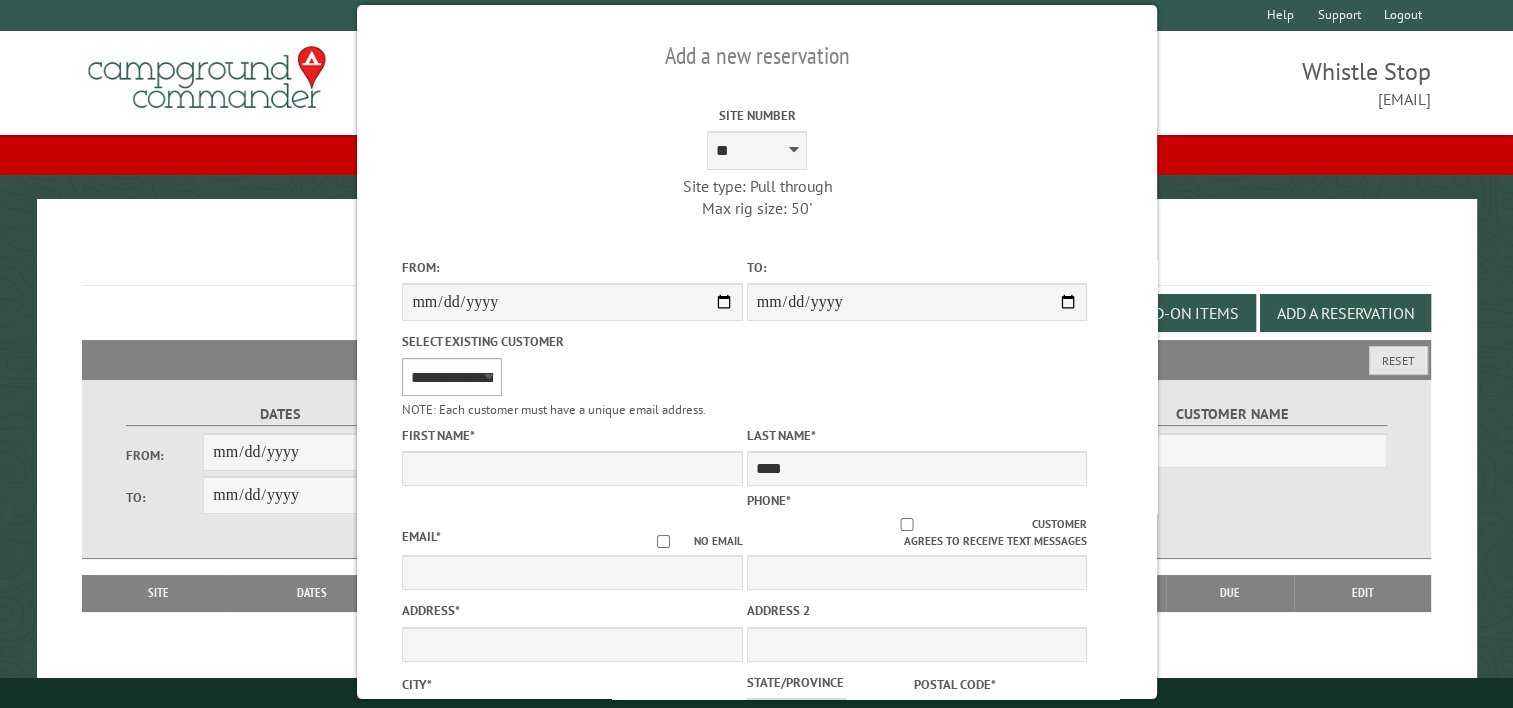click on "**********" at bounding box center (452, 377) 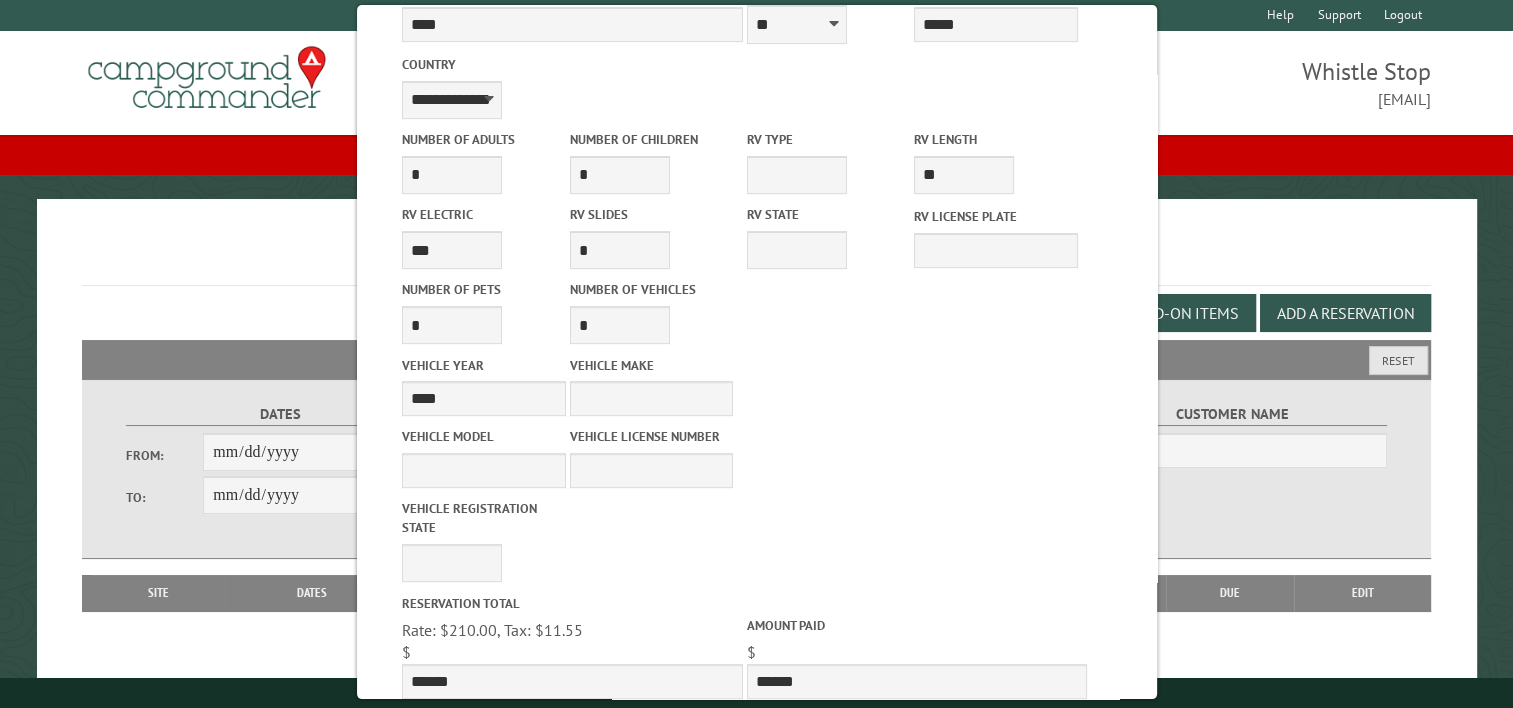 scroll, scrollTop: 864, scrollLeft: 0, axis: vertical 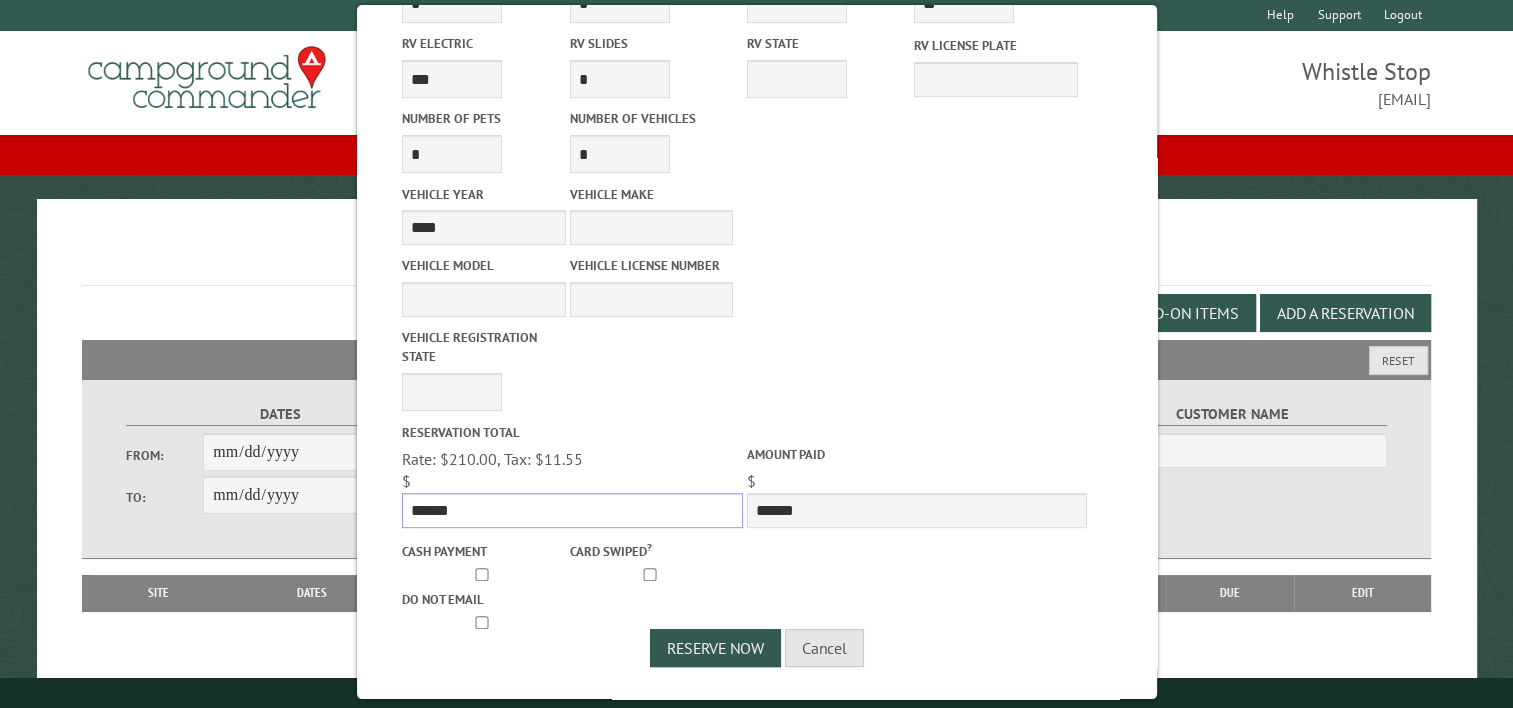 drag, startPoint x: 523, startPoint y: 505, endPoint x: 270, endPoint y: 500, distance: 253.04941 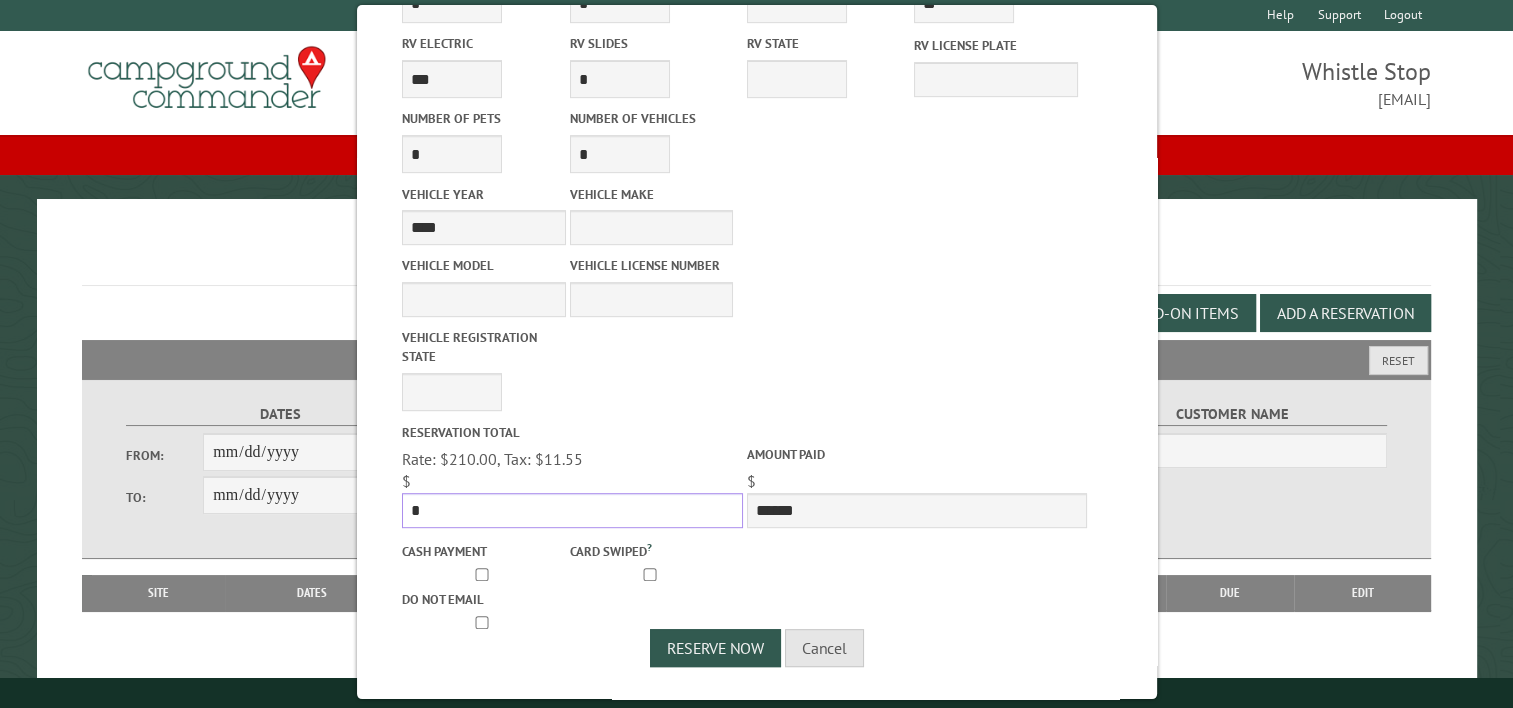 type on "*" 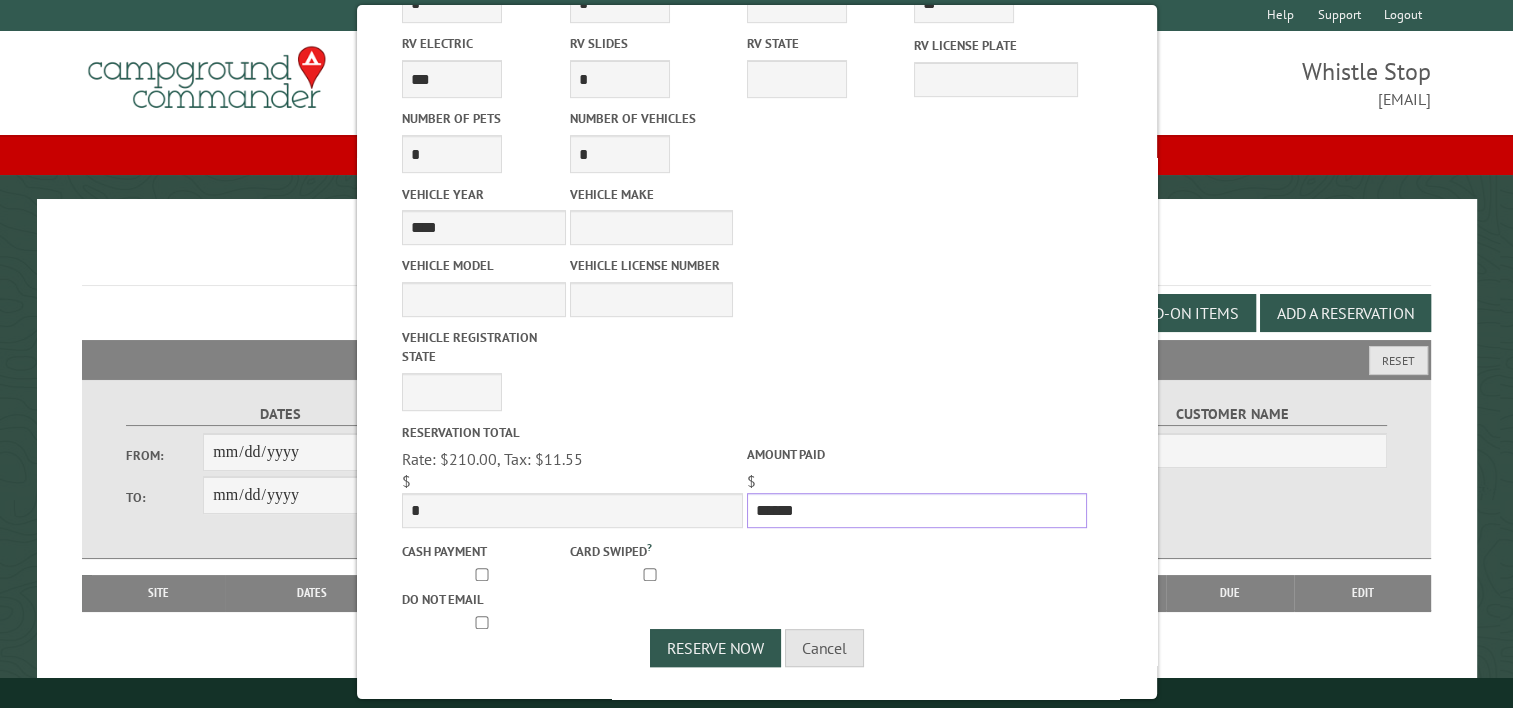 drag, startPoint x: 888, startPoint y: 492, endPoint x: 618, endPoint y: 536, distance: 273.5617 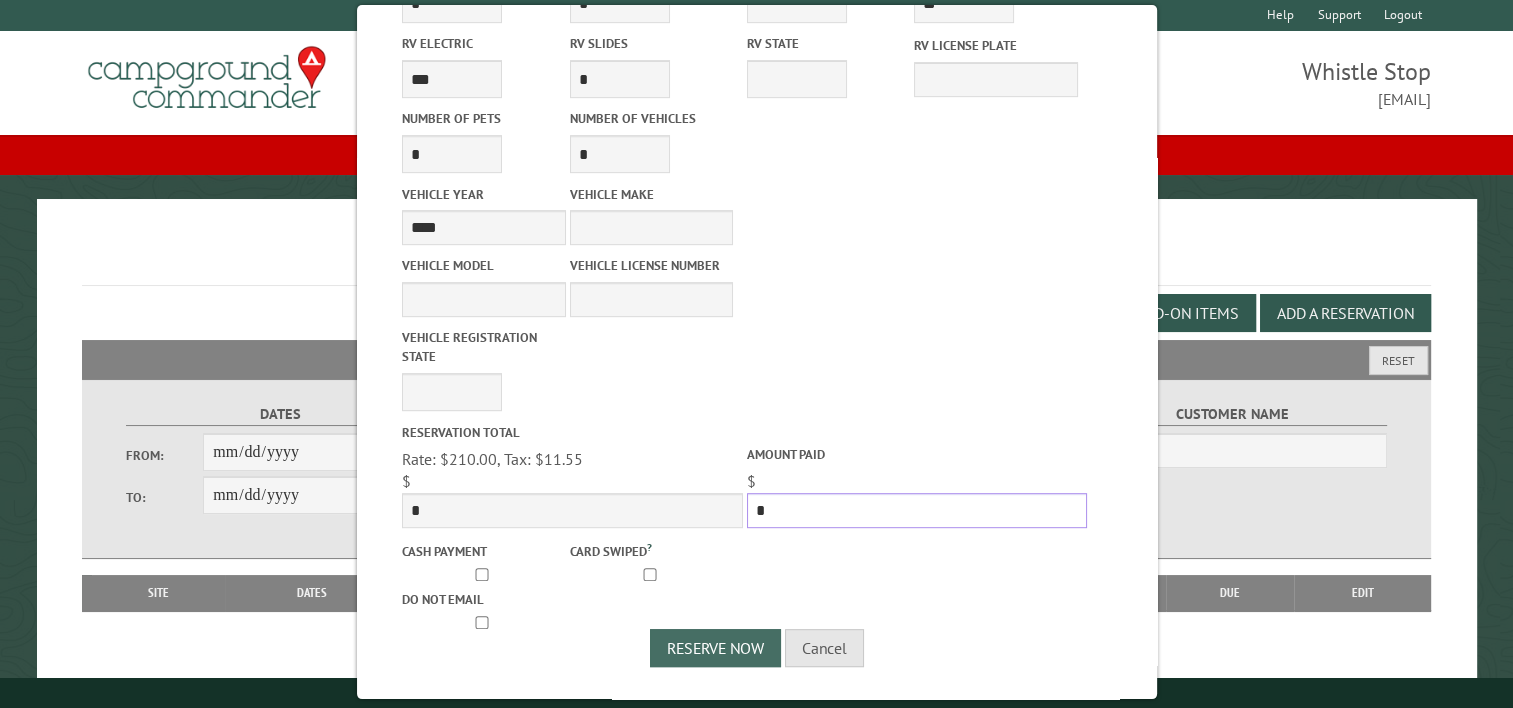 type on "*" 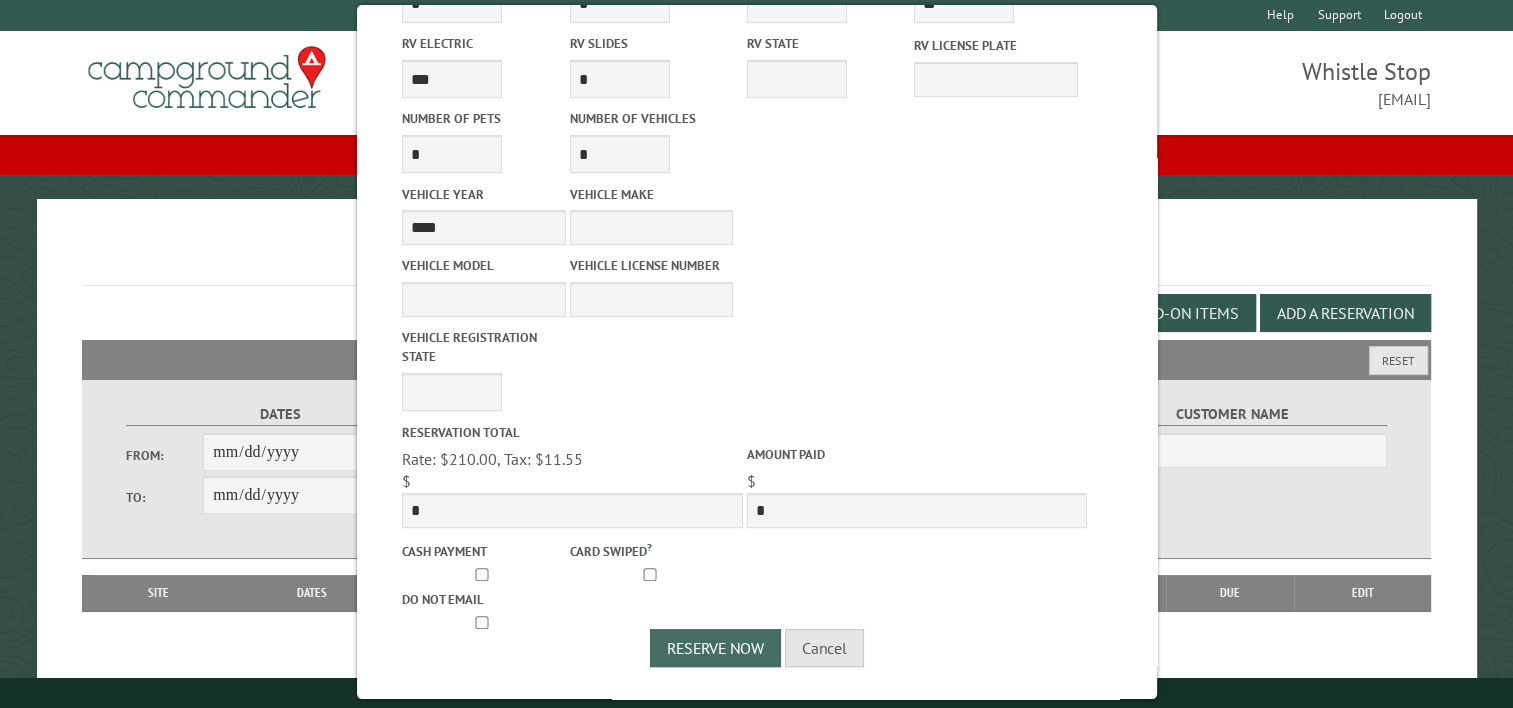 click on "Reserve Now" at bounding box center (715, 648) 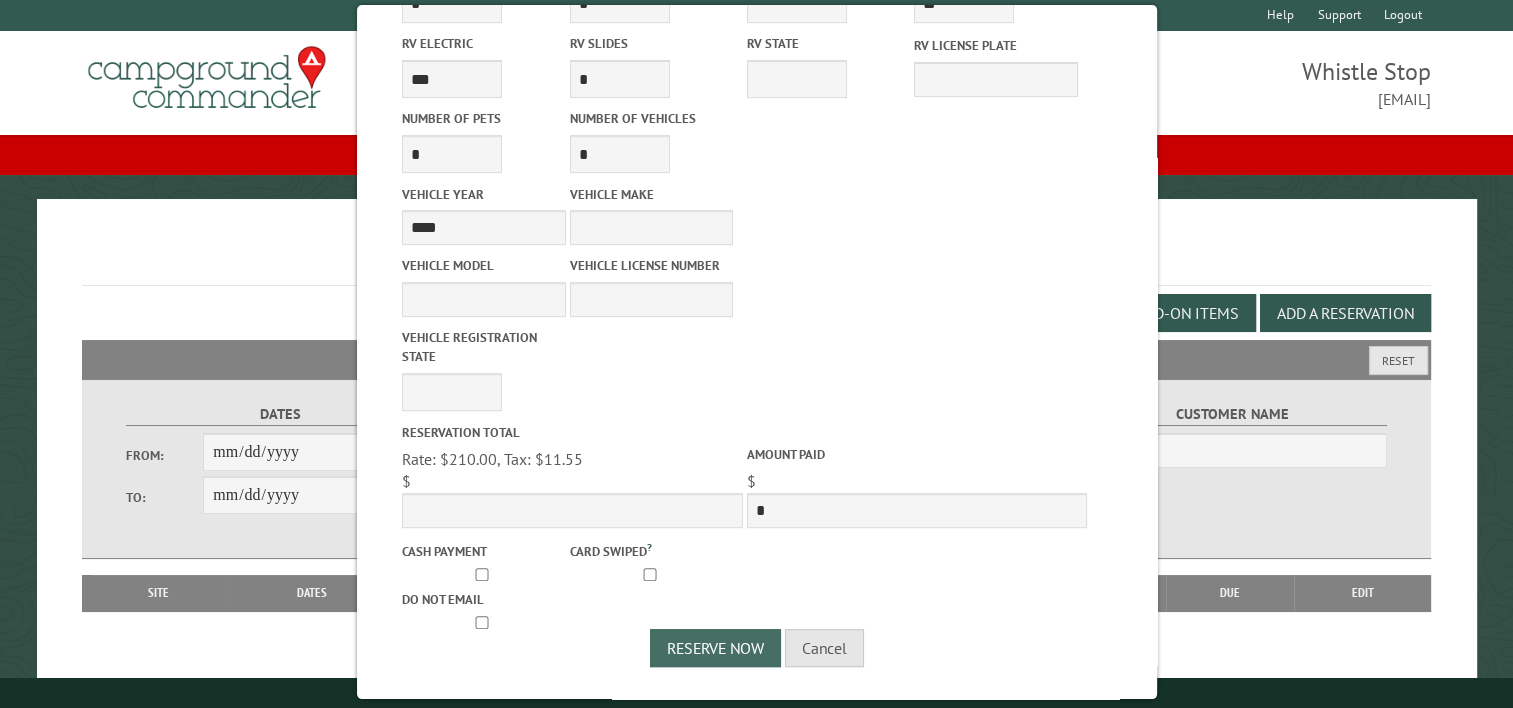 select on "**********" 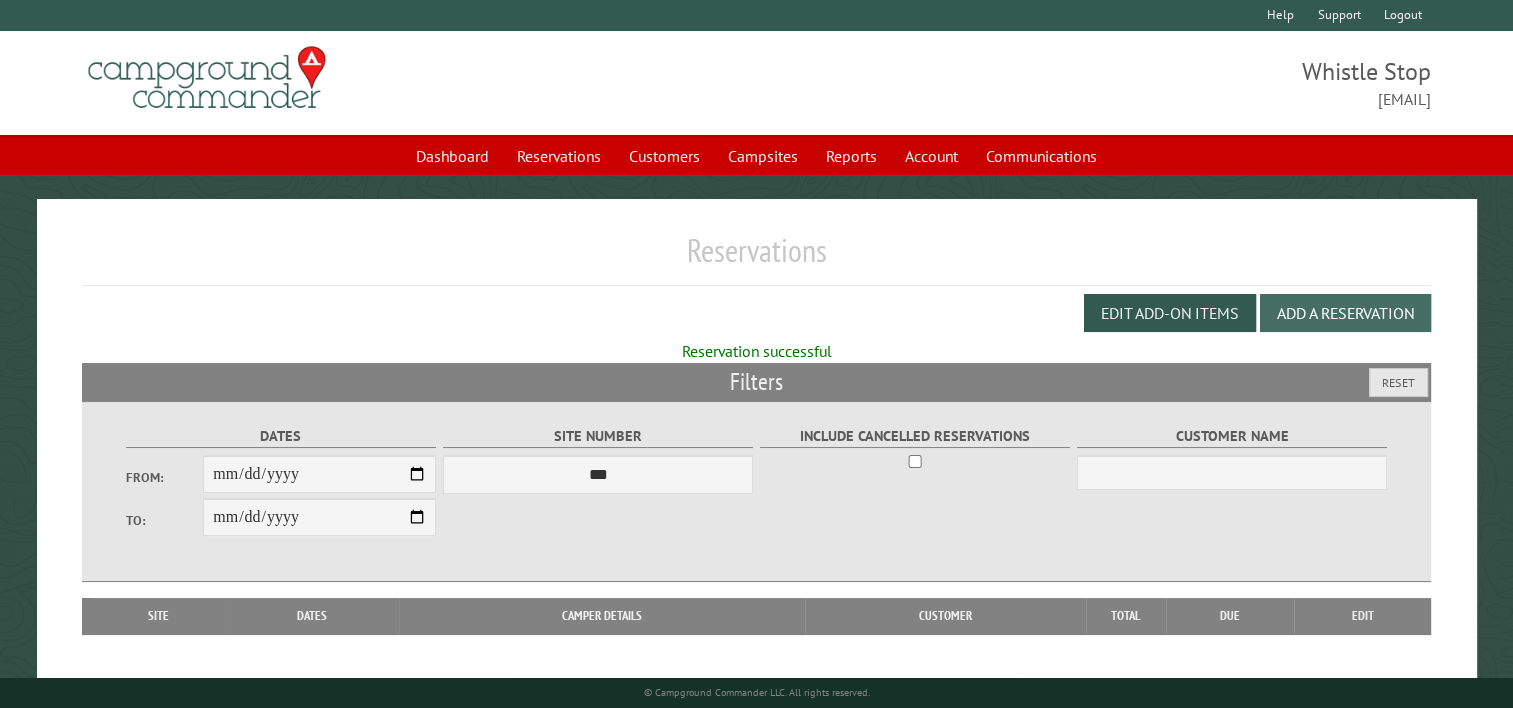 click on "Add a Reservation" at bounding box center (1345, 313) 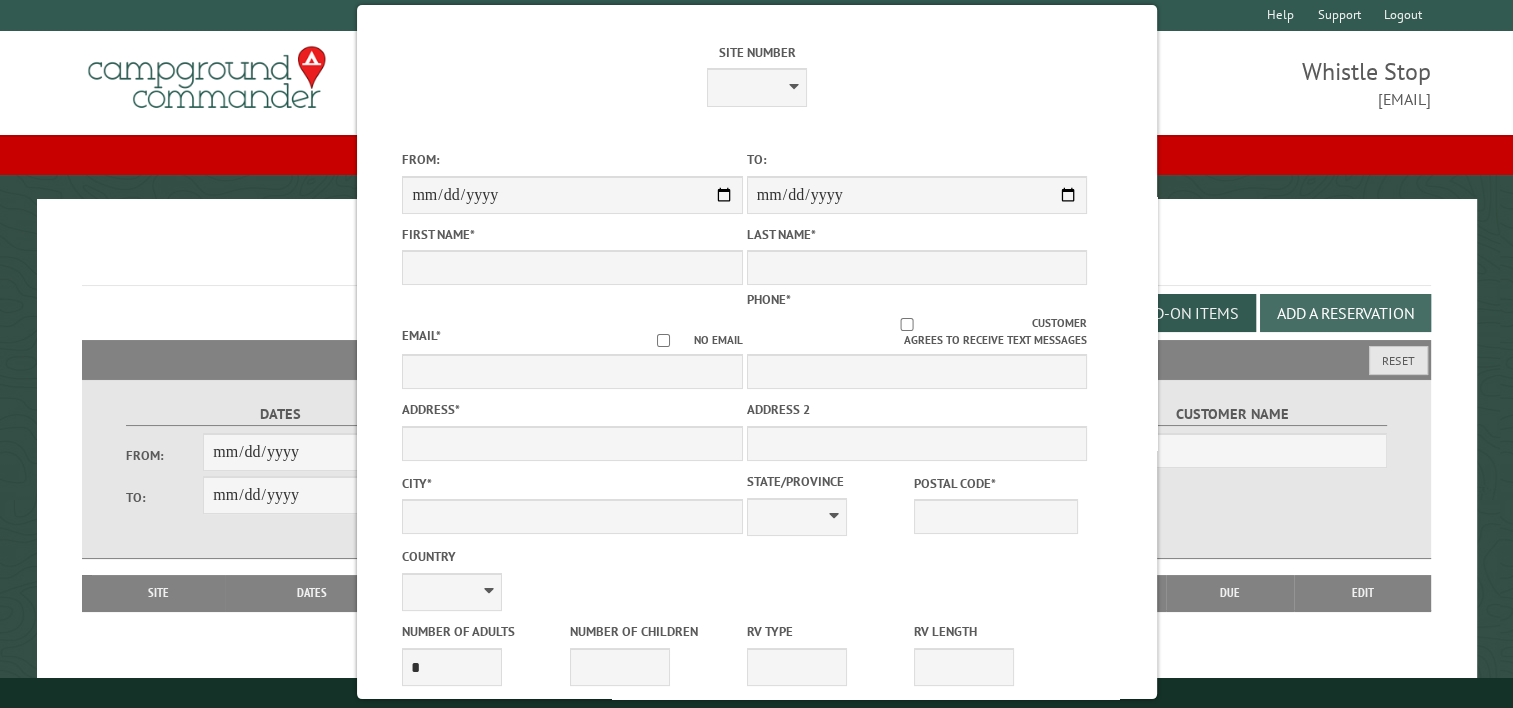scroll, scrollTop: 58, scrollLeft: 0, axis: vertical 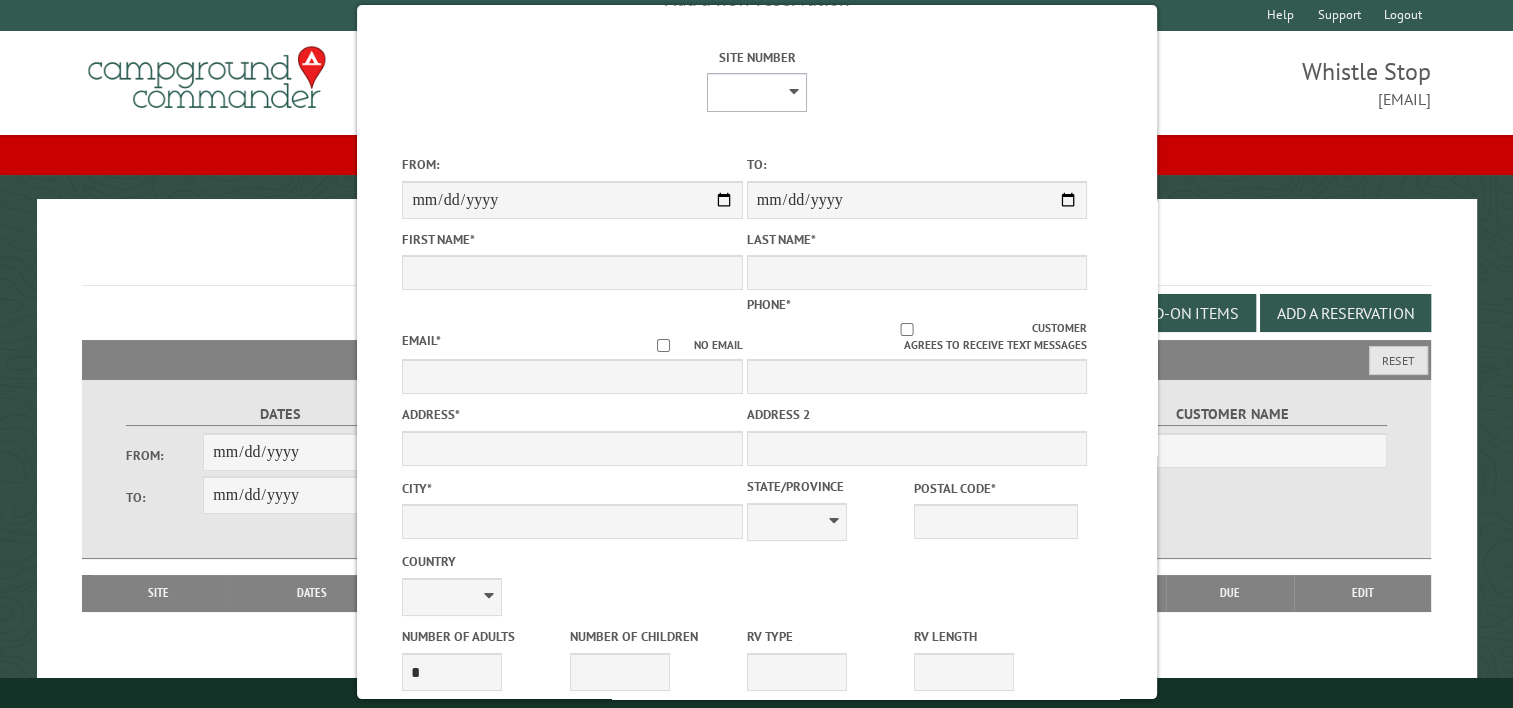 click on "* * * * * ** * * * * ** *** ** ** ** ** ** ** ** ** ** ** ** ** ** ** ** ** ** ** ** ** ** ** ** ** ** ** ** ** ** ** ** ** ** ** ** ** *** *** *** *** *** *** *** *** **** **** **** ****" at bounding box center (757, 92) 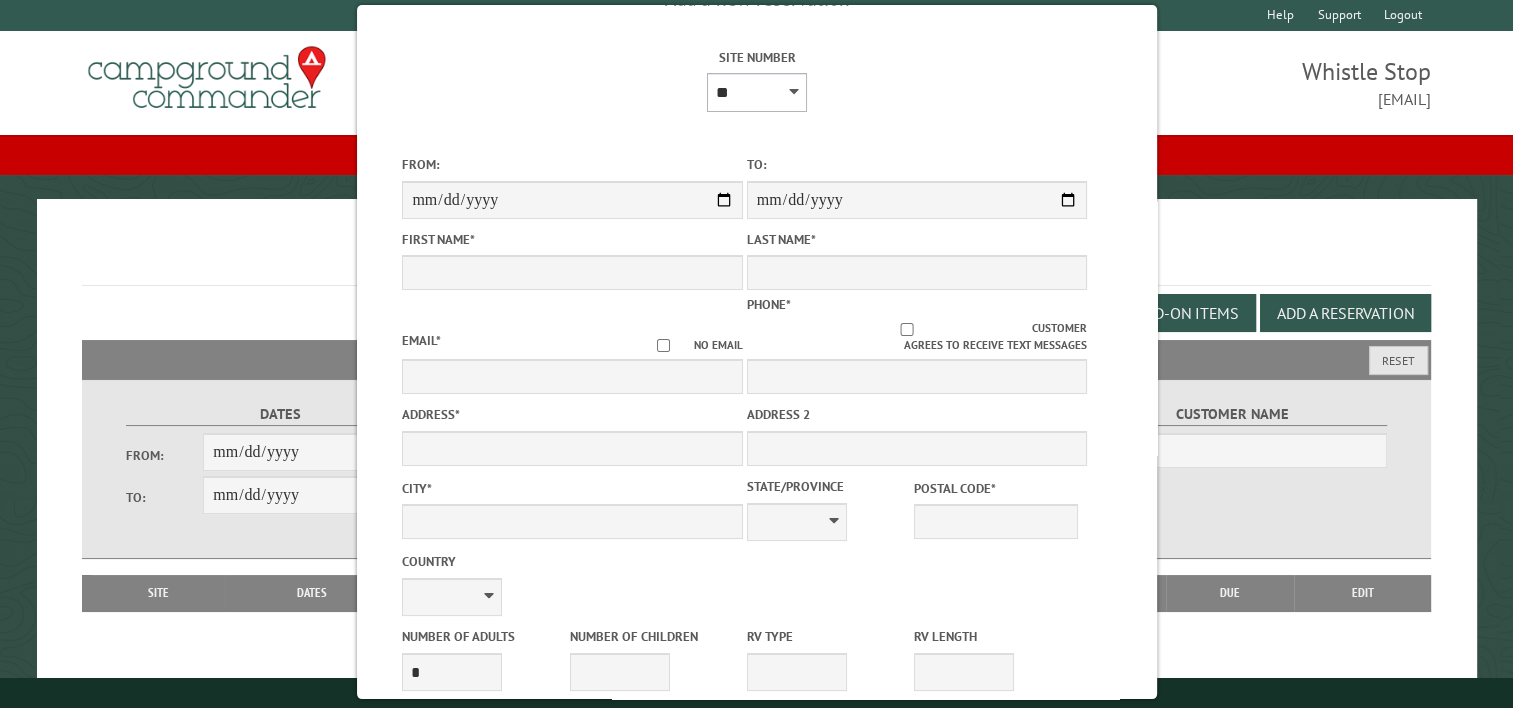click on "* * * * * ** * * * * ** *** ** ** ** ** ** ** ** ** ** ** ** ** ** ** ** ** ** ** ** ** ** ** ** ** ** ** ** ** ** ** ** ** ** ** ** ** *** *** *** *** *** *** *** *** **** **** **** ****" at bounding box center (757, 92) 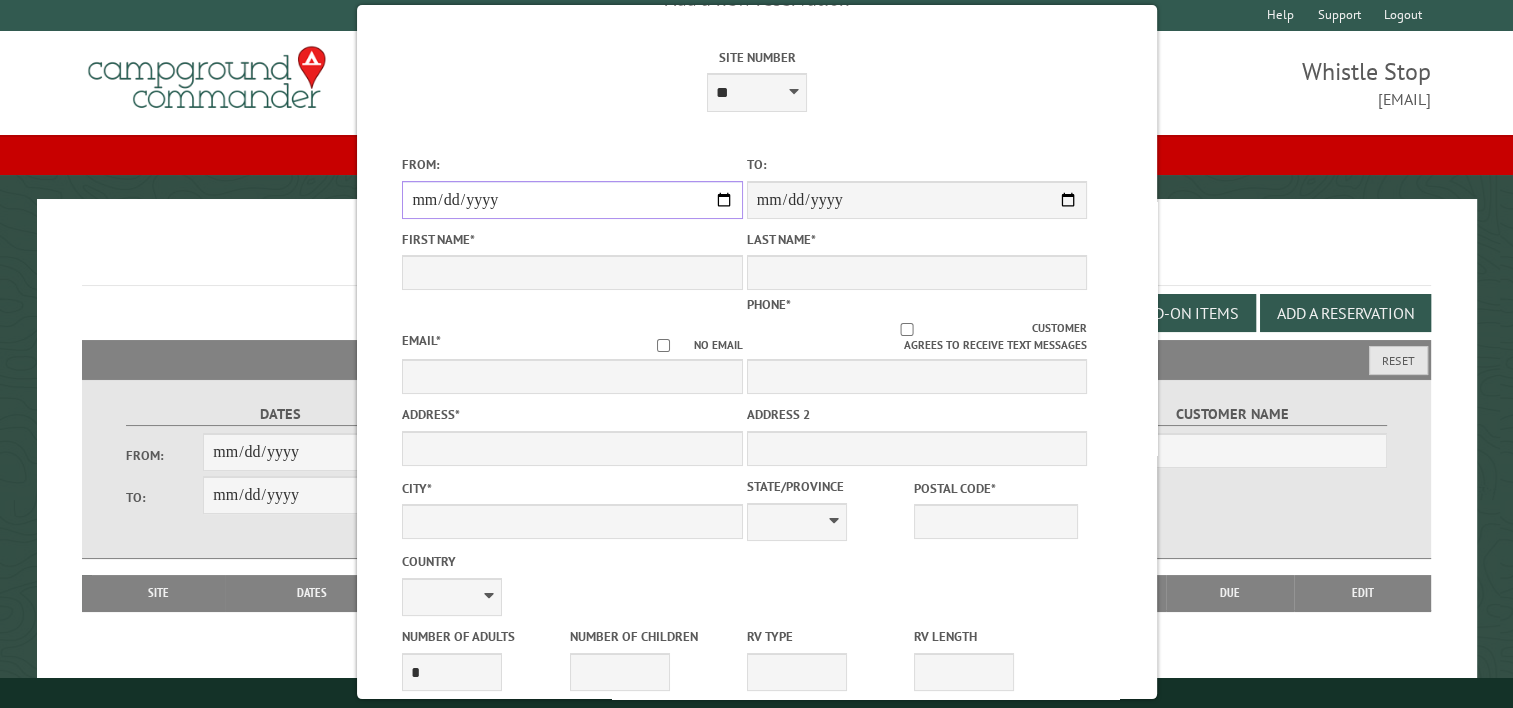 drag, startPoint x: 712, startPoint y: 185, endPoint x: 710, endPoint y: 195, distance: 10.198039 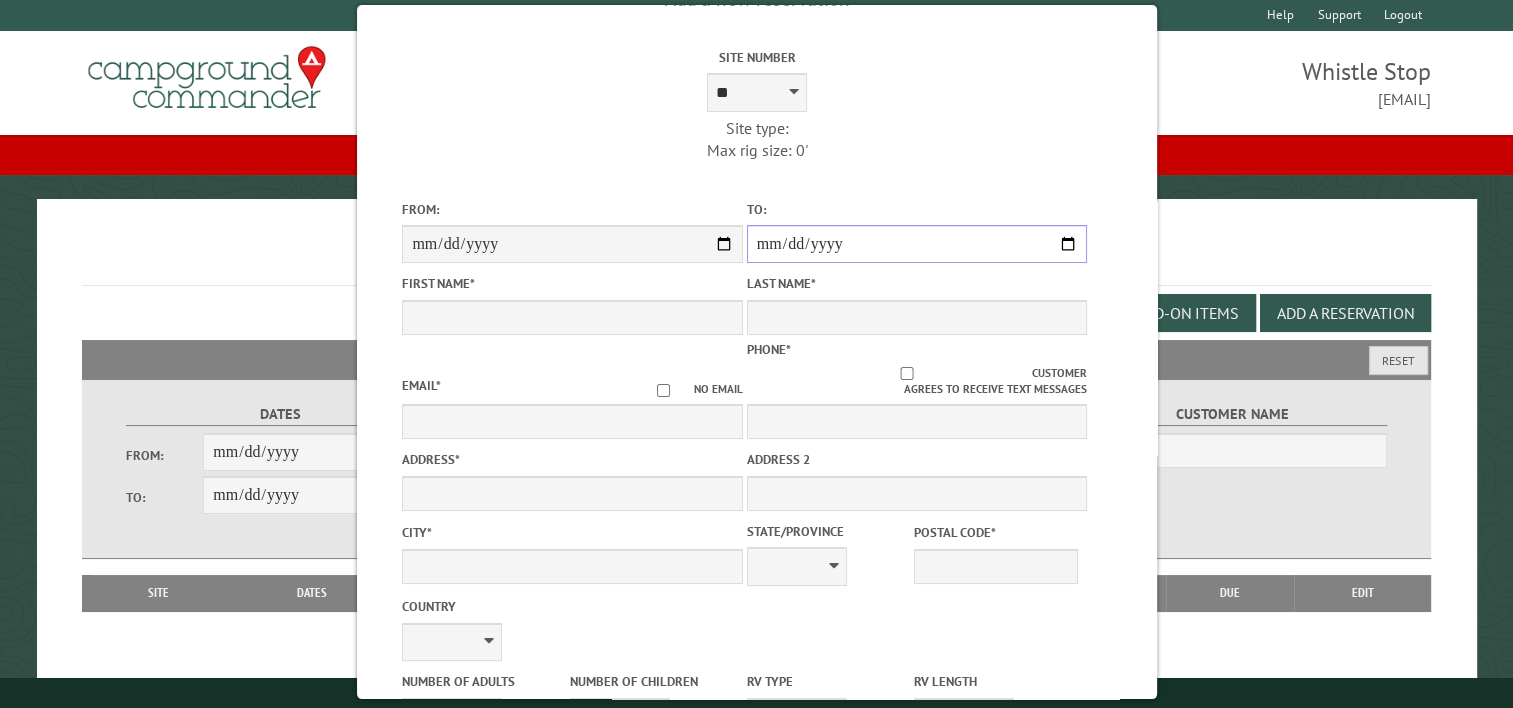 drag, startPoint x: 1052, startPoint y: 243, endPoint x: 1028, endPoint y: 253, distance: 26 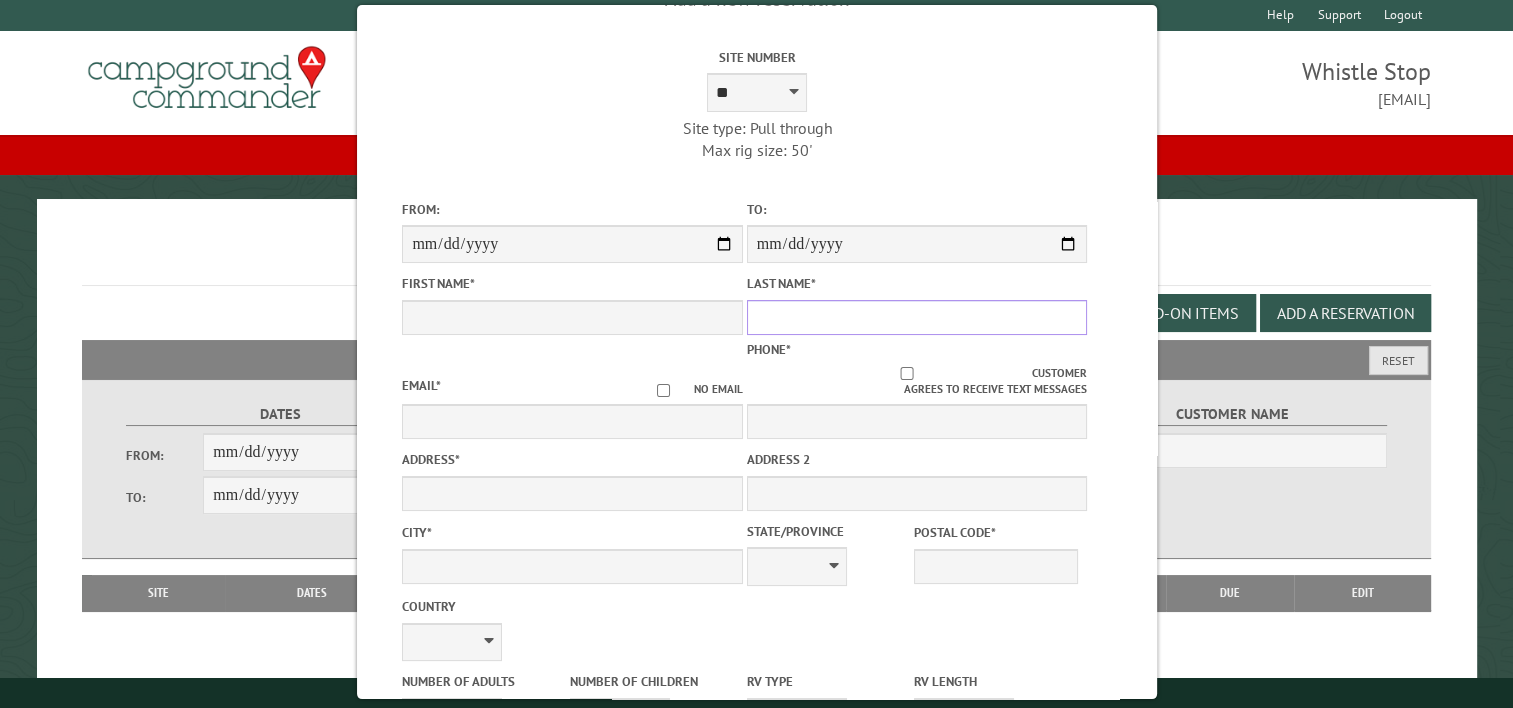 click on "Last Name *" at bounding box center [916, 317] 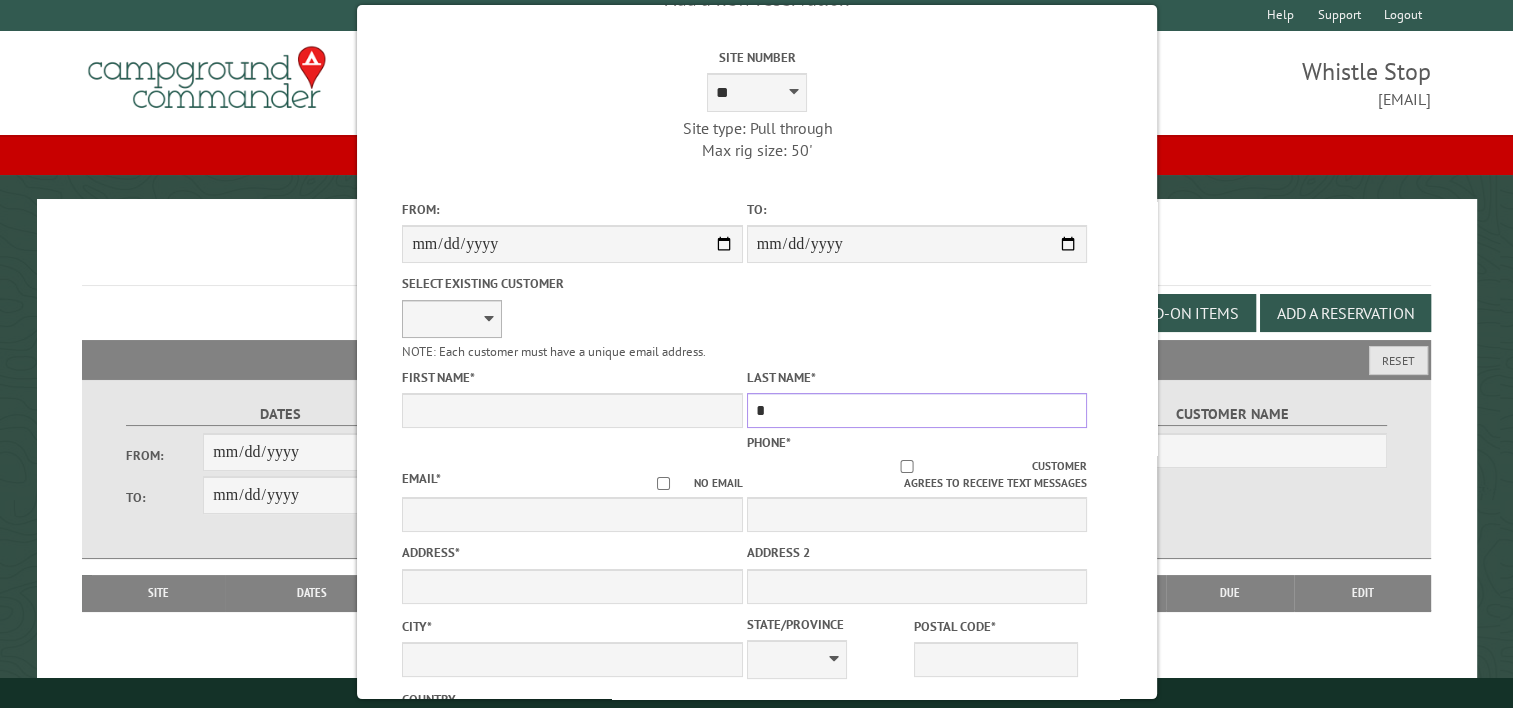 type on "*" 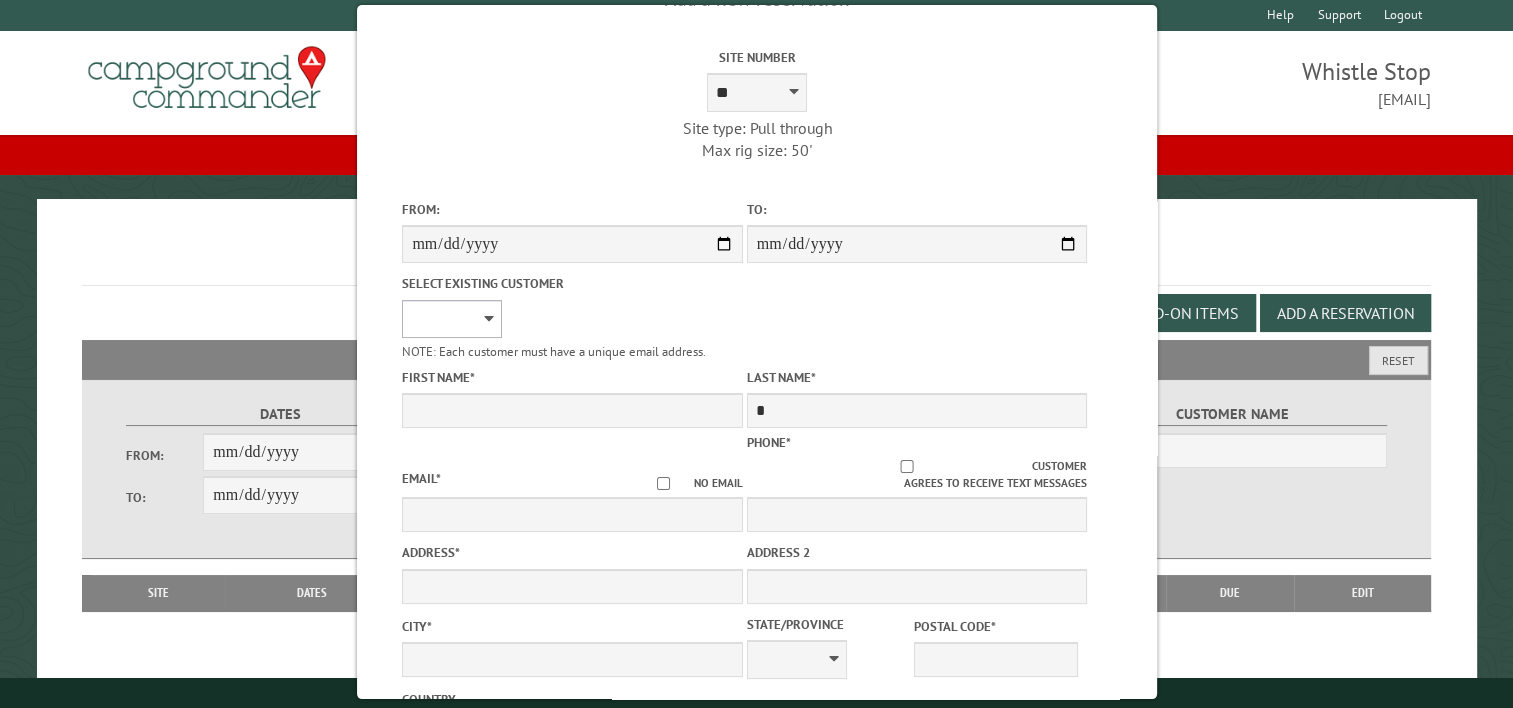 click on "**********" at bounding box center (452, 319) 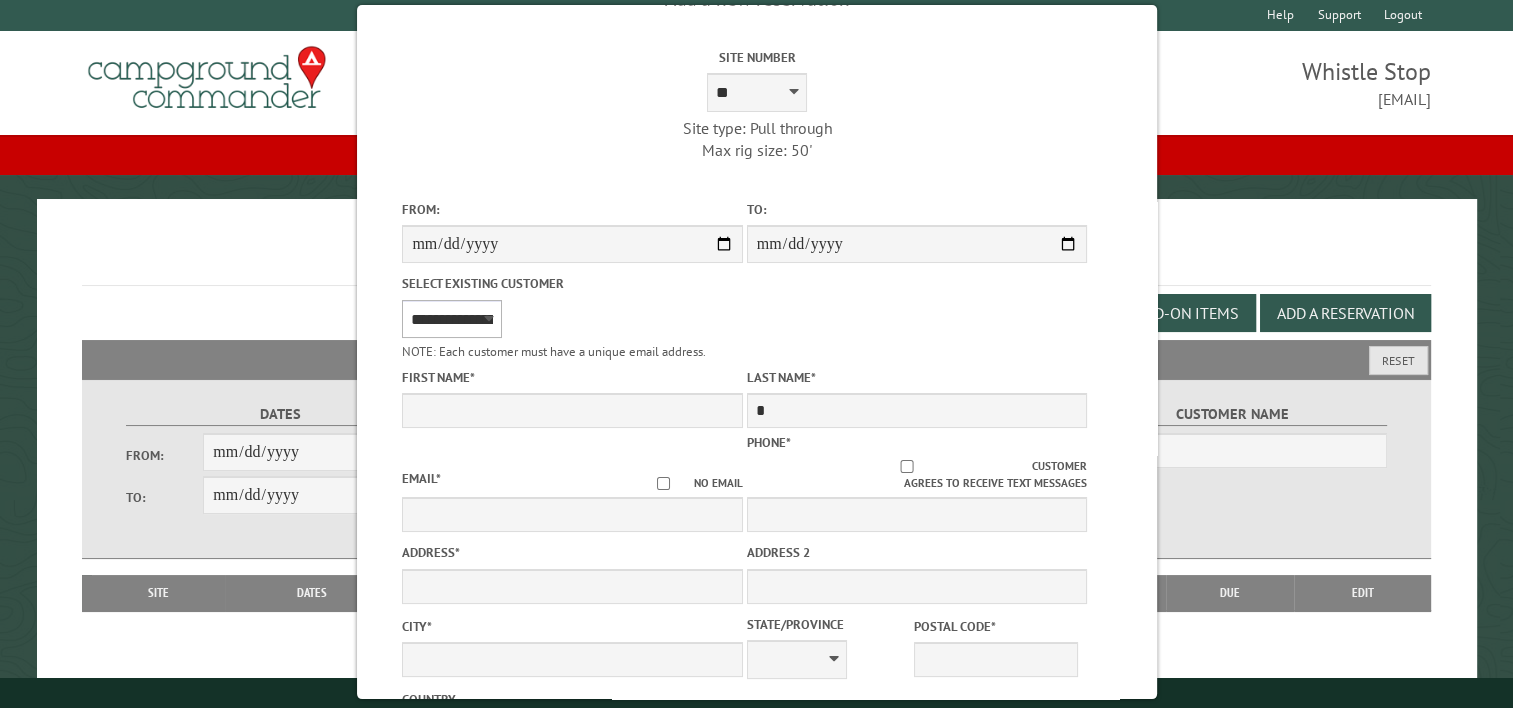 click on "**********" at bounding box center (452, 319) 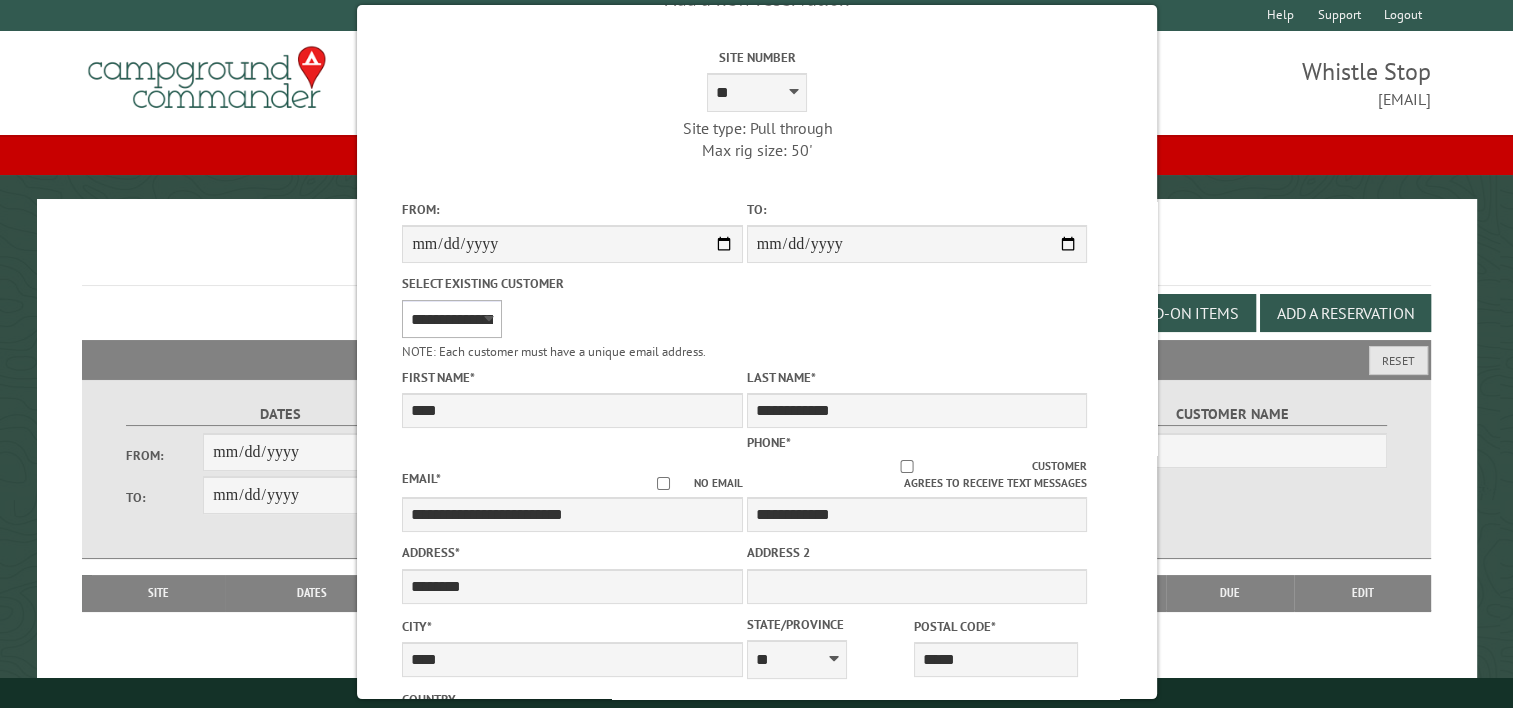select on "*" 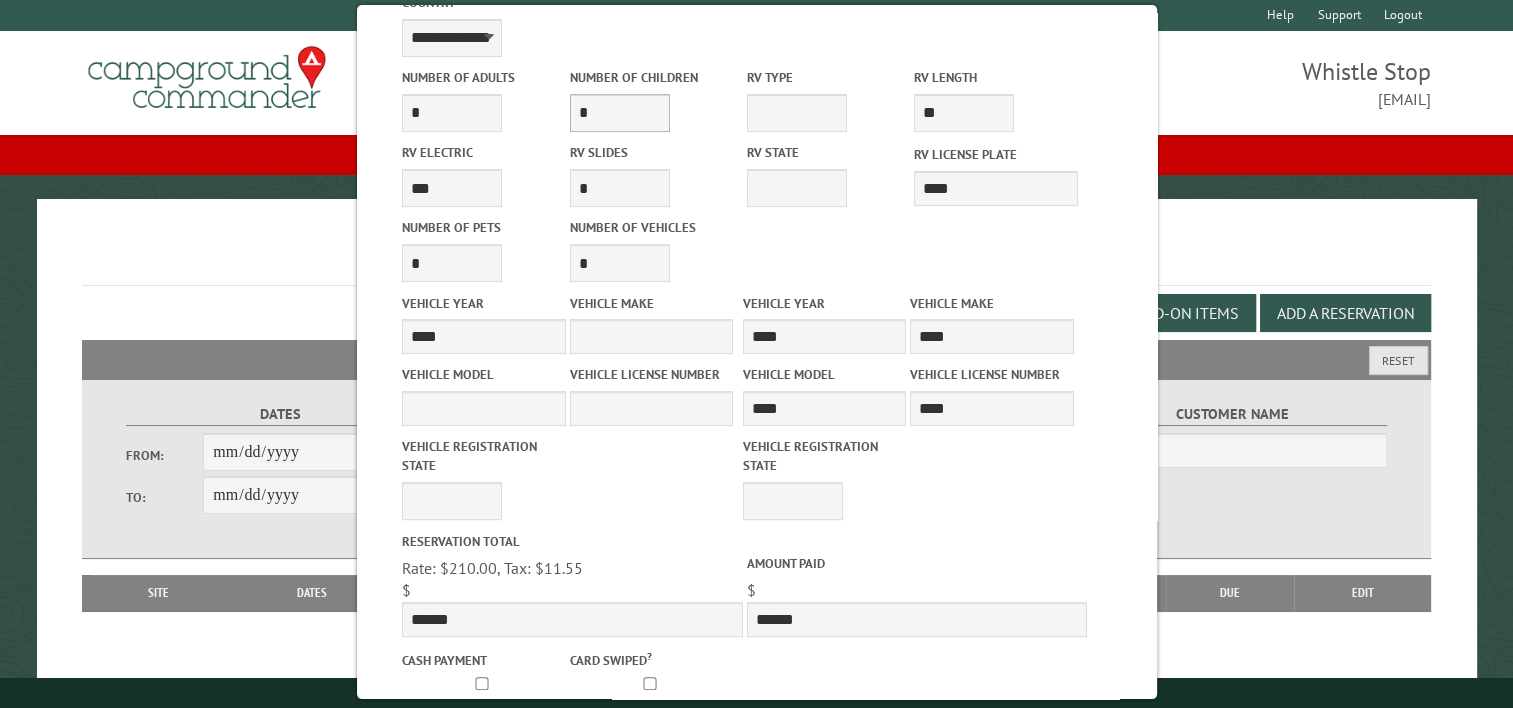 scroll, scrollTop: 864, scrollLeft: 0, axis: vertical 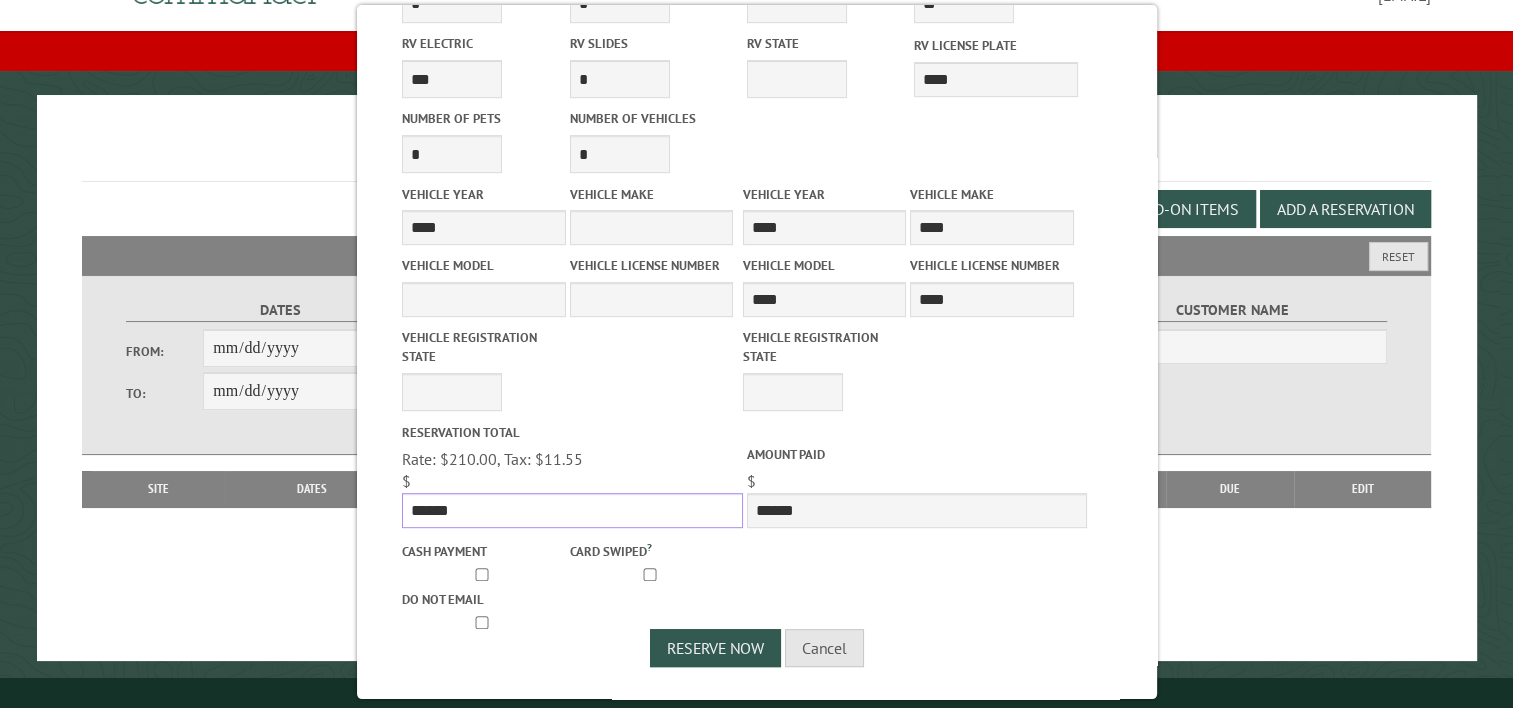 drag, startPoint x: 498, startPoint y: 516, endPoint x: 285, endPoint y: 547, distance: 215.24405 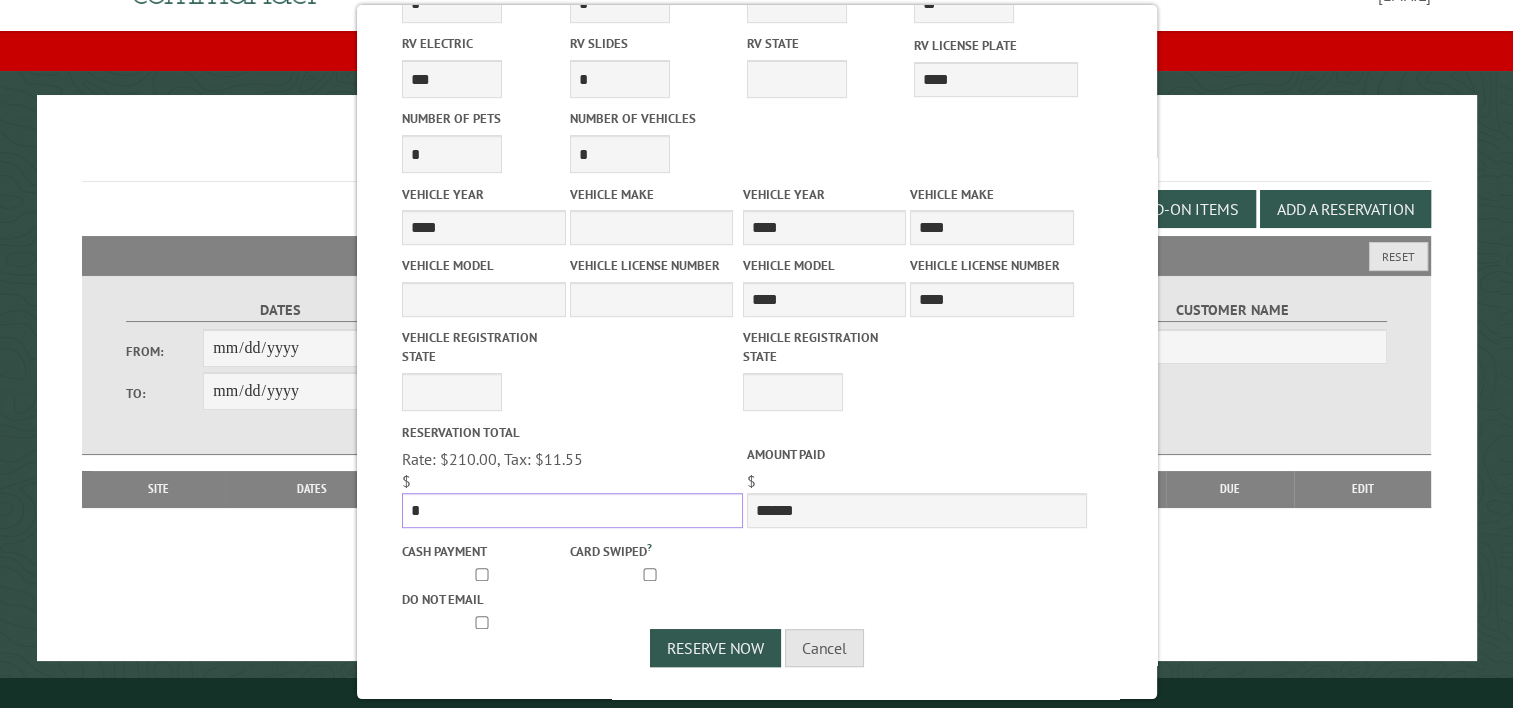 type on "*" 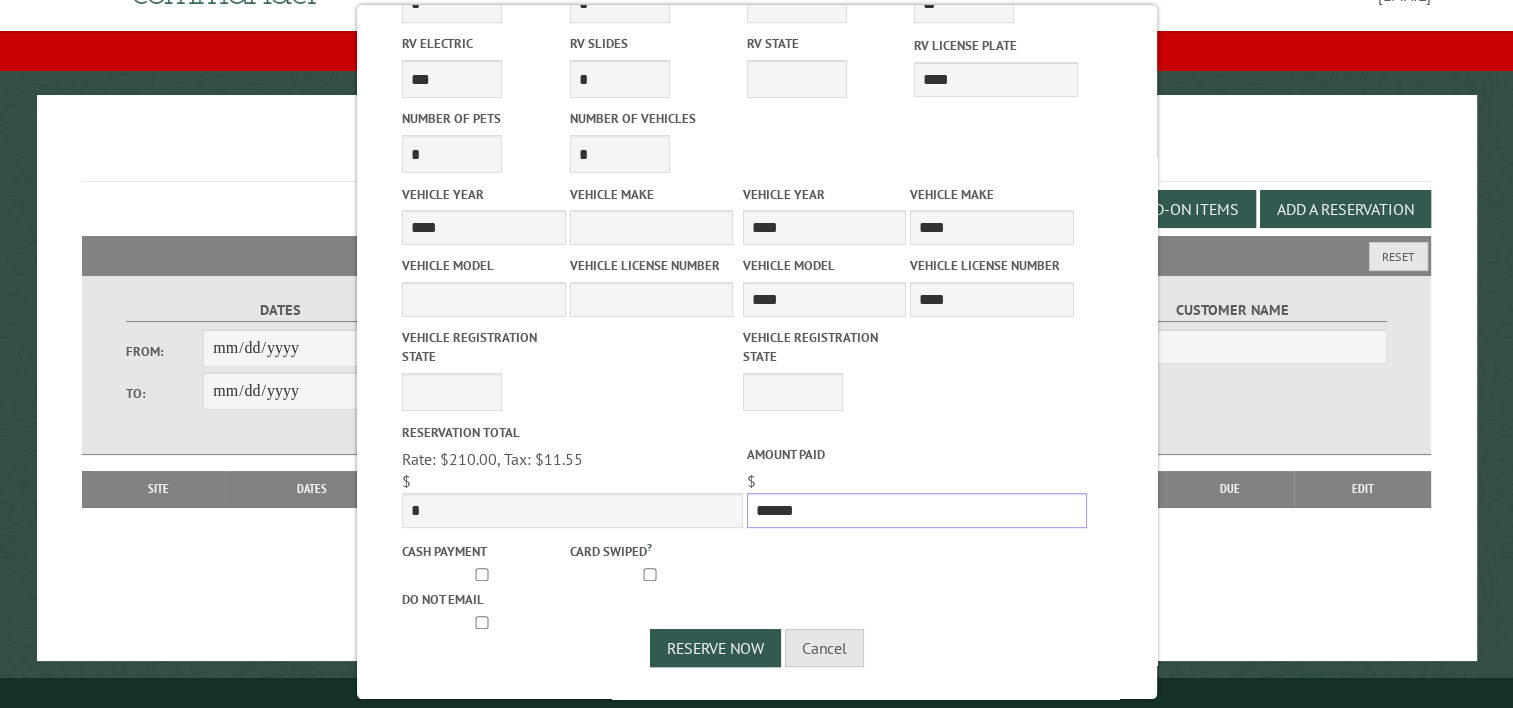 drag, startPoint x: 865, startPoint y: 489, endPoint x: 692, endPoint y: 502, distance: 173.48775 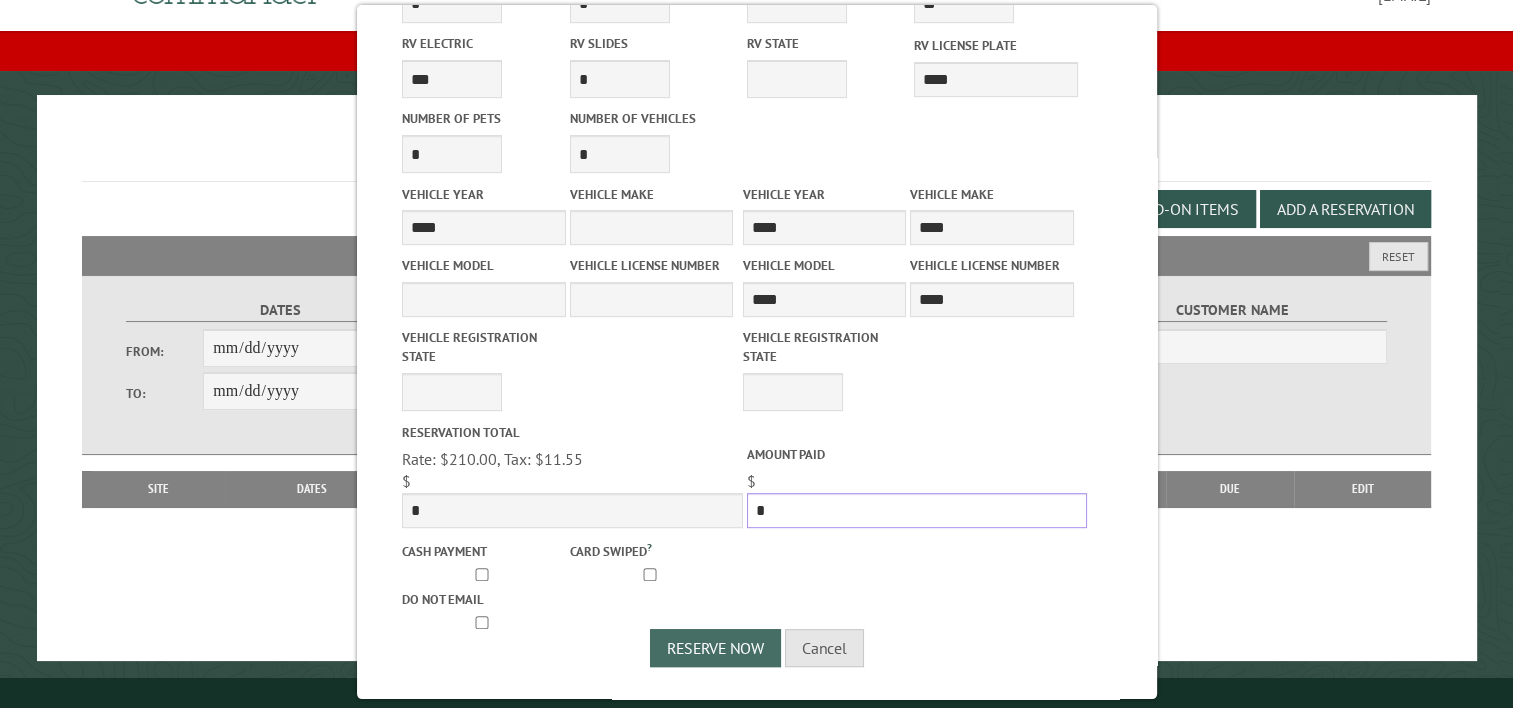 type on "*" 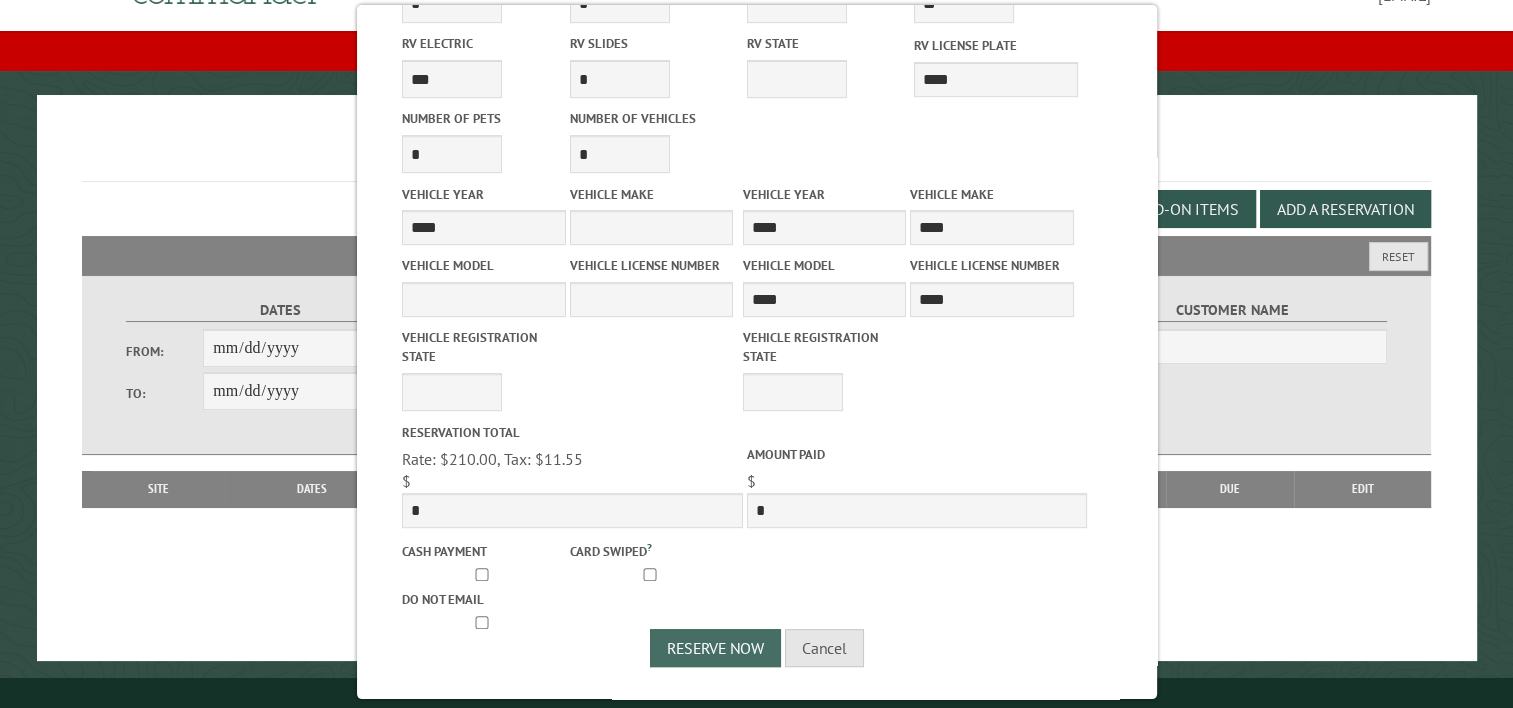 click on "Reserve Now" at bounding box center [715, 648] 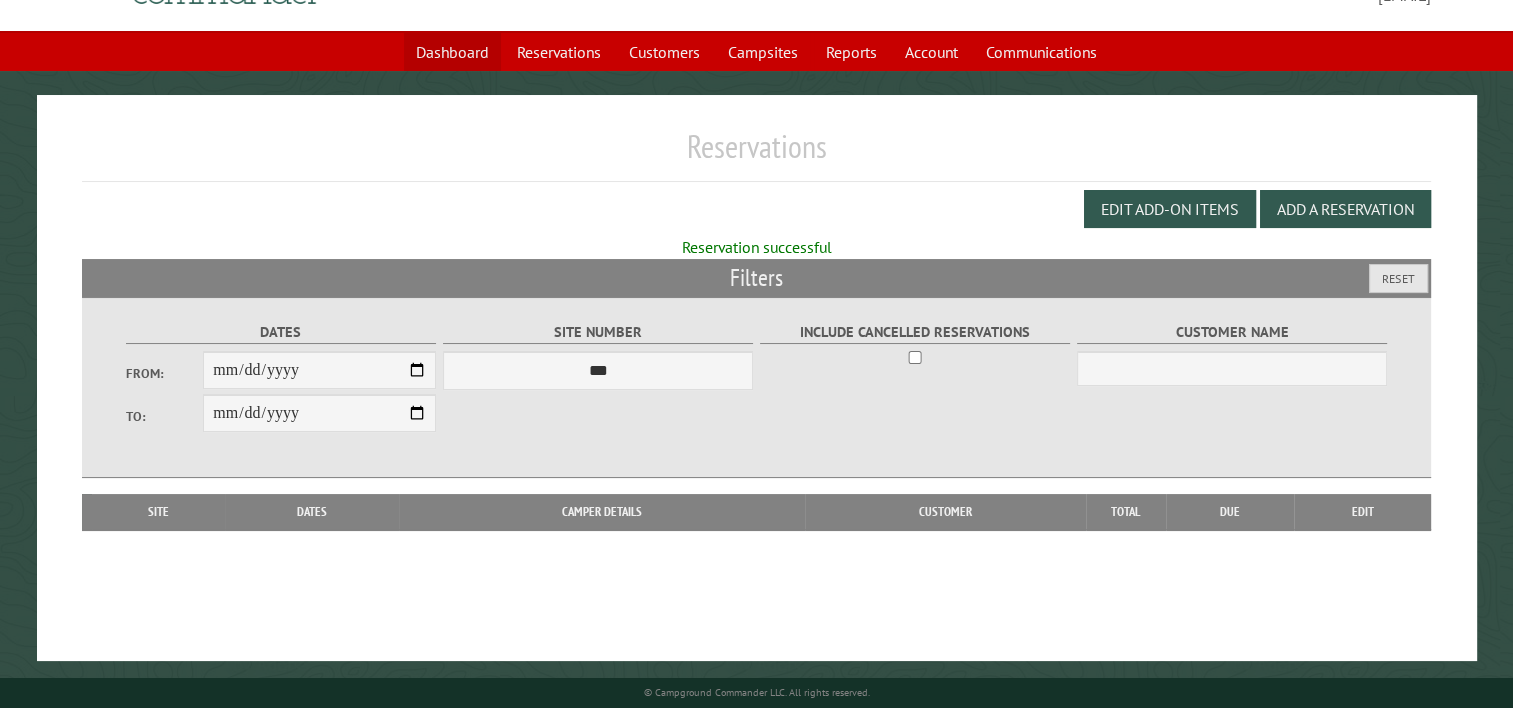 click on "Dashboard" at bounding box center (452, 52) 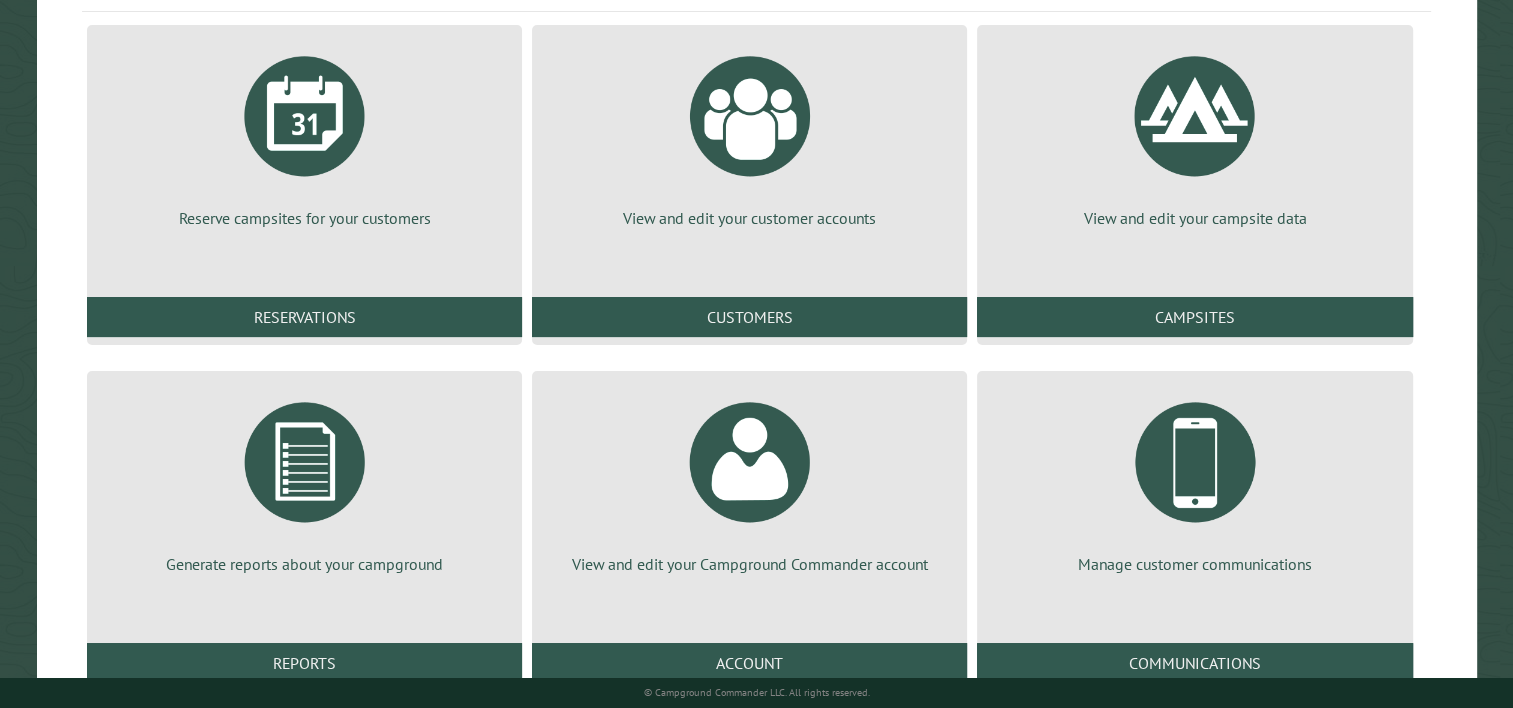 scroll, scrollTop: 293, scrollLeft: 0, axis: vertical 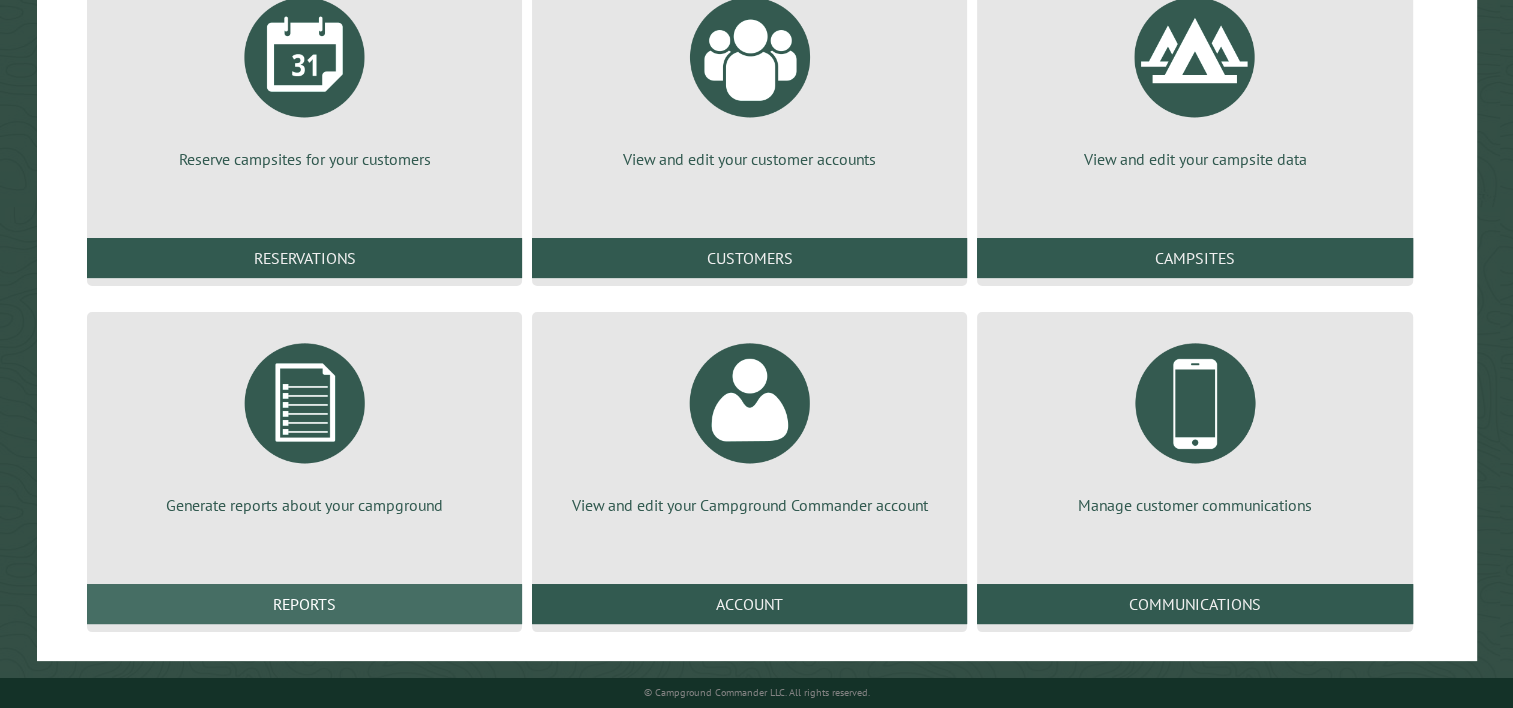 click on "Reports" at bounding box center (304, 604) 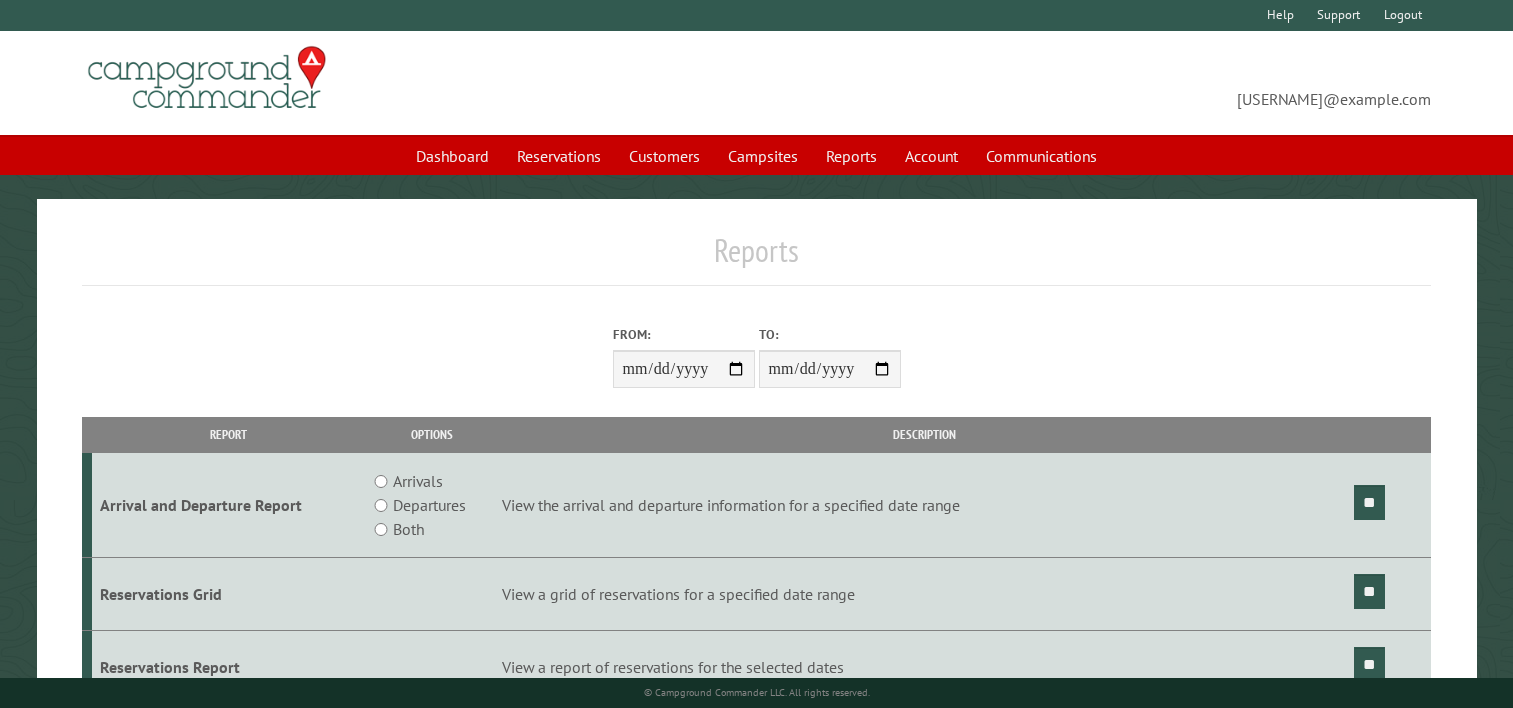 scroll, scrollTop: 0, scrollLeft: 0, axis: both 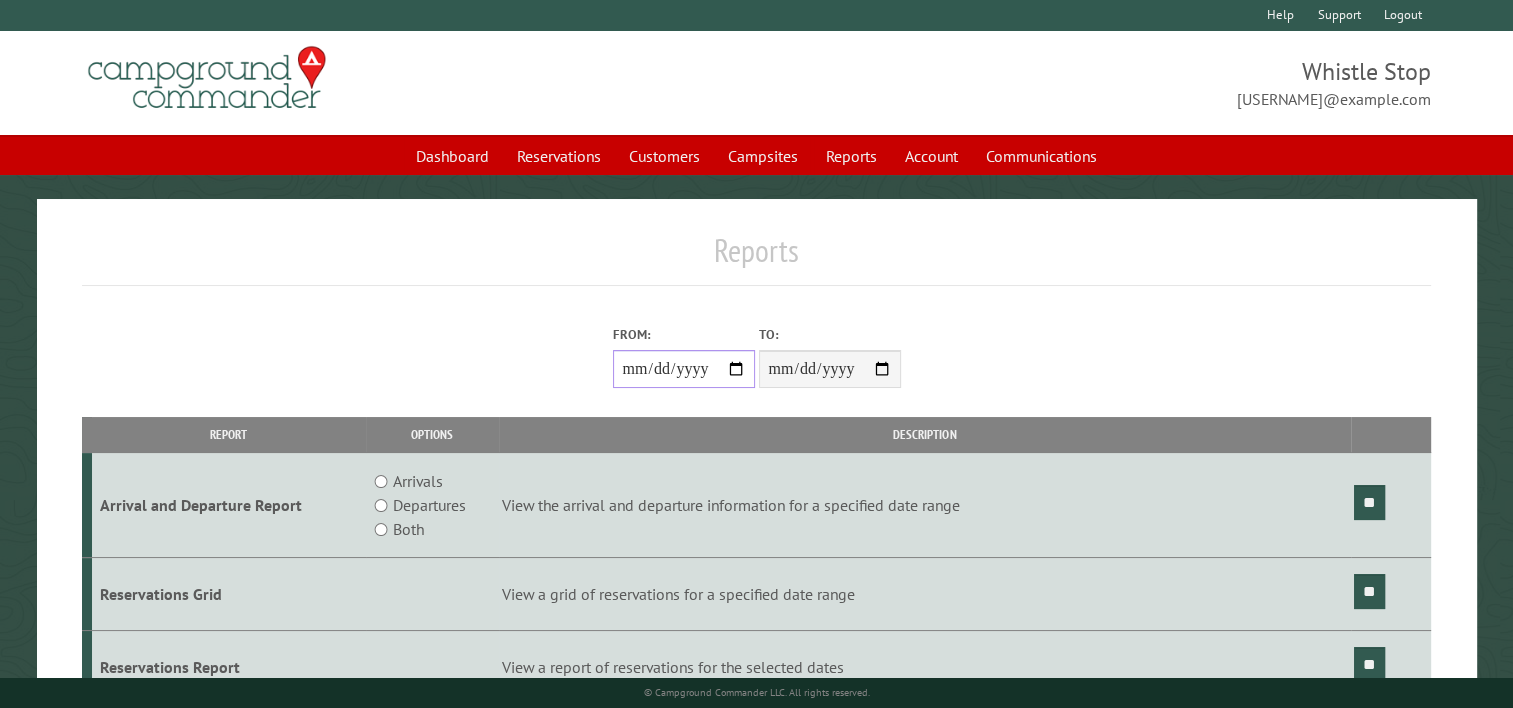click on "From:" at bounding box center [684, 369] 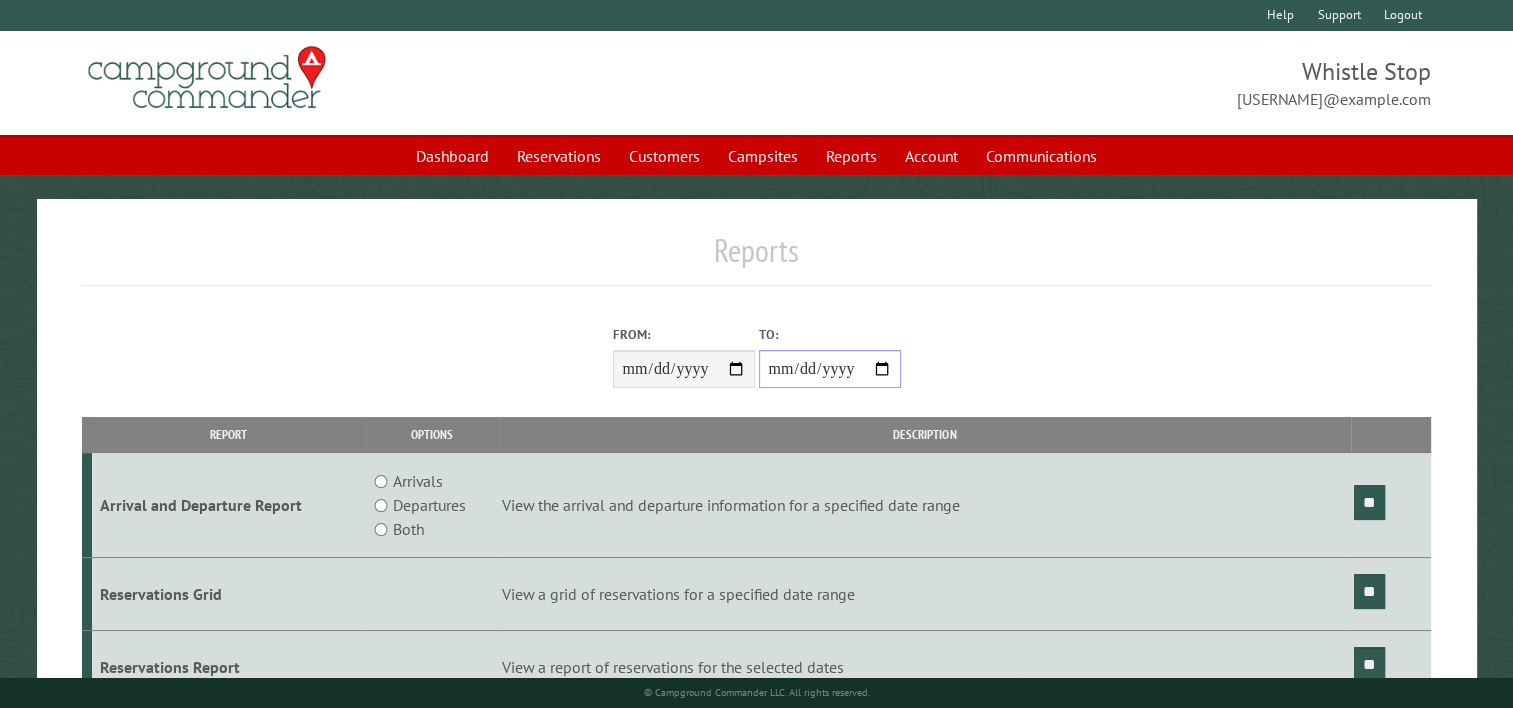 click on "**********" at bounding box center [830, 369] 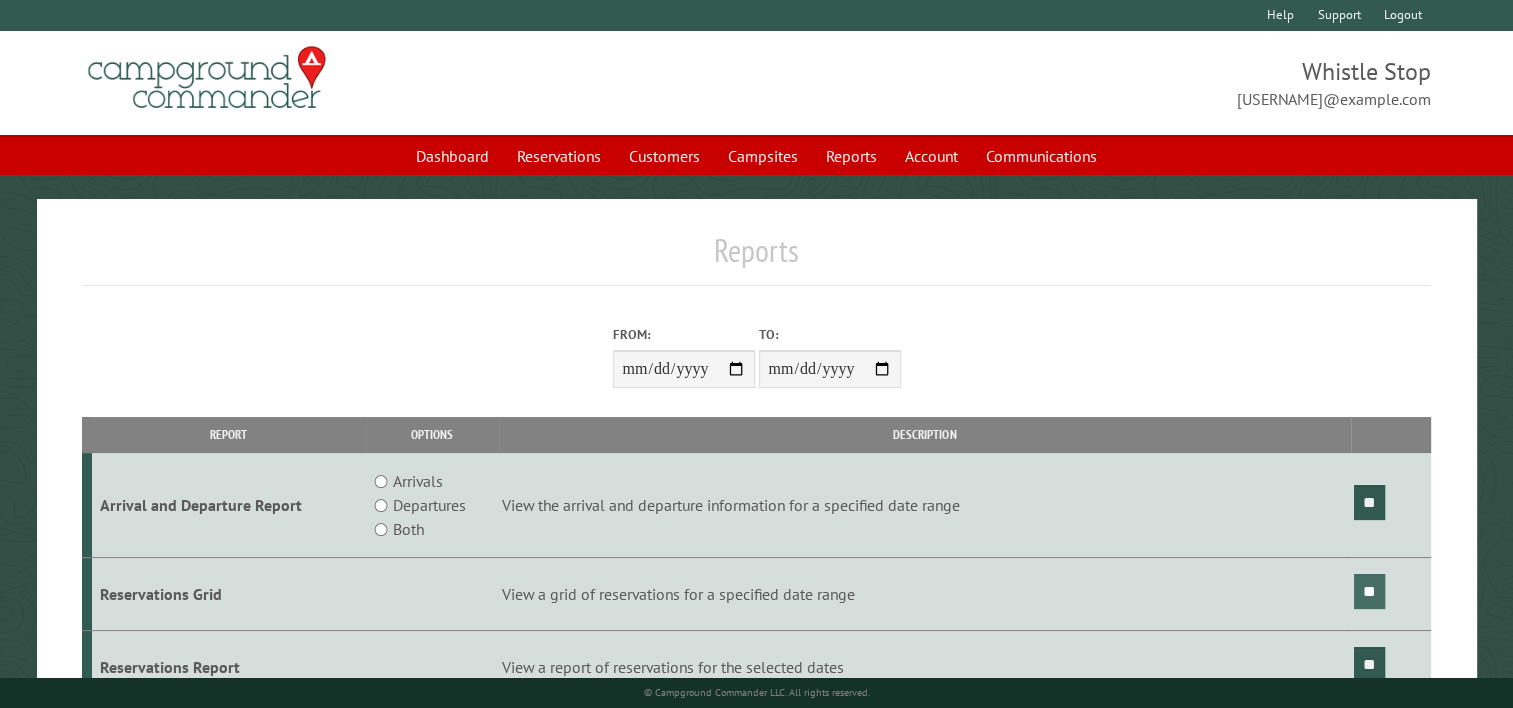 click on "**" at bounding box center (1369, 591) 